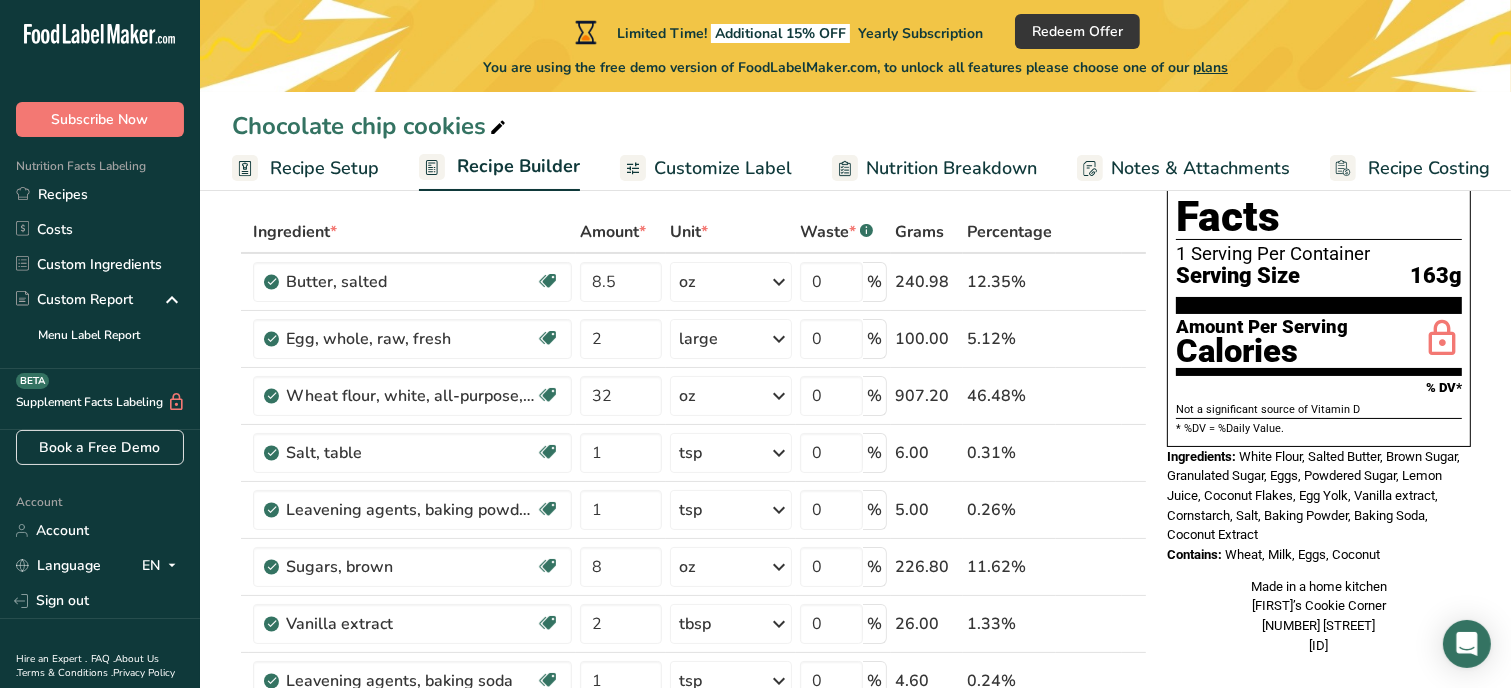 scroll, scrollTop: 0, scrollLeft: 0, axis: both 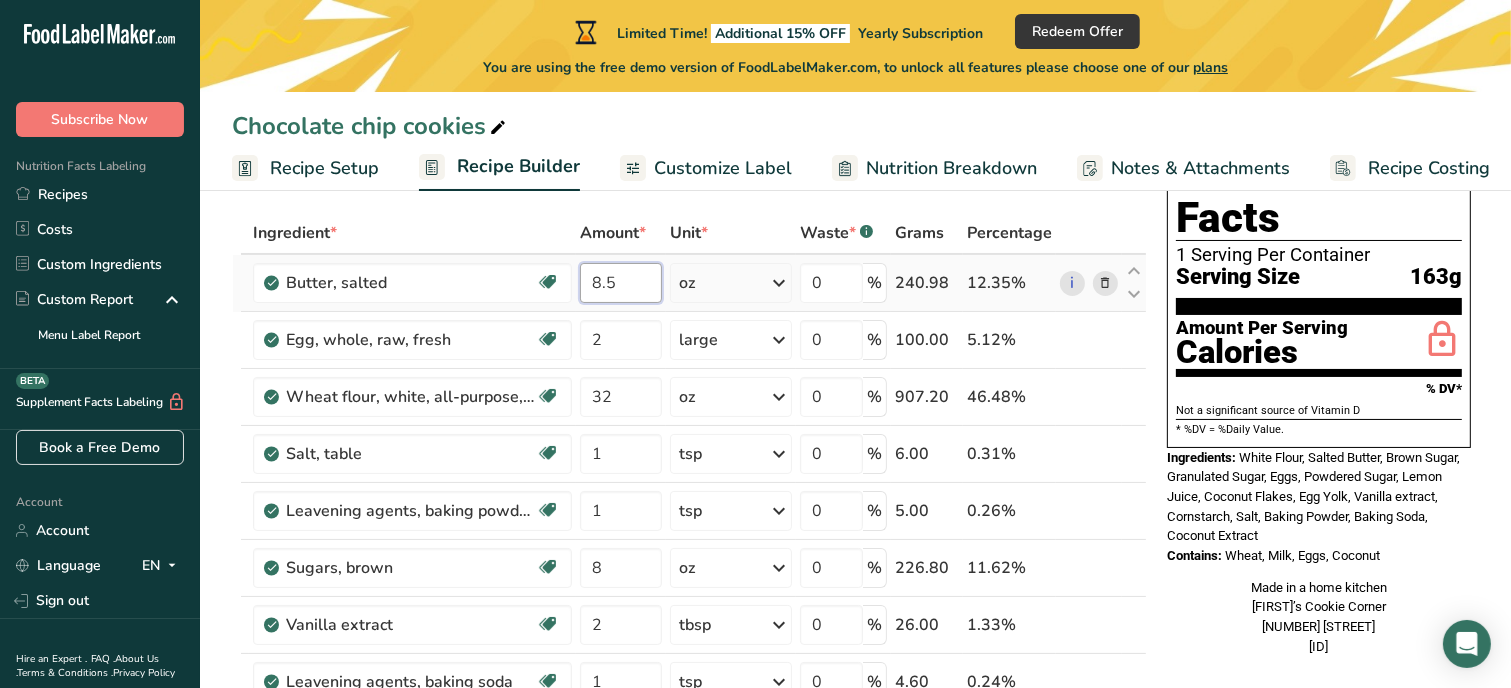 click on "8.5" at bounding box center [621, 283] 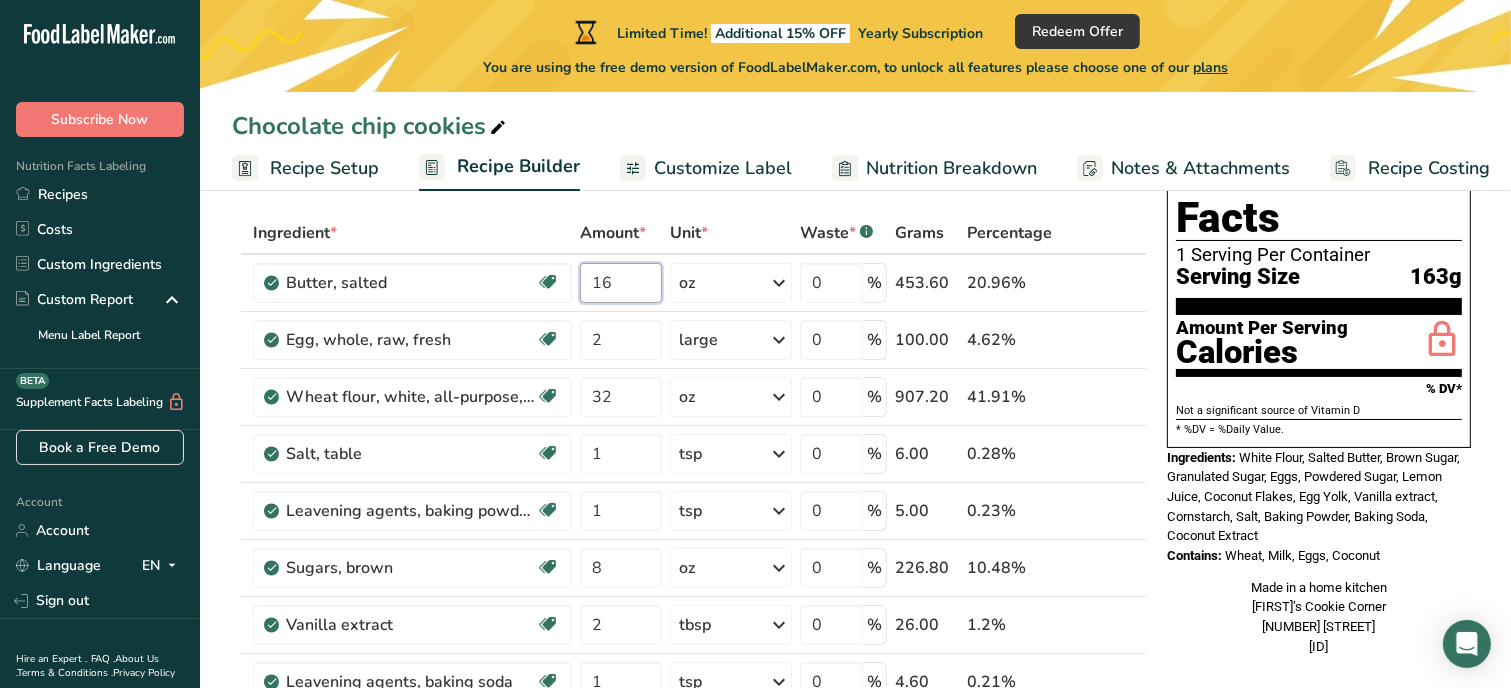 type on "16" 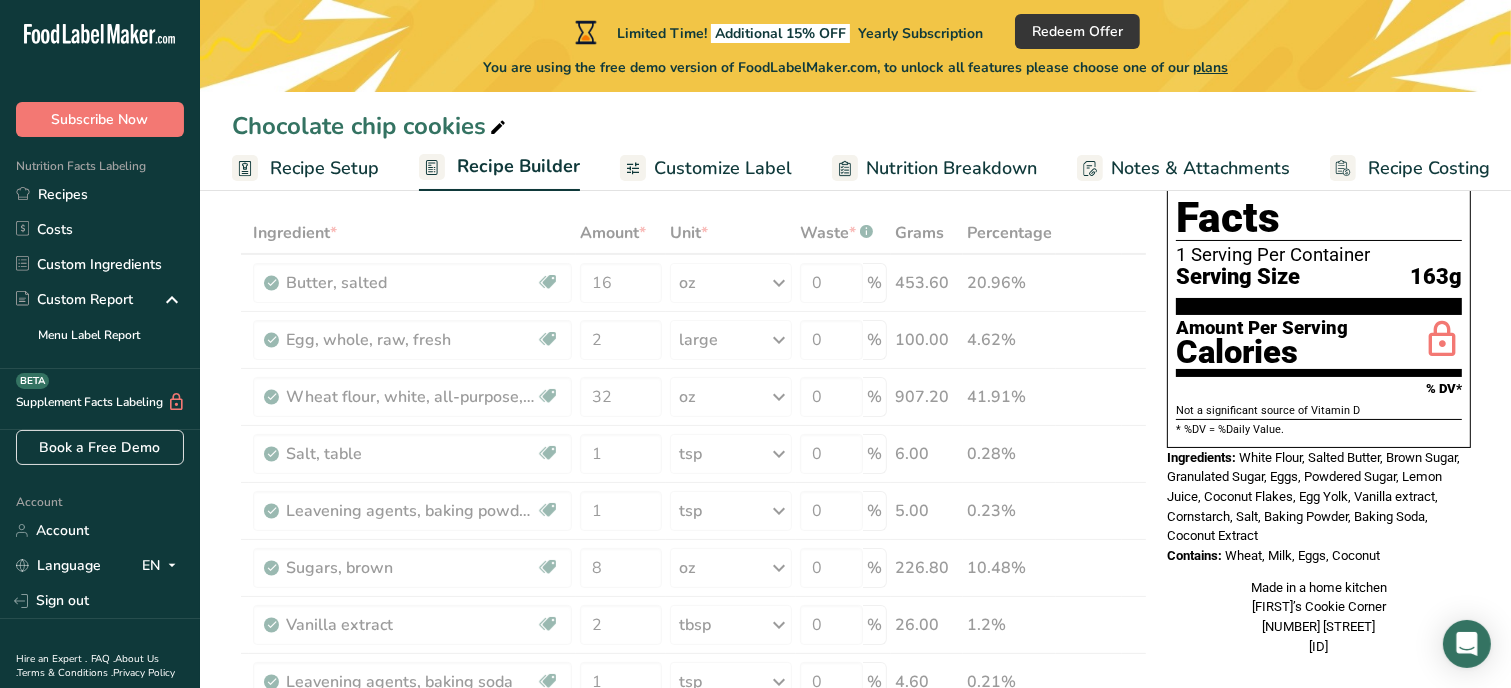 click on "Add Ingredients
Manage Recipe         Delete Recipe             Duplicate Recipe               Scale Recipe               Save as Sub-Recipe   .a-a{fill:#347362;}.b-a{fill:#fff;}                                 Nutrition Breakdown                 Recipe Card
NEW
Amino Acids Pattern Report             Activity History
Download
Choose your preferred label style
Standard FDA label
Standard FDA label
The most common format for nutrition facts labels in compliance with the FDA's typeface, style and requirements
Tabular FDA label
A label format compliant with the FDA regulations presented in a tabular (horizontal) display.
Linear FDA label
A simple linear display for small sized packages.
Simplified FDA label" at bounding box center [855, 1057] 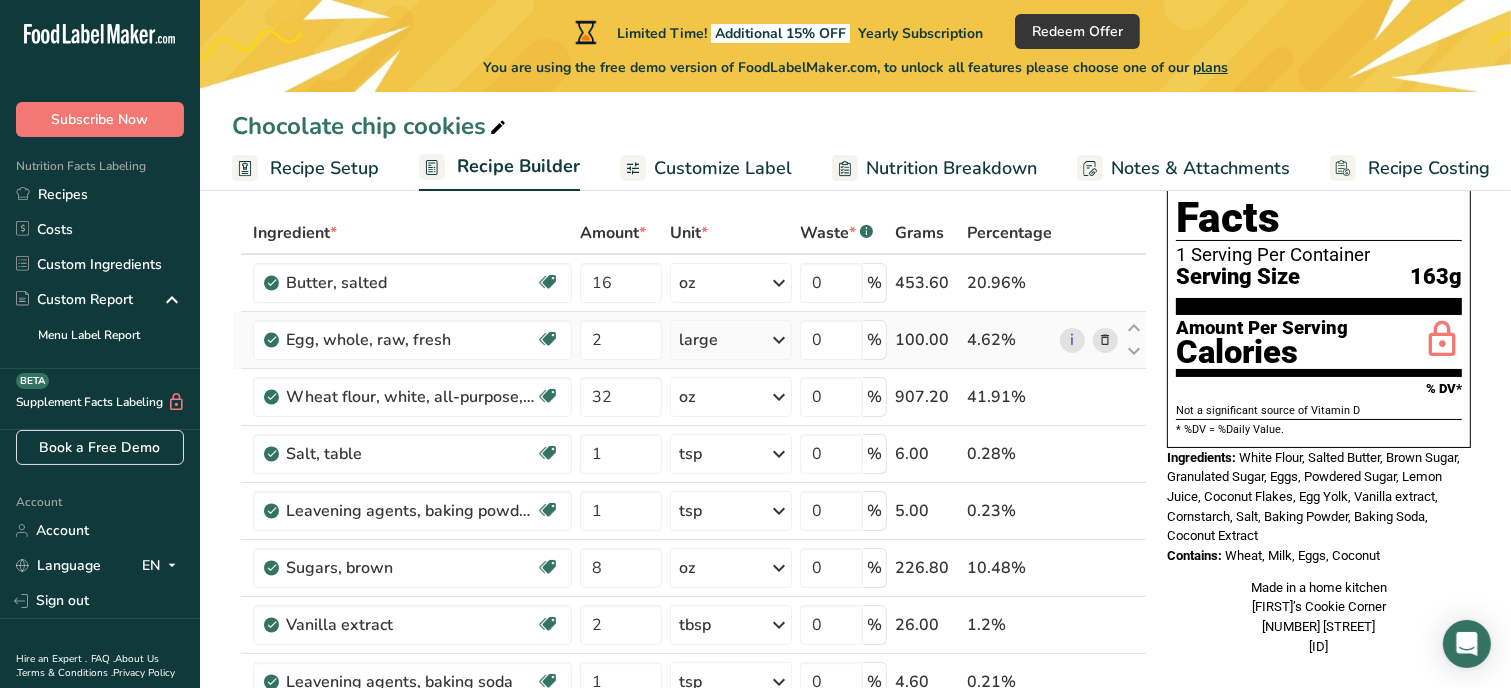 click at bounding box center [1105, 340] 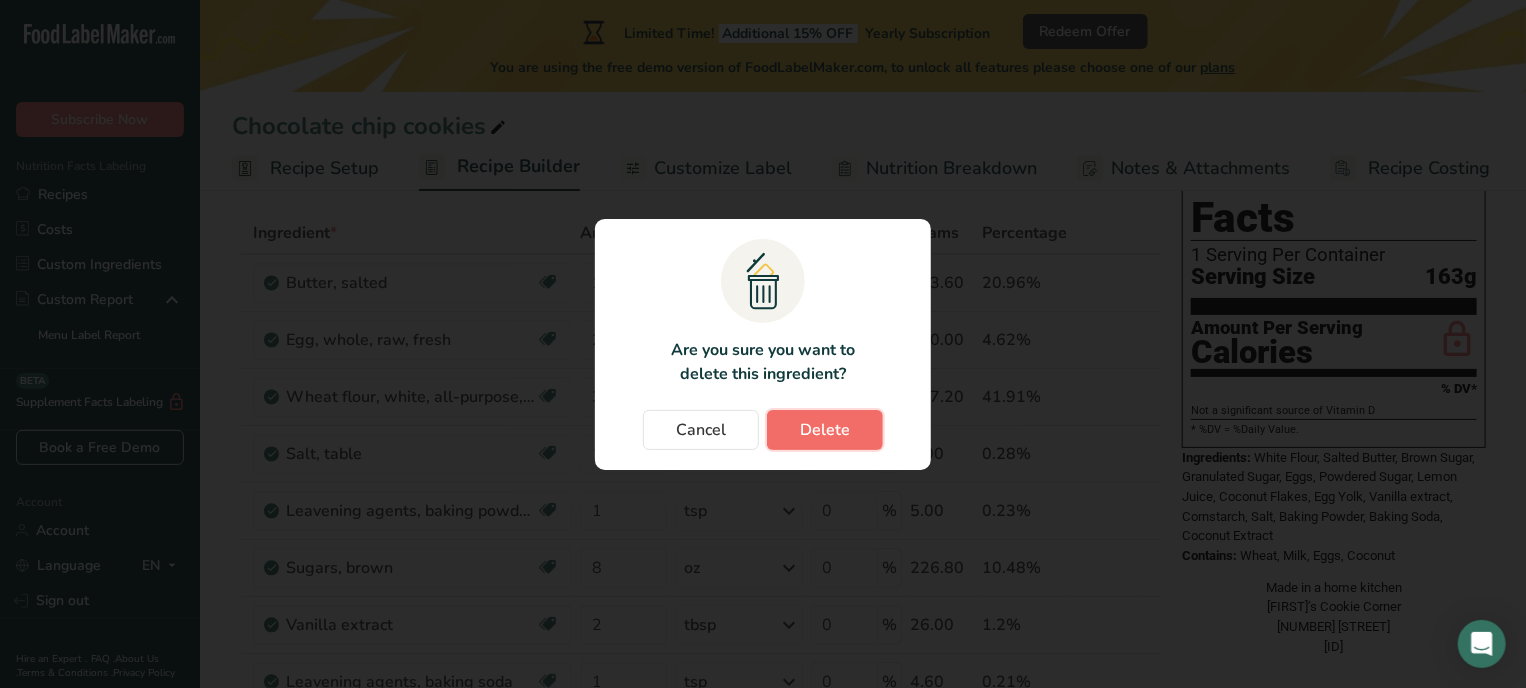 click on "Delete" at bounding box center [825, 430] 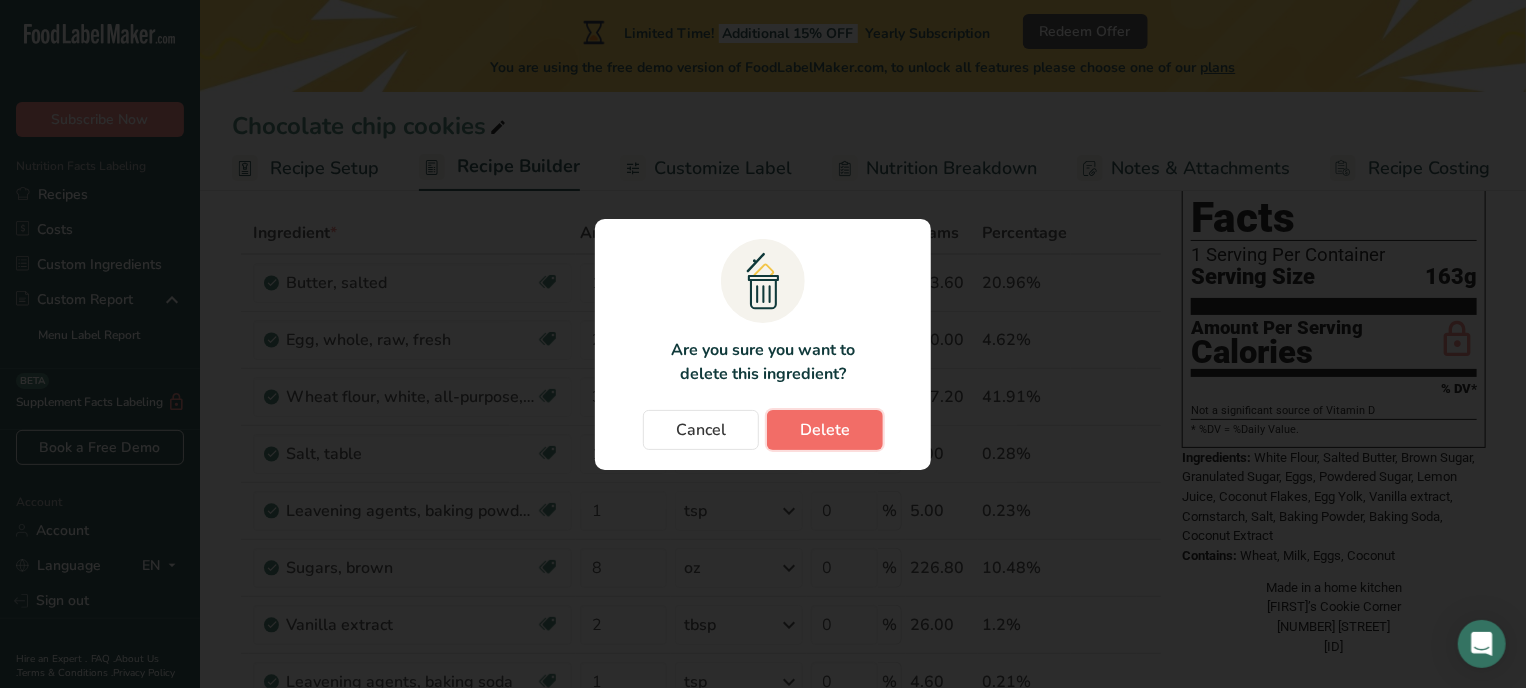 click on "Delete" at bounding box center [825, 430] 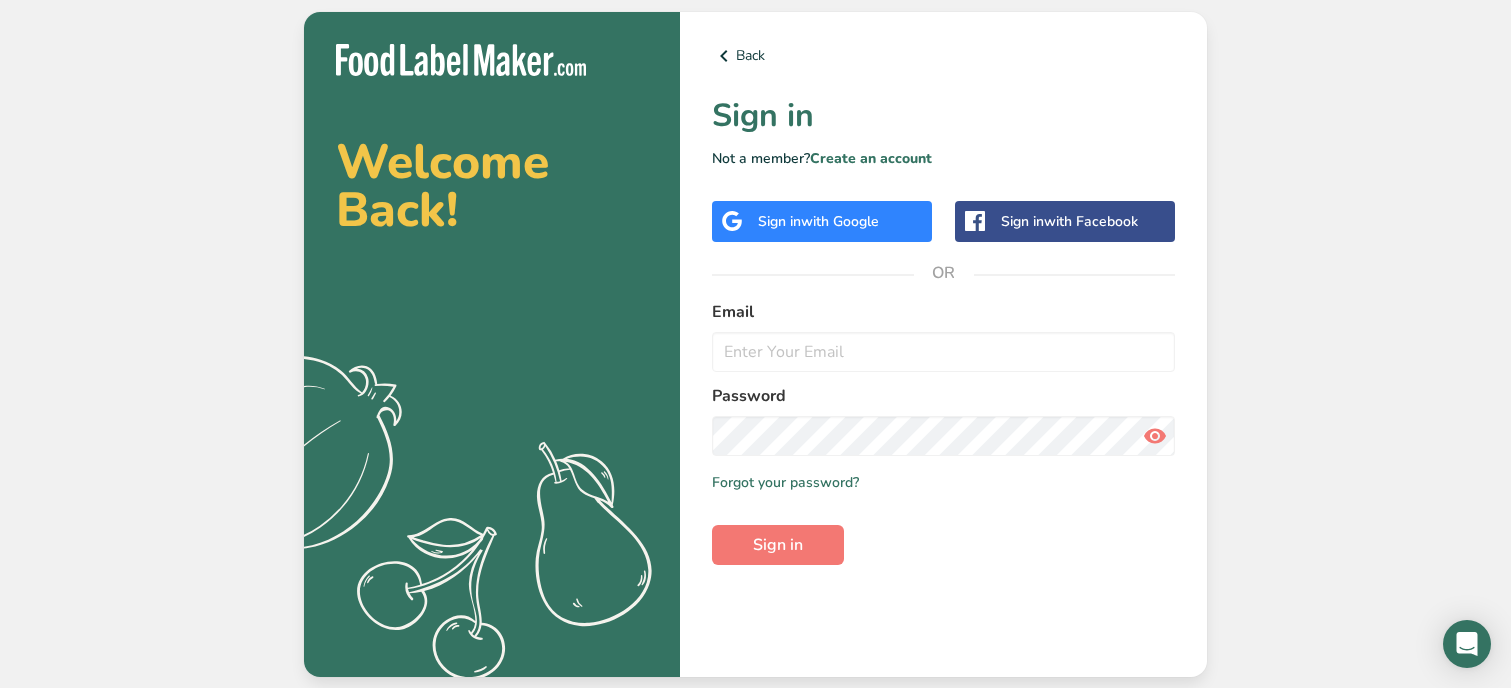 scroll, scrollTop: 0, scrollLeft: 0, axis: both 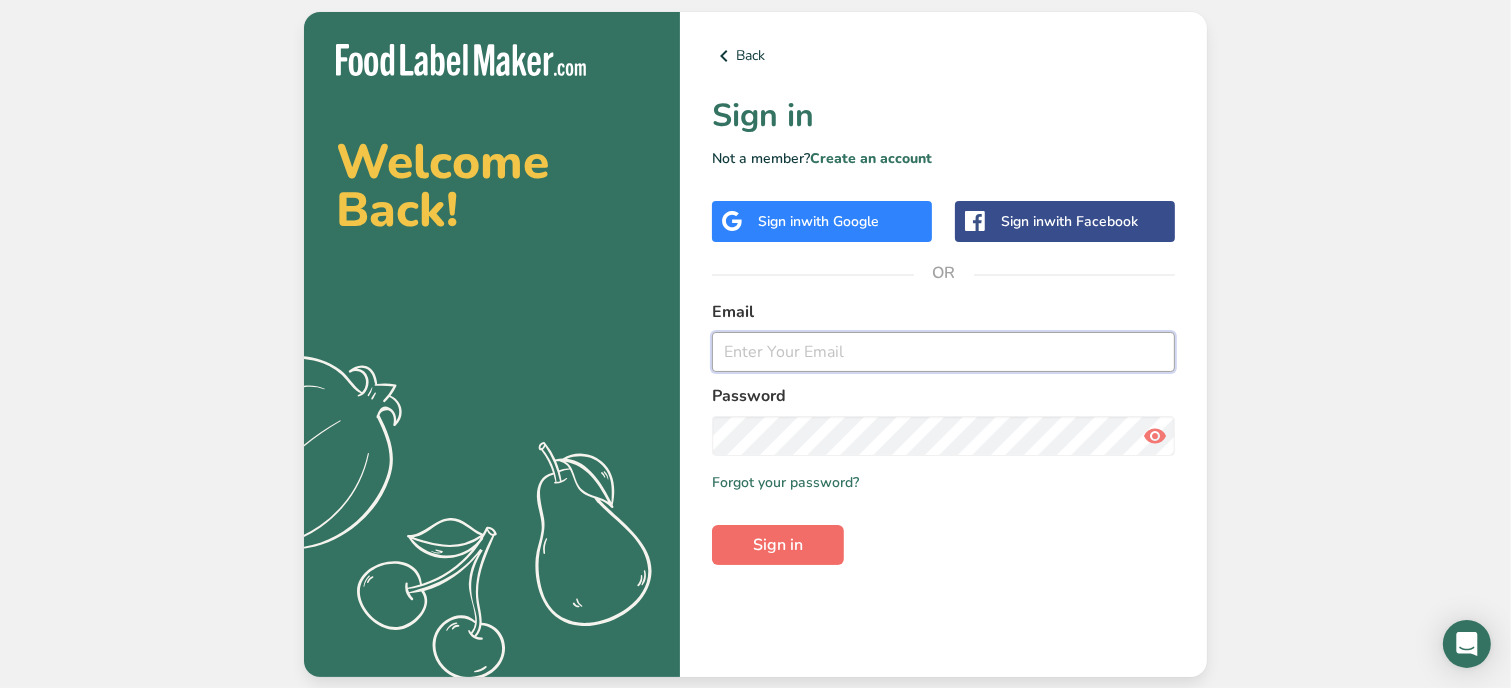 type on "[USERNAME]@[DOMAIN].com" 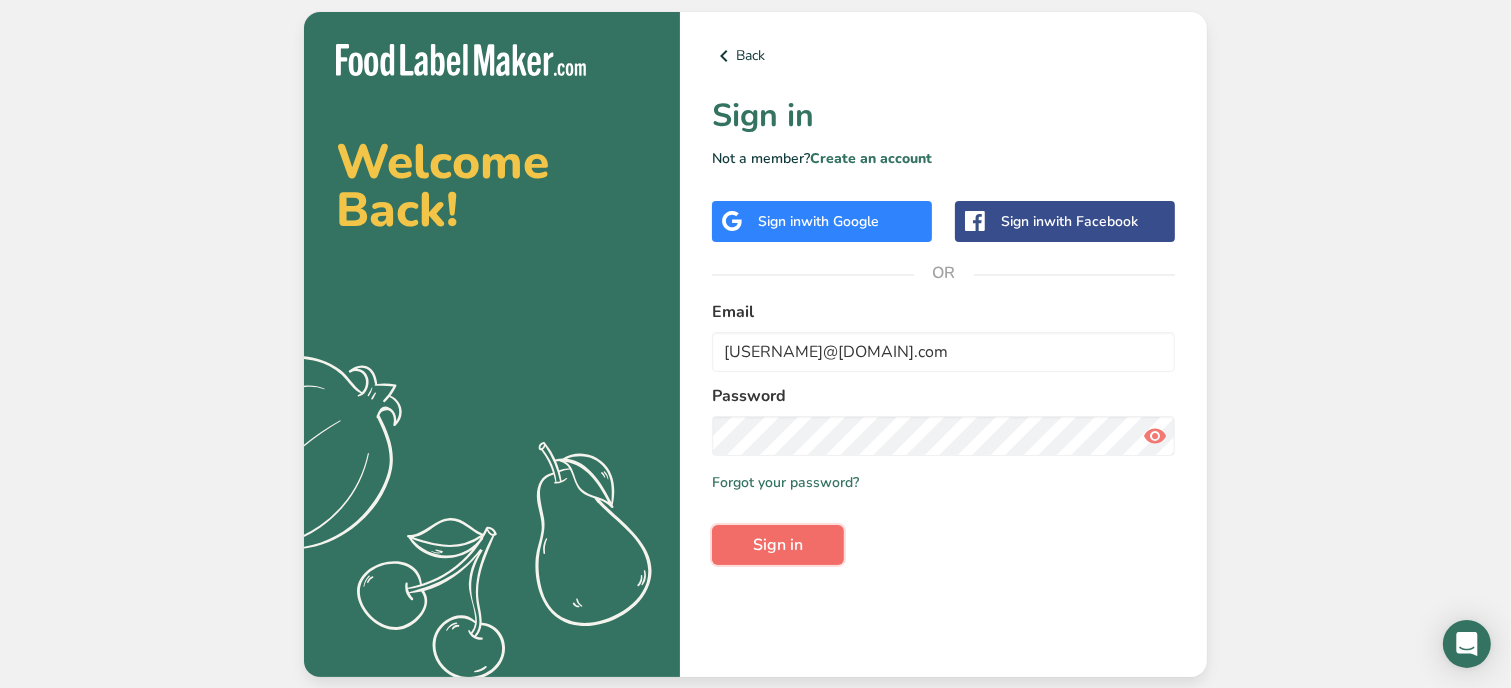 click on "Sign in" at bounding box center (778, 545) 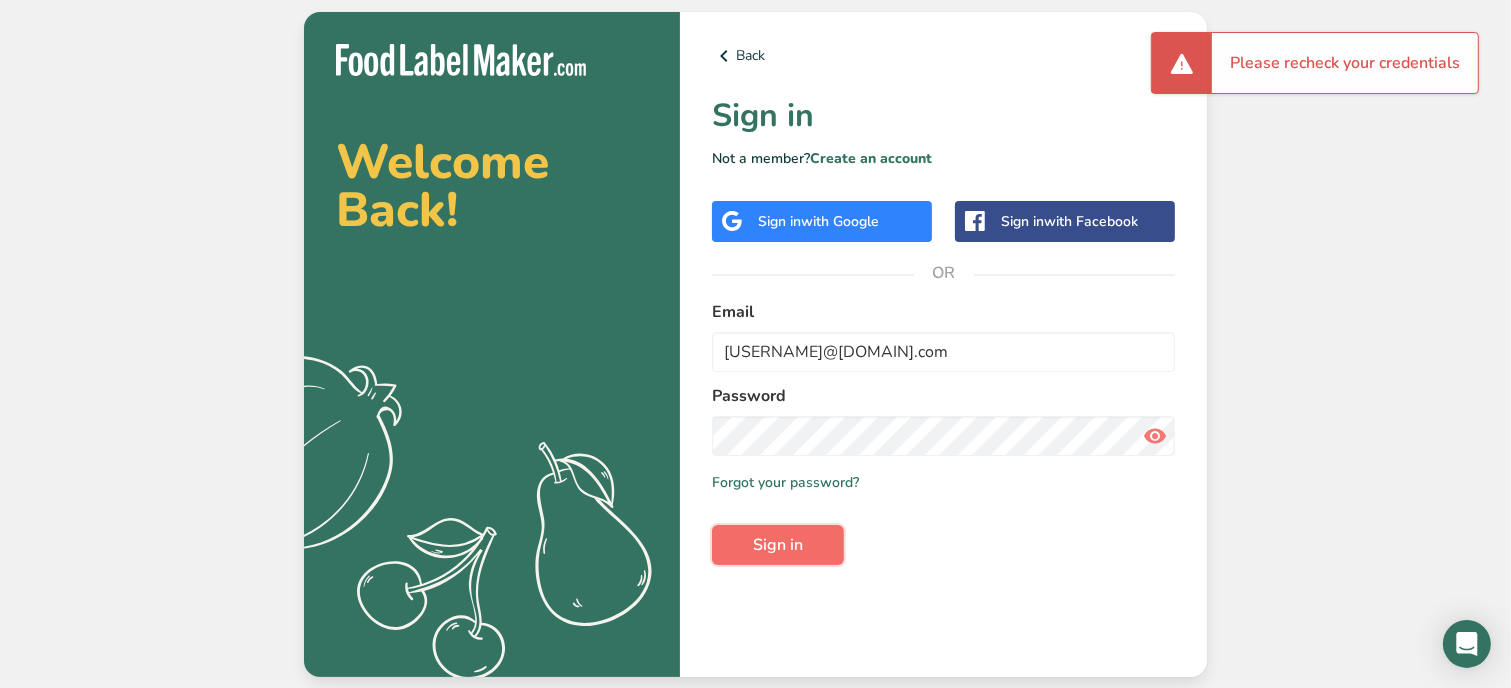 click on "Sign in" at bounding box center [778, 545] 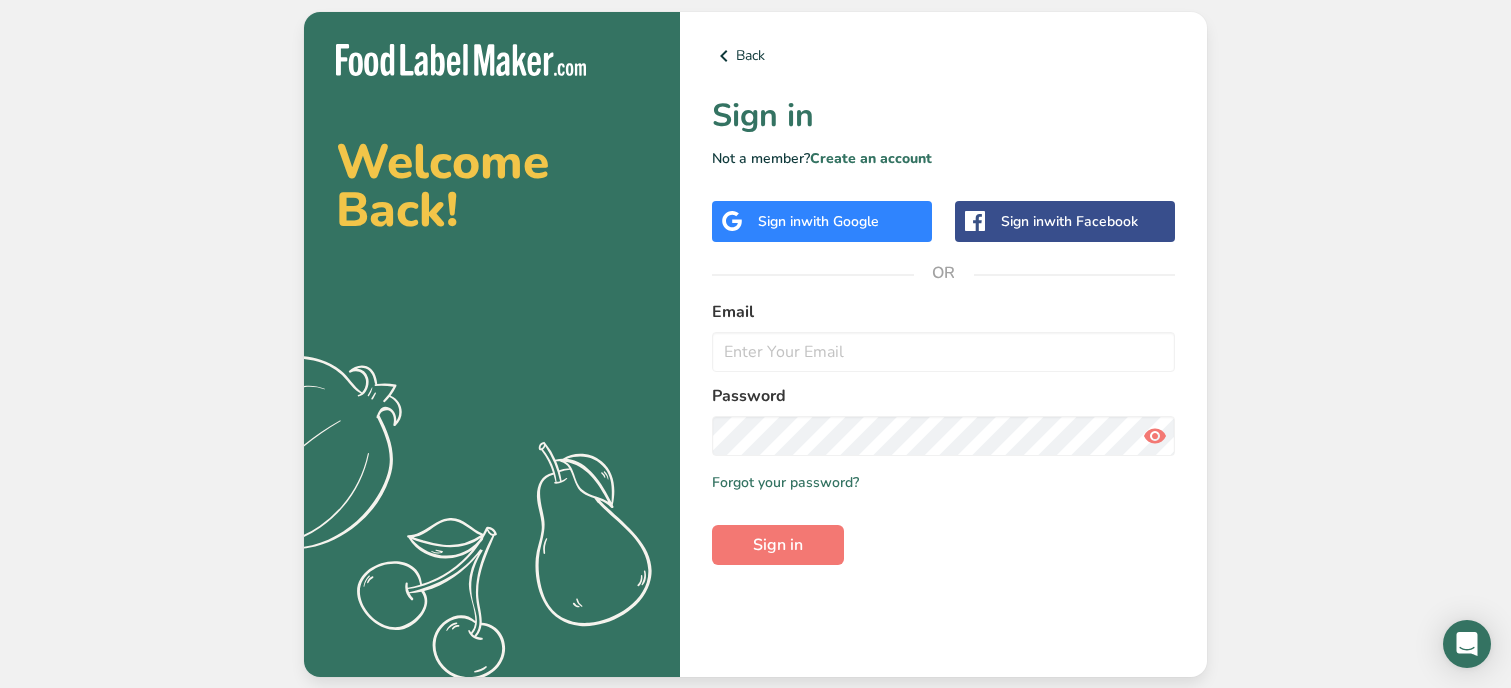 scroll, scrollTop: 0, scrollLeft: 0, axis: both 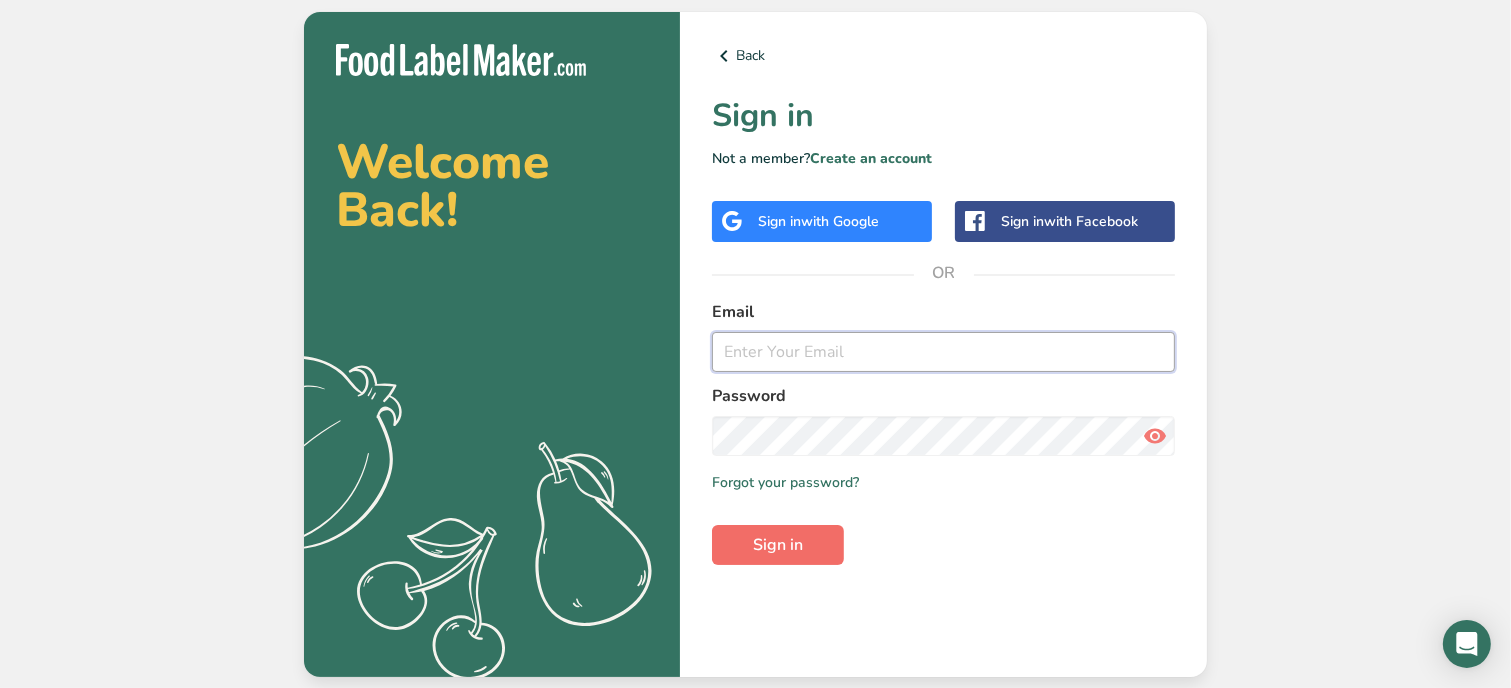 type on "samanthapedrotti1805@gmail.com" 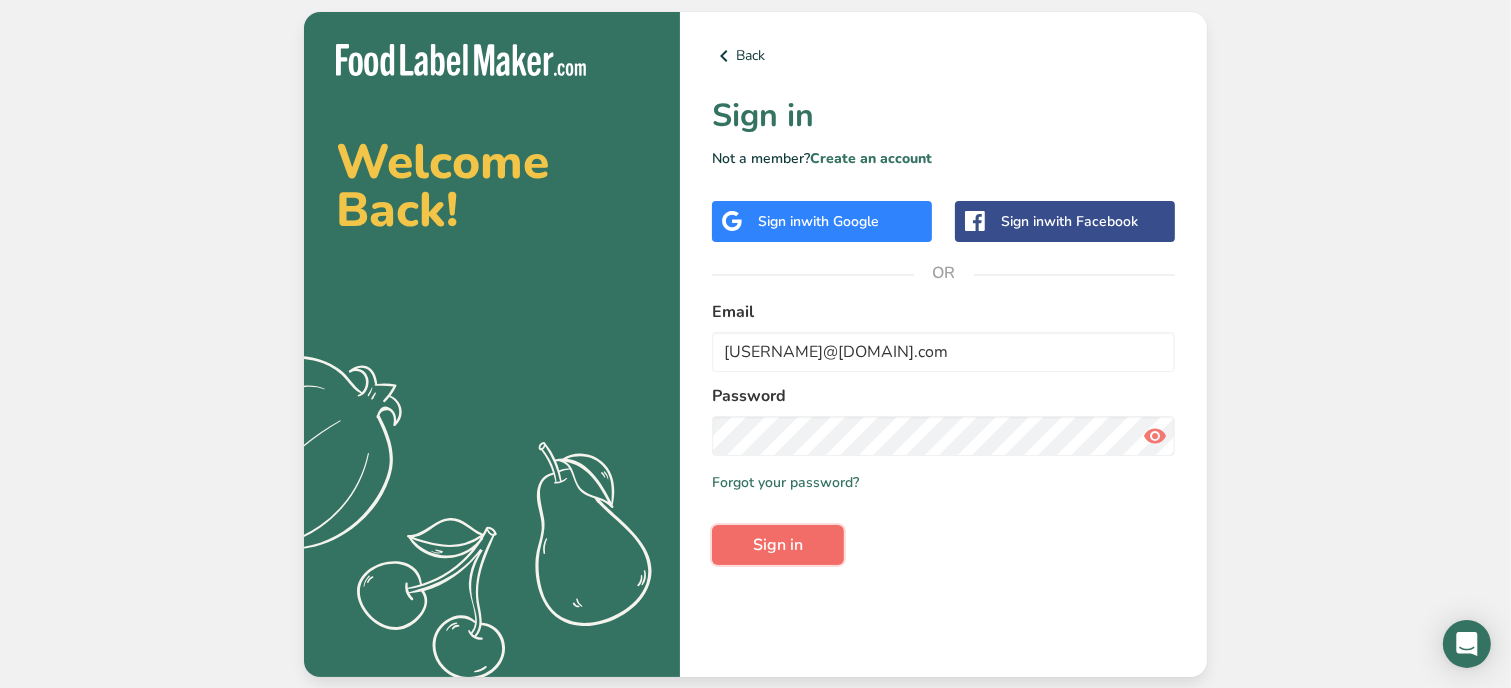 click on "Sign in" at bounding box center (778, 545) 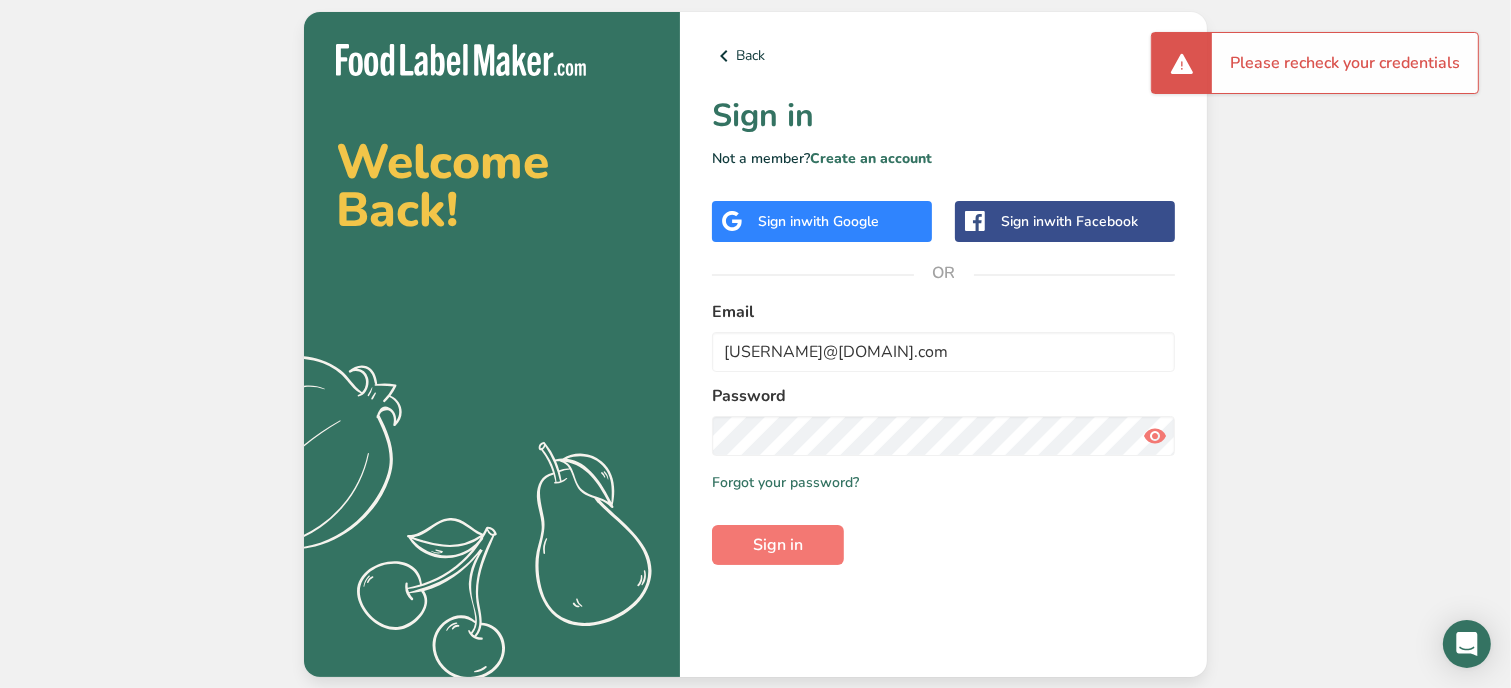 click at bounding box center (1155, 436) 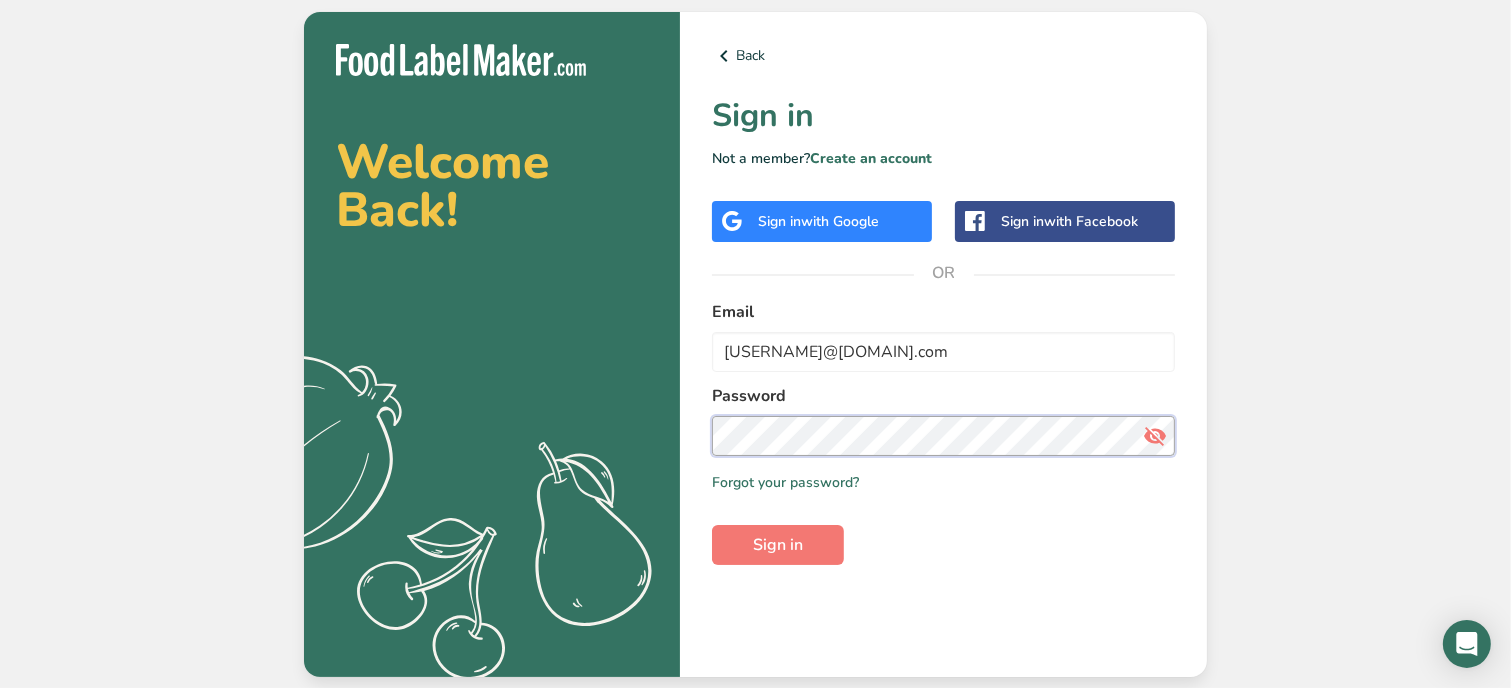click on "Sign in" at bounding box center (778, 545) 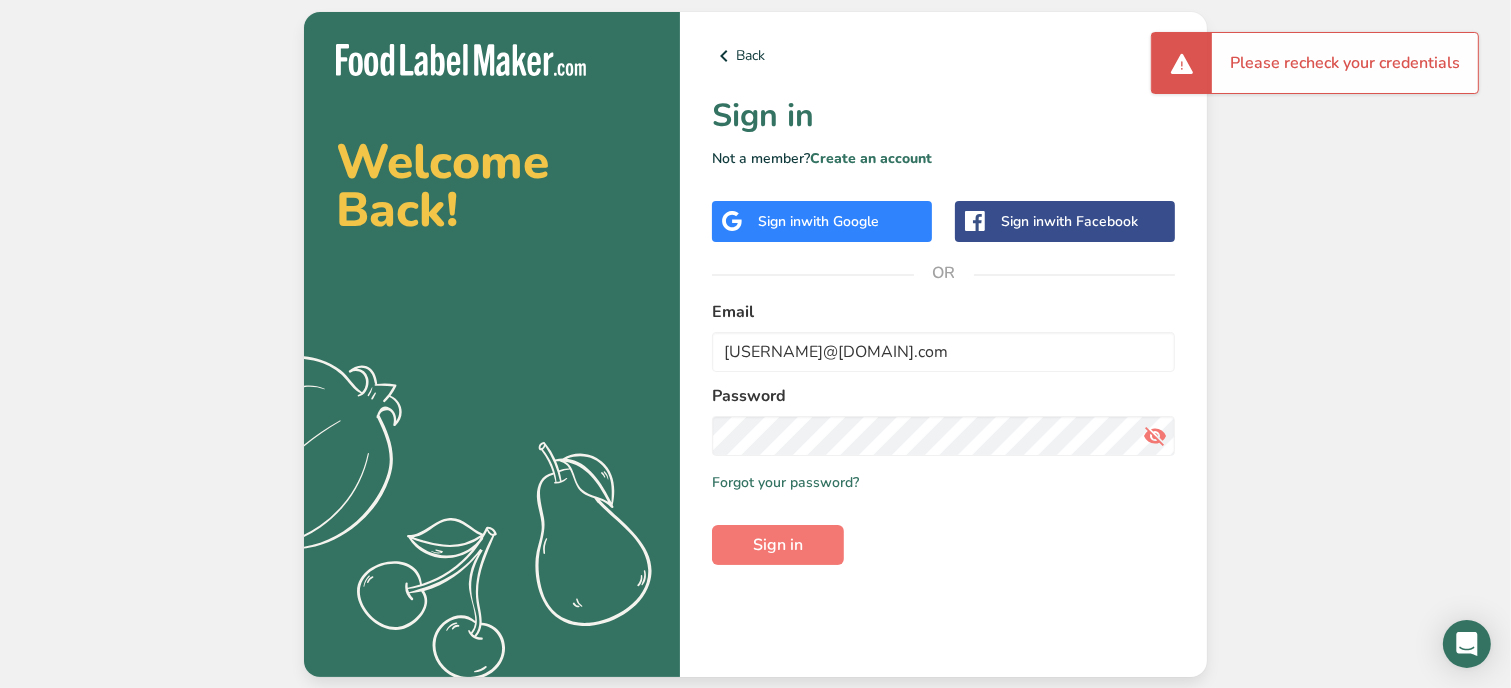 click on "with Google" at bounding box center (840, 221) 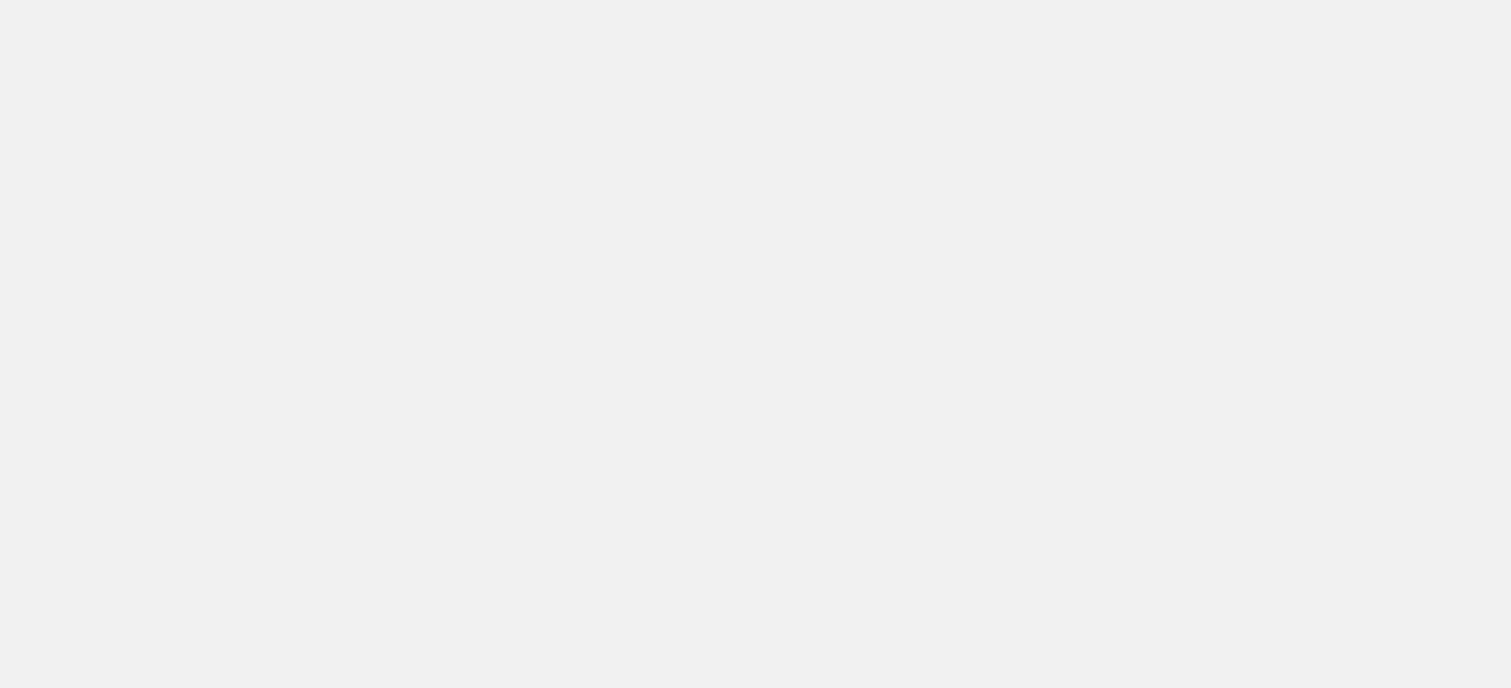 scroll, scrollTop: 0, scrollLeft: 0, axis: both 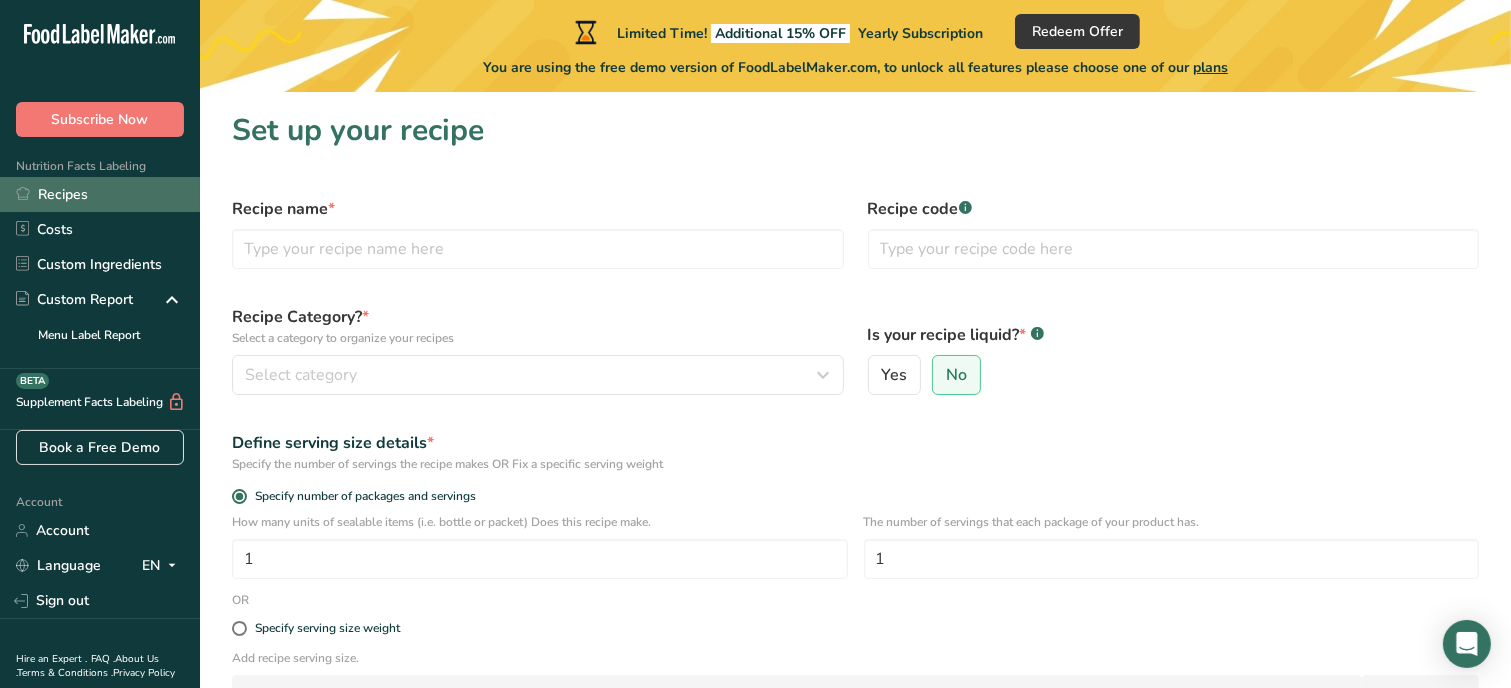 click on "Recipes" at bounding box center [100, 194] 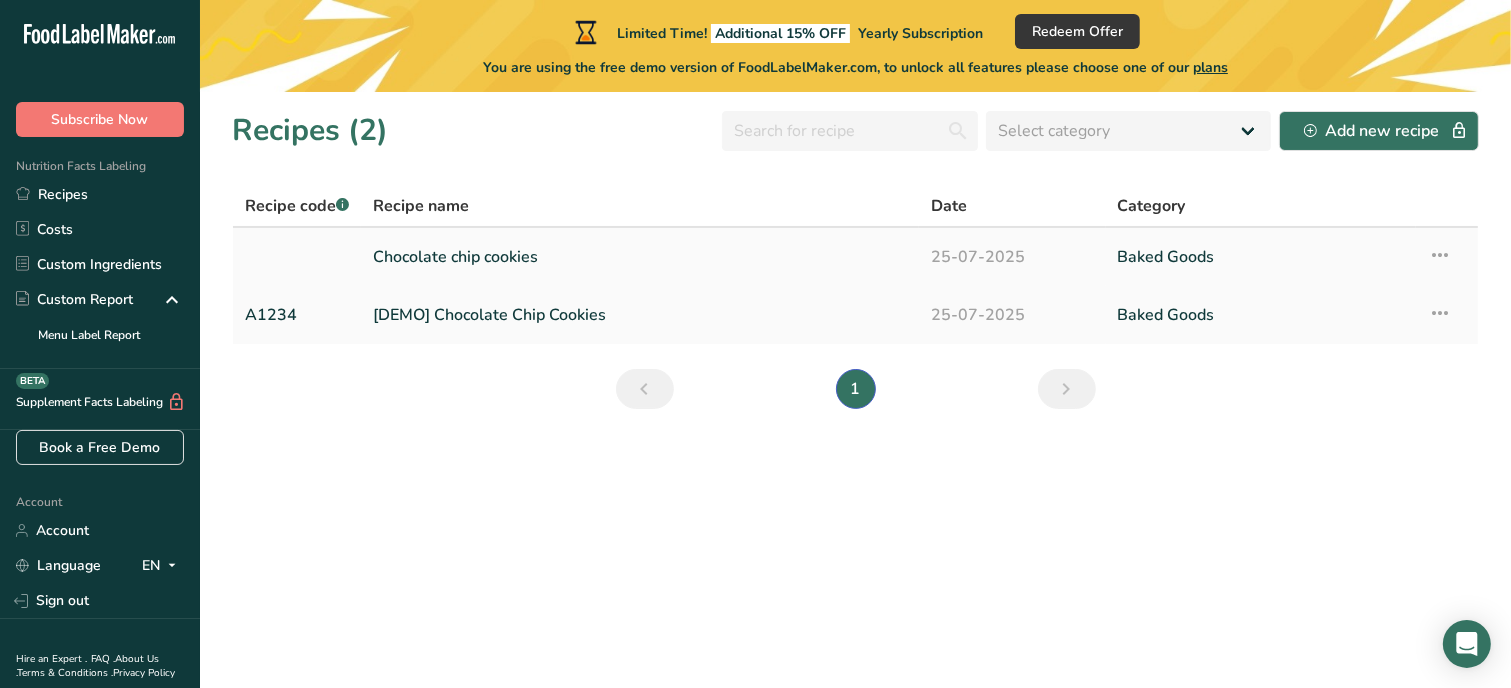 click on "Chocolate chip cookies" at bounding box center (640, 257) 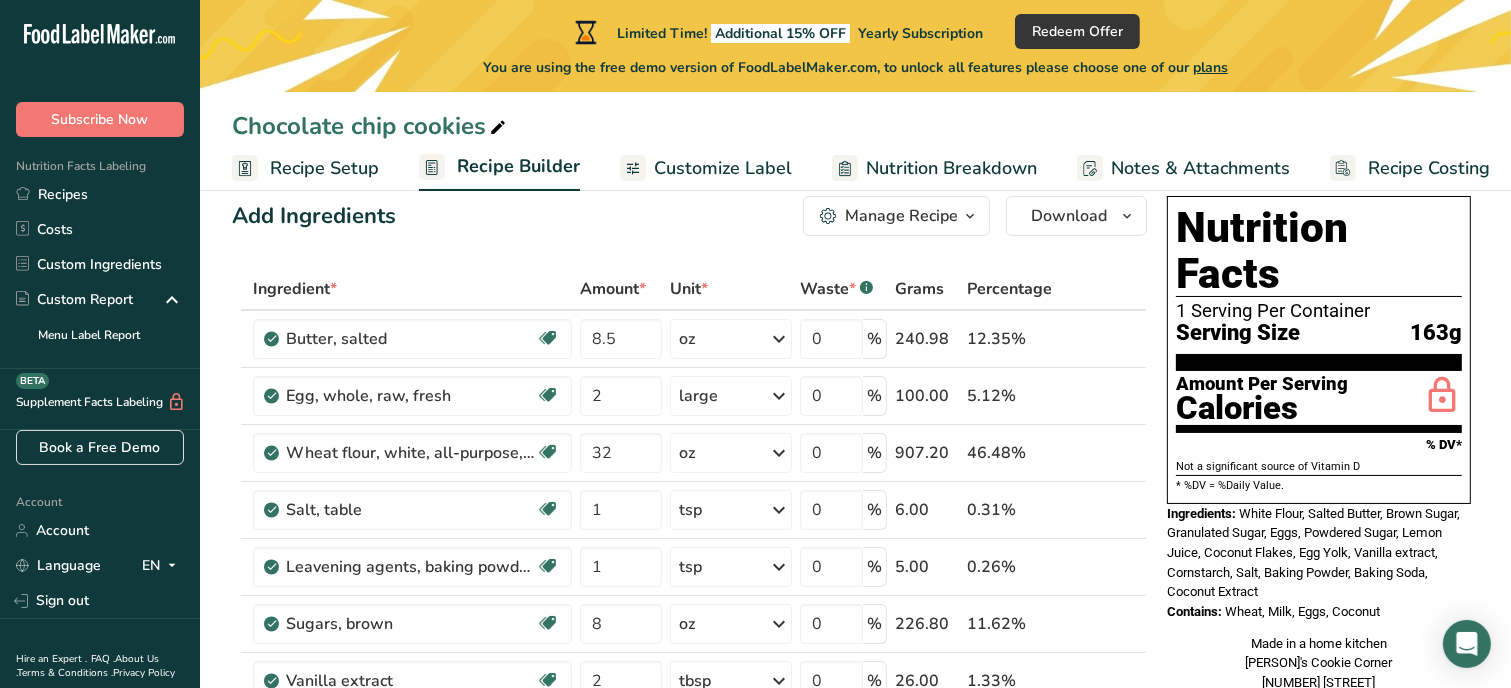 scroll, scrollTop: 80, scrollLeft: 0, axis: vertical 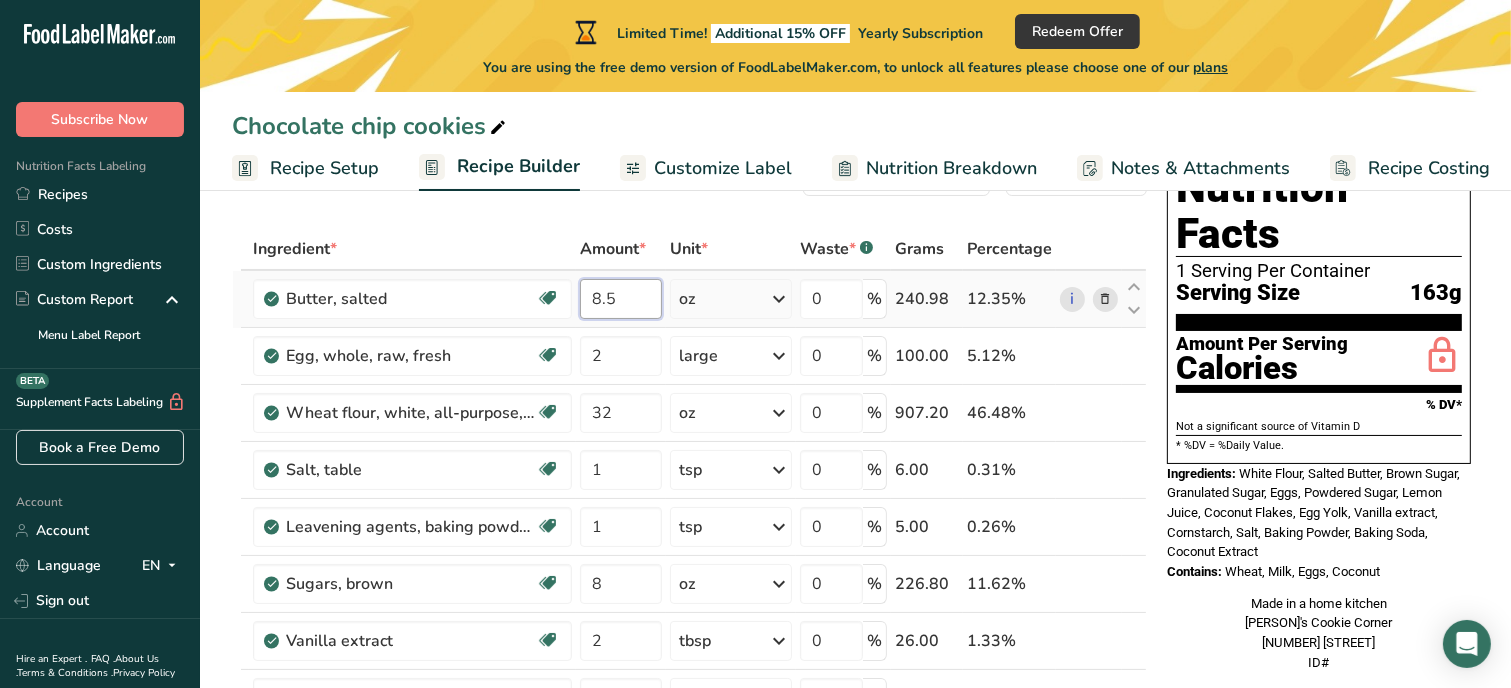 click on "8.5" at bounding box center (621, 299) 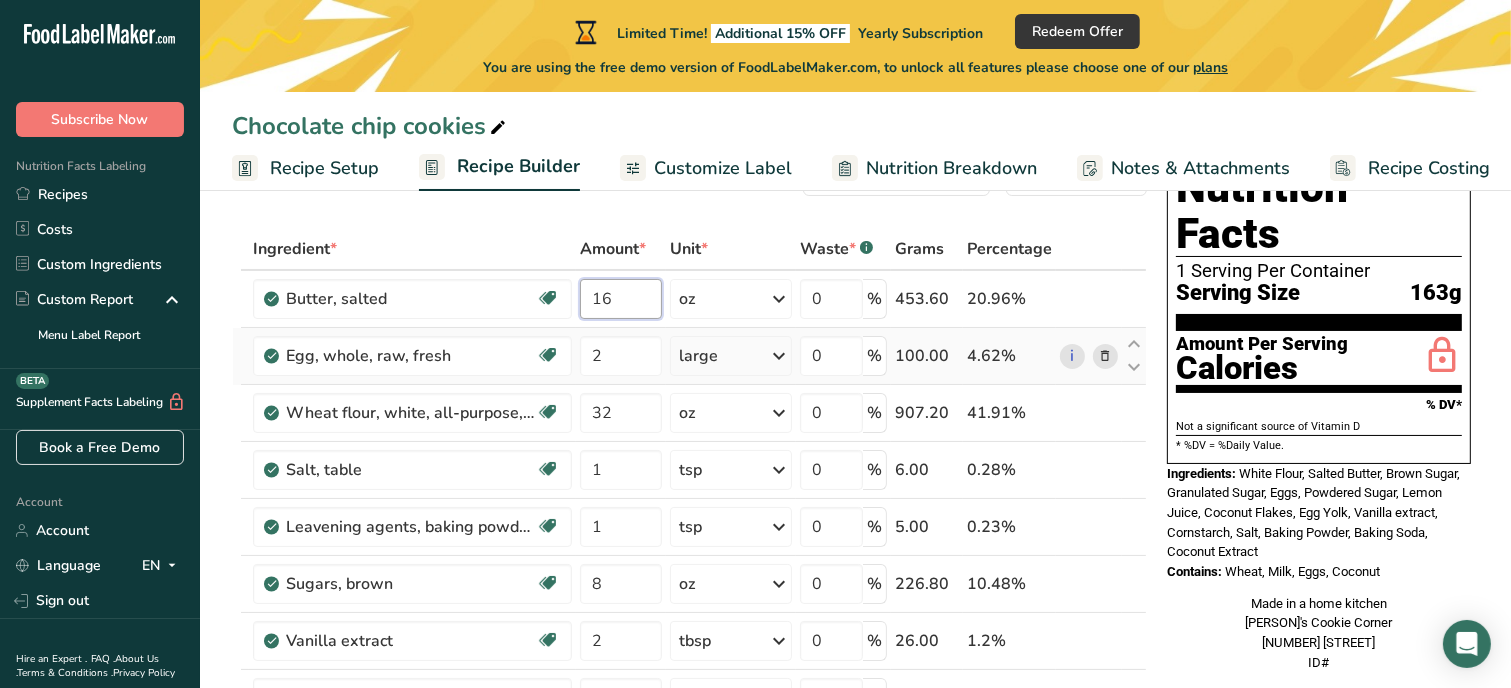 type on "16" 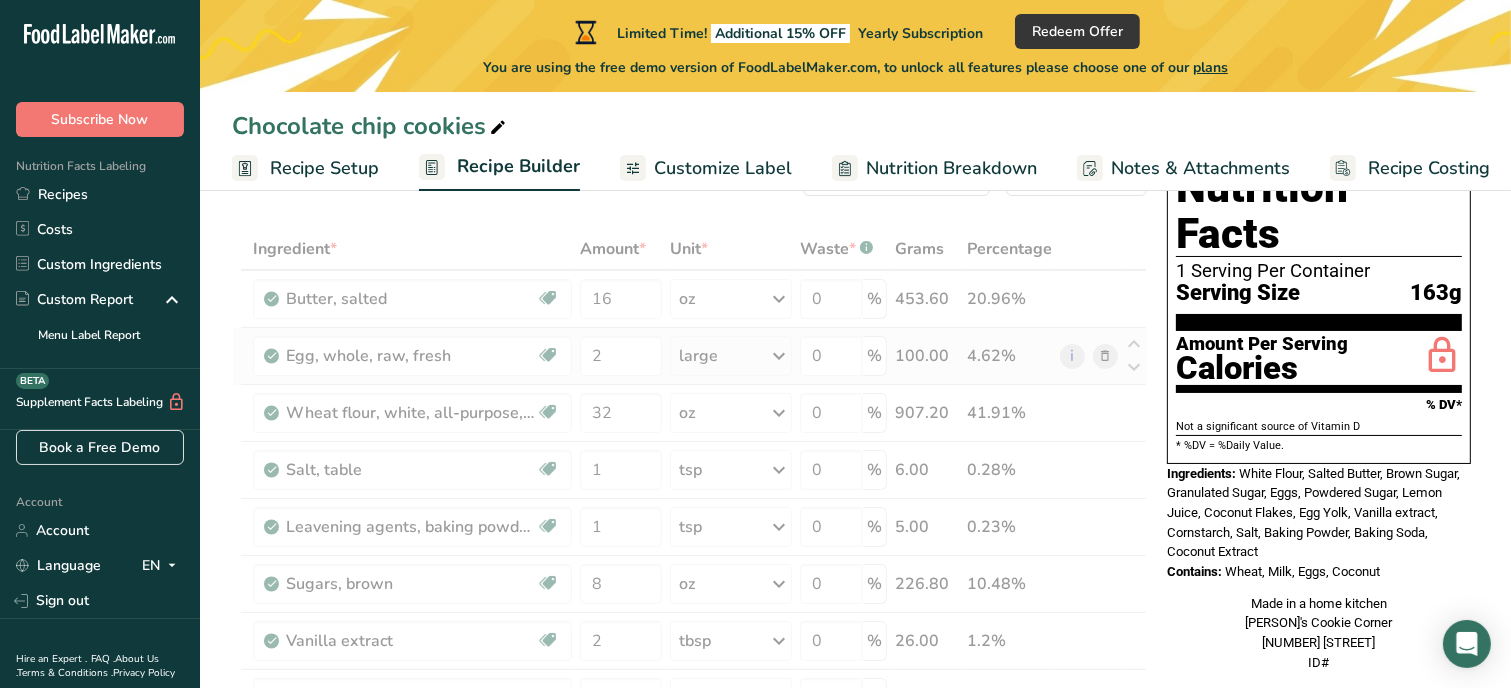 click on "Ingredient *
Amount *
Unit *
Waste *   .a-a{fill:#347362;}.b-a{fill:#fff;}          Grams
Percentage
Butter, salted
Gluten free
Vegetarian
Soy free
16
oz
Portions
1 pat (1" sq, 1/3" high)
1 tbsp
1 cup
See more
Weight Units
g
kg
mg
See more
Volume Units
l
Volume units require a density conversion. If you know your ingredient's density enter it below. Otherwise, click on "RIA" our AI Regulatory bot - she will be able to help you
lb/ft3
g/cm3
Confirm
mL
lb/ft3" at bounding box center (689, 768) 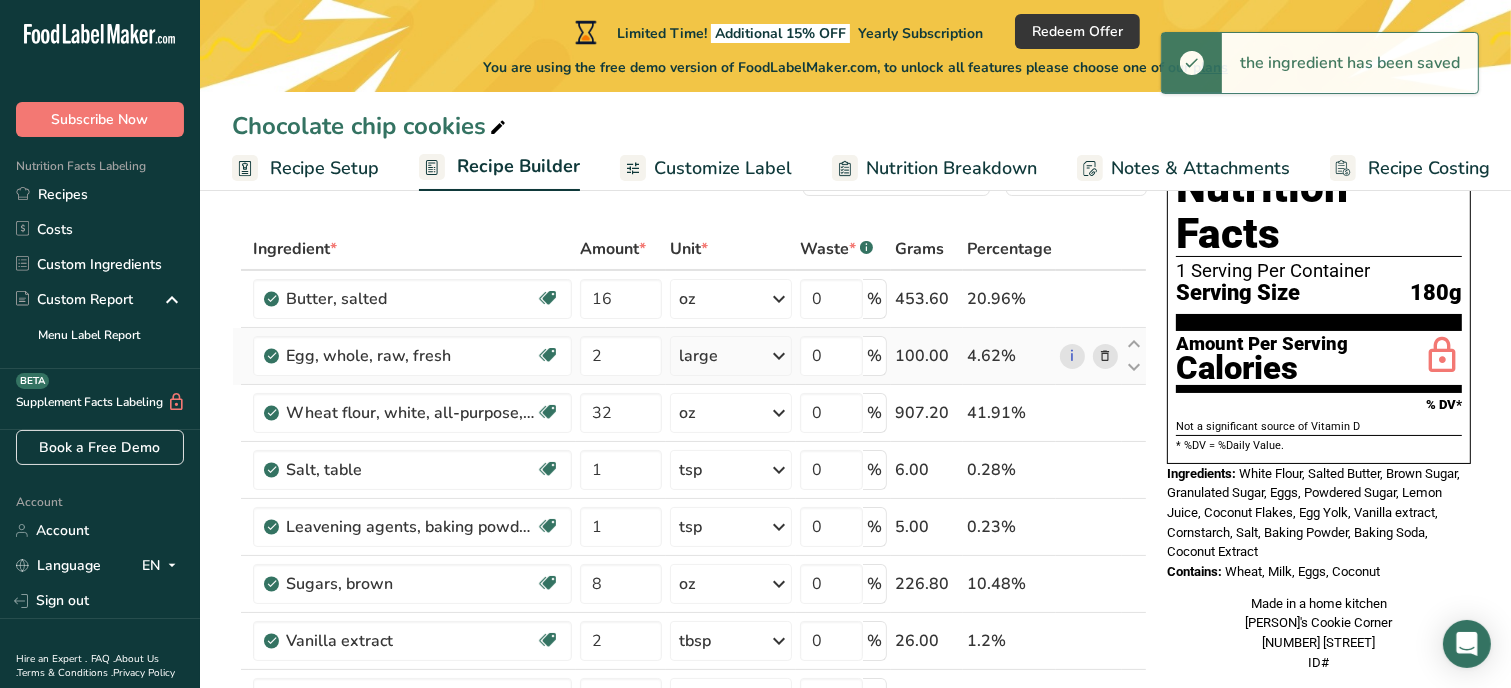 click at bounding box center [1105, 356] 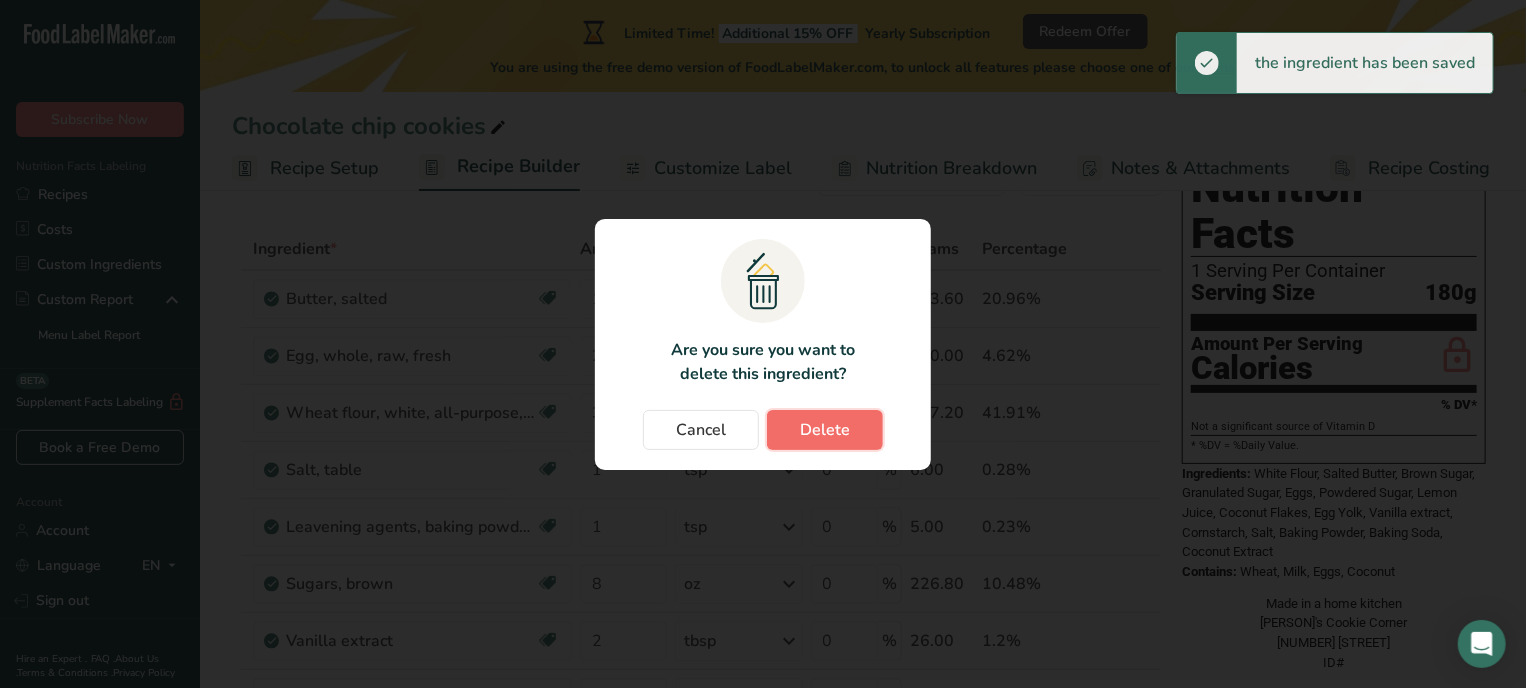 click on "Delete" at bounding box center [825, 430] 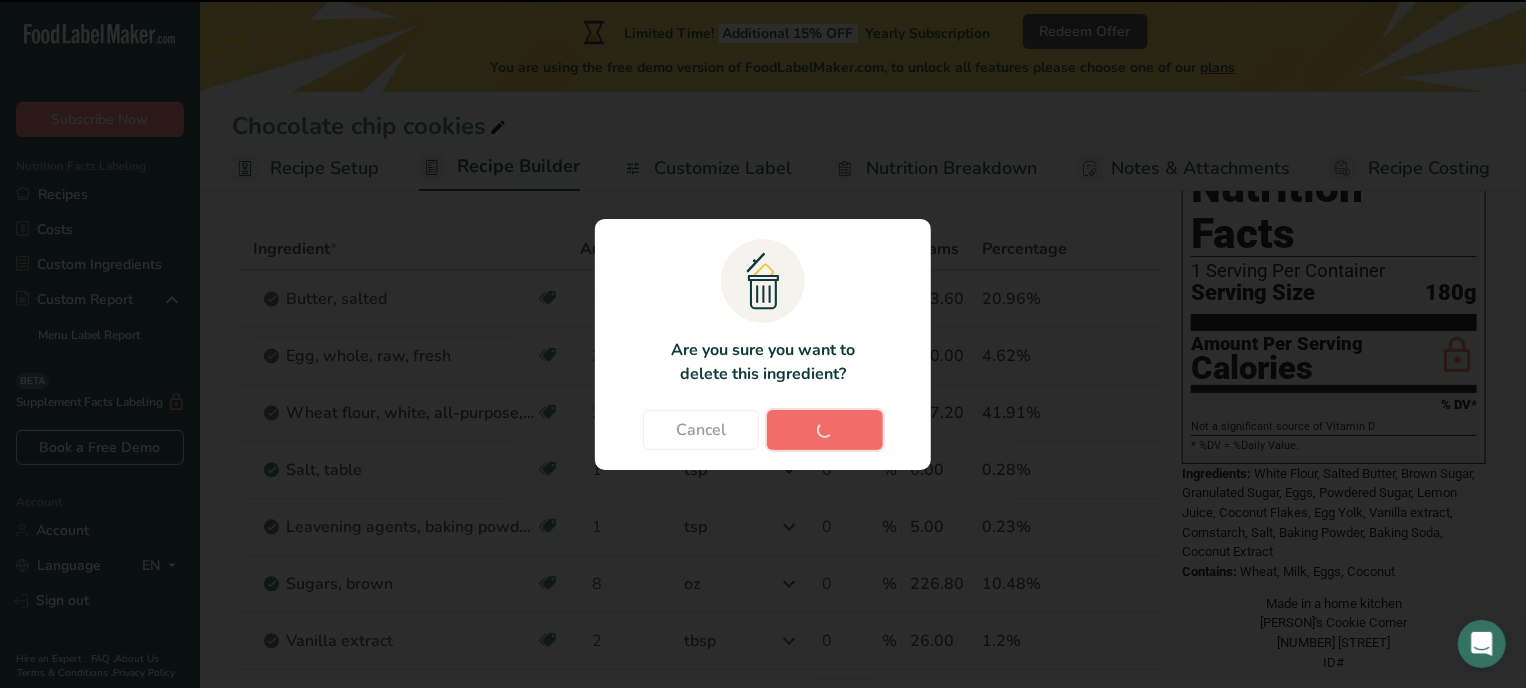 type on "32" 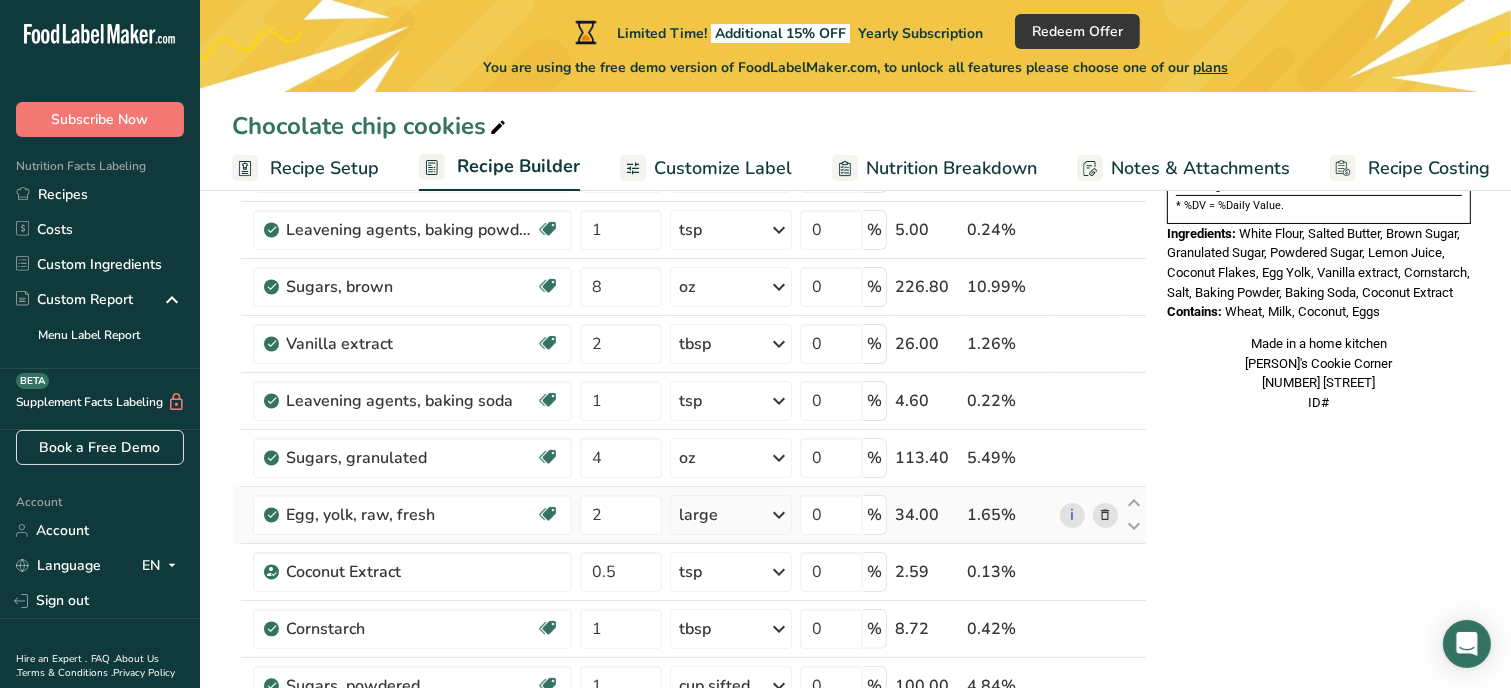 scroll, scrollTop: 360, scrollLeft: 0, axis: vertical 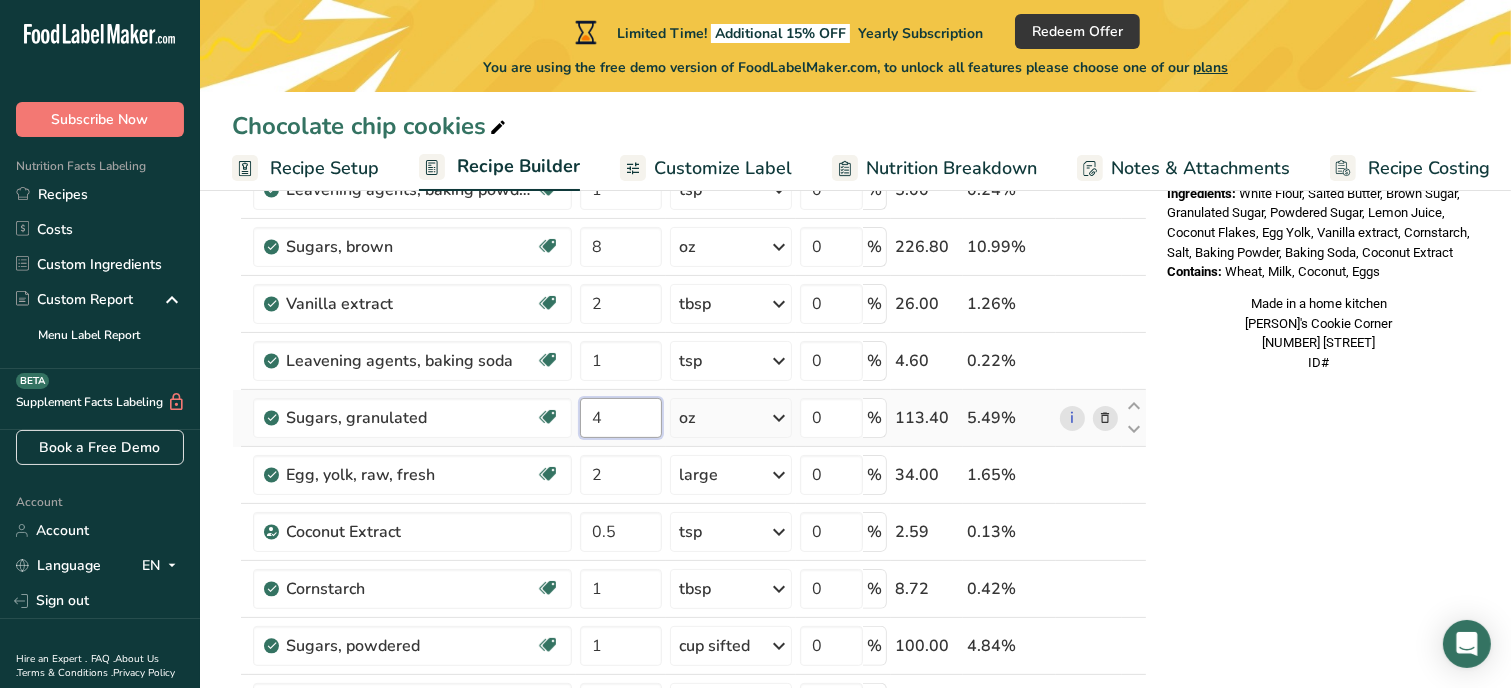 click on "4" at bounding box center [621, 418] 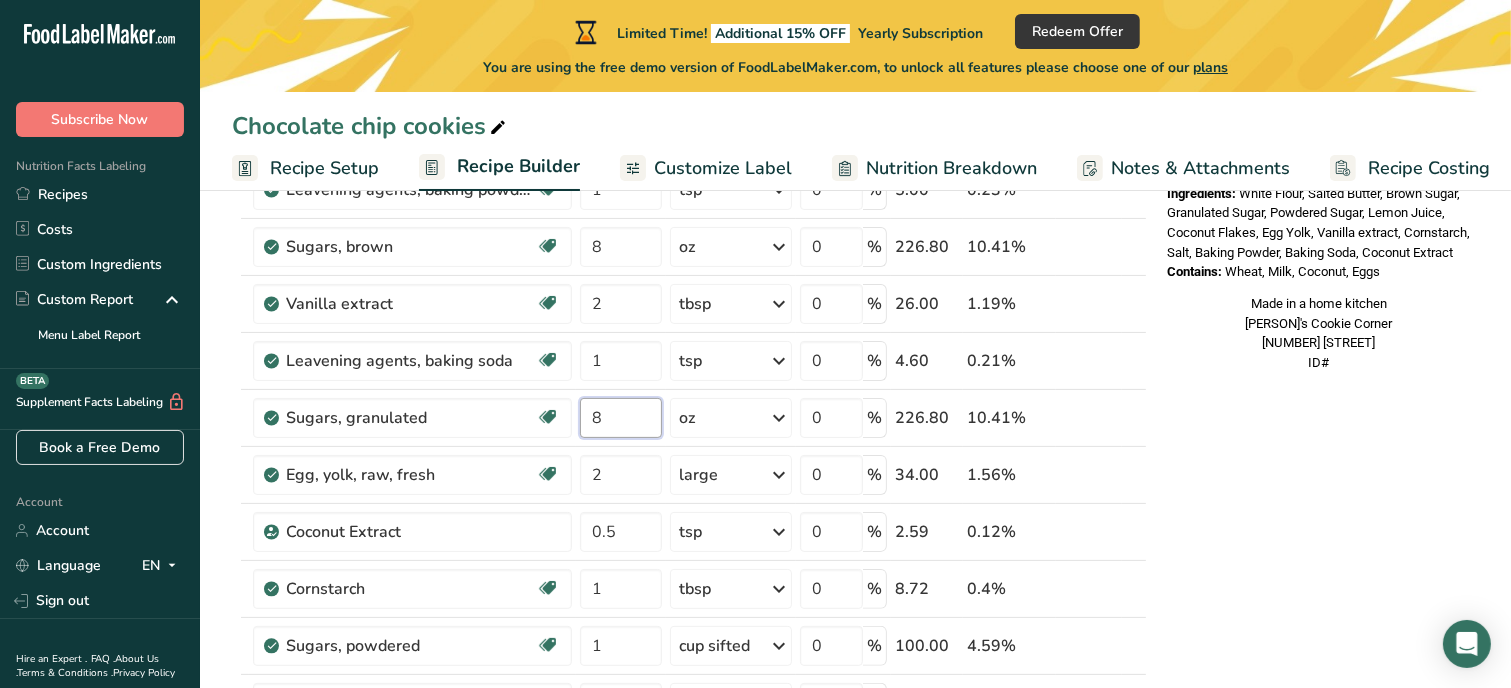 type on "8" 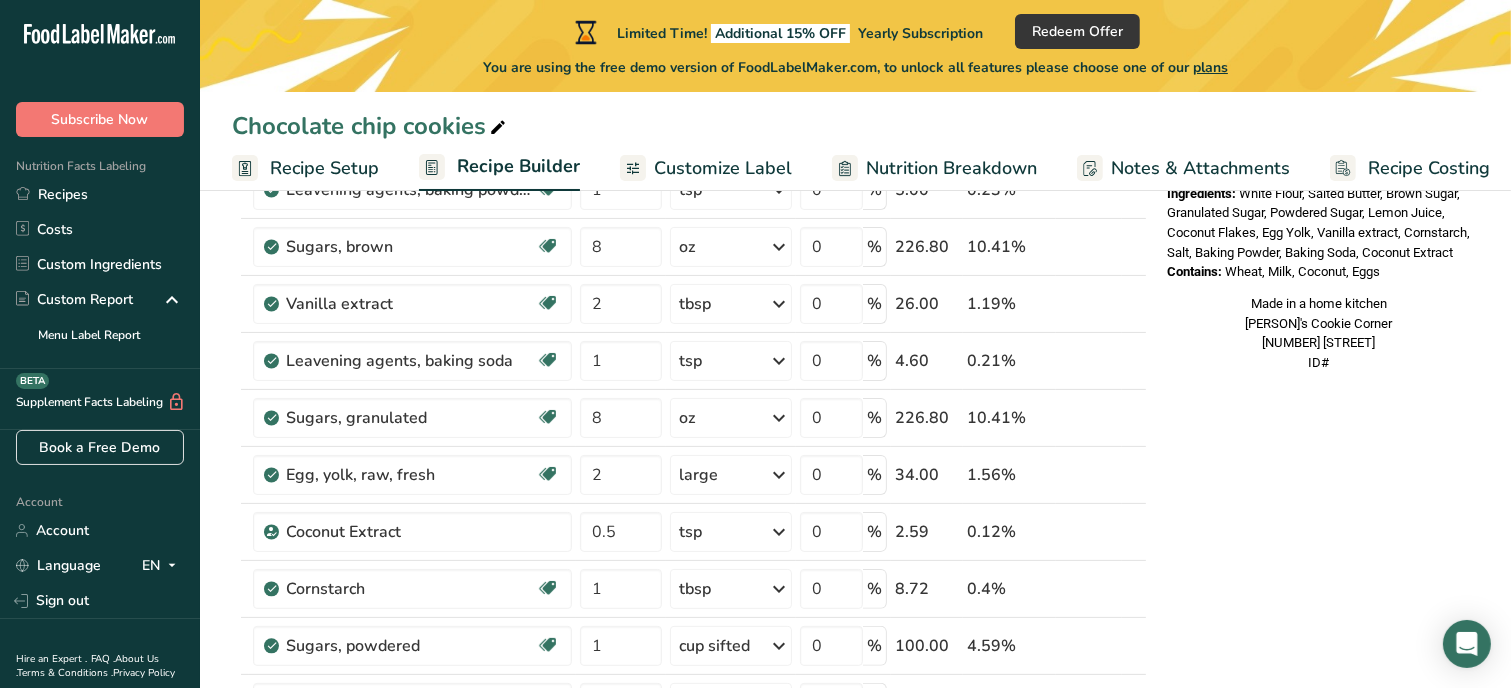 click on "Nutrition Facts
1 Serving Per Container
Serving Size
172g
Amount Per Serving
Calories
% DV*
Not a significant source of Vitamin D
* %DV = %Daily Value.
Ingredients:   White Flour, Salted Butter, Brown Sugar, Granulated Sugar, Powdered Sugar, Lemon Juice, Coconut Flakes, Egg Yolk, Vanilla extract, Cornstarch, Salt, Baking Powder, Baking Soda, Coconut Extract   Contains:
Wheat, Milk, Coconut, Eggs
Made in a home kitchen
[PERSON]'s Cookie Corner
[NUMBER] [STREET]
ID#" at bounding box center (1319, 764) 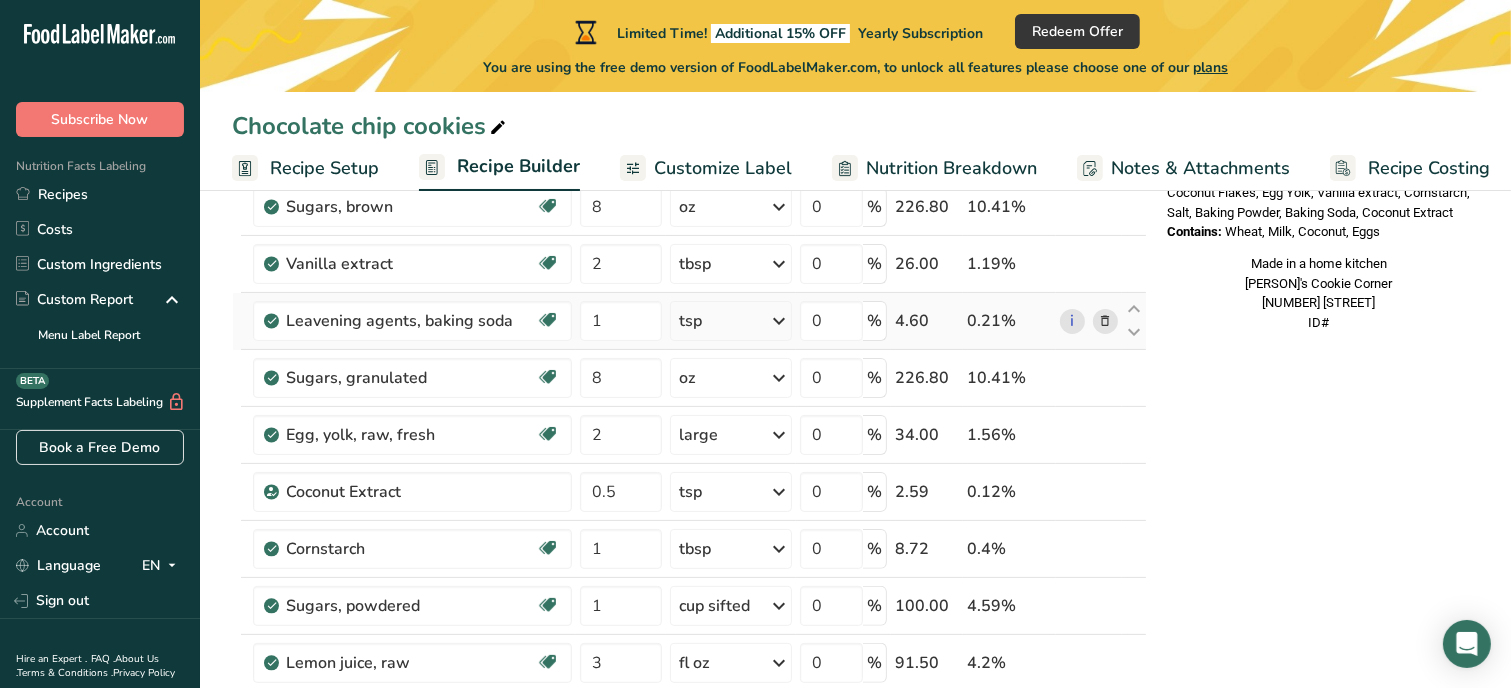 scroll, scrollTop: 440, scrollLeft: 0, axis: vertical 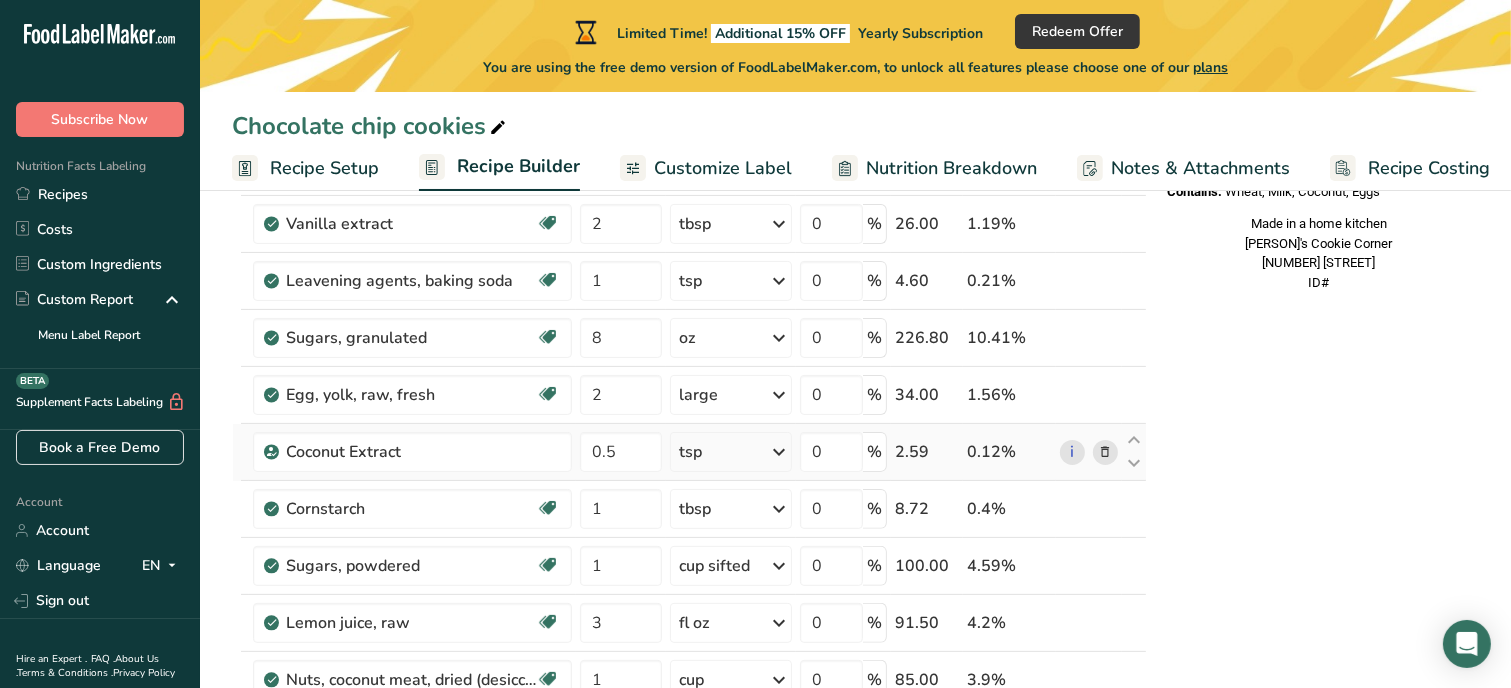 click at bounding box center (1105, 452) 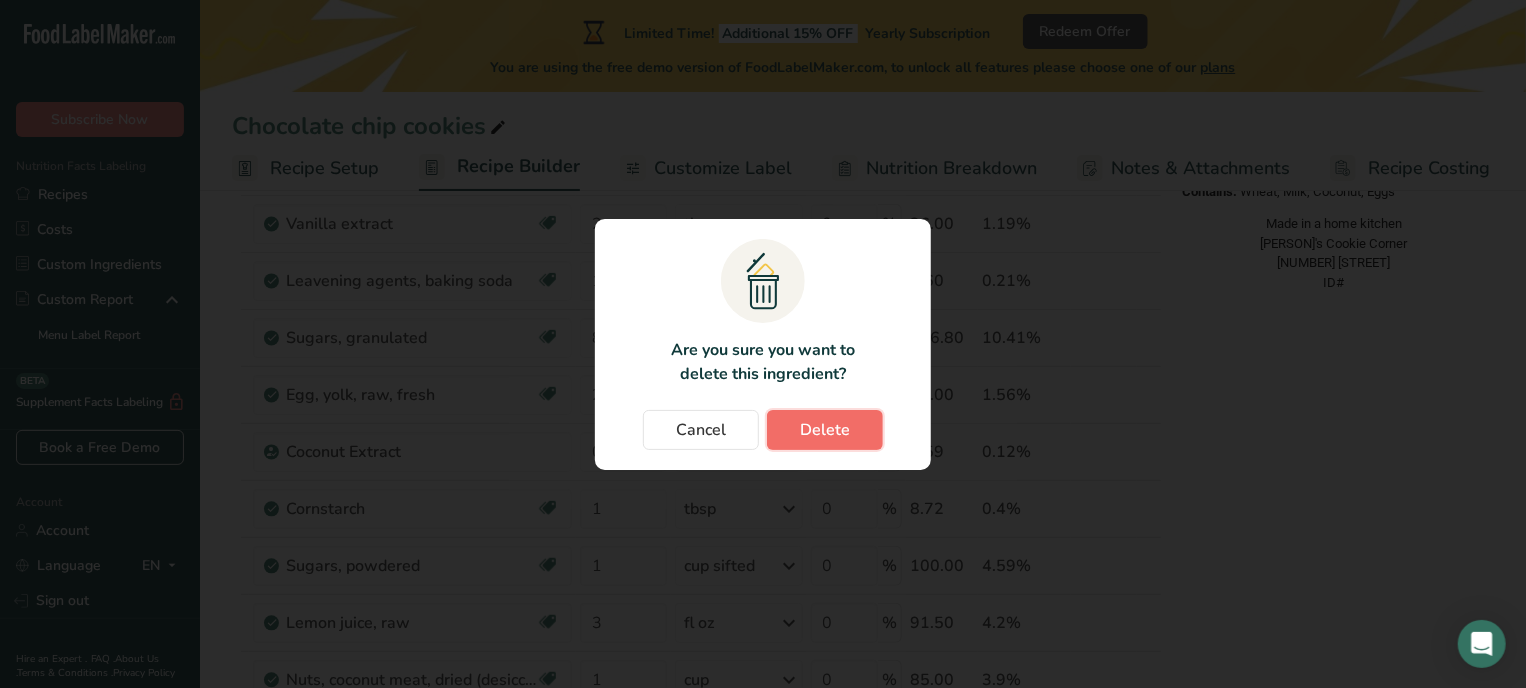 click on "Delete" at bounding box center [825, 430] 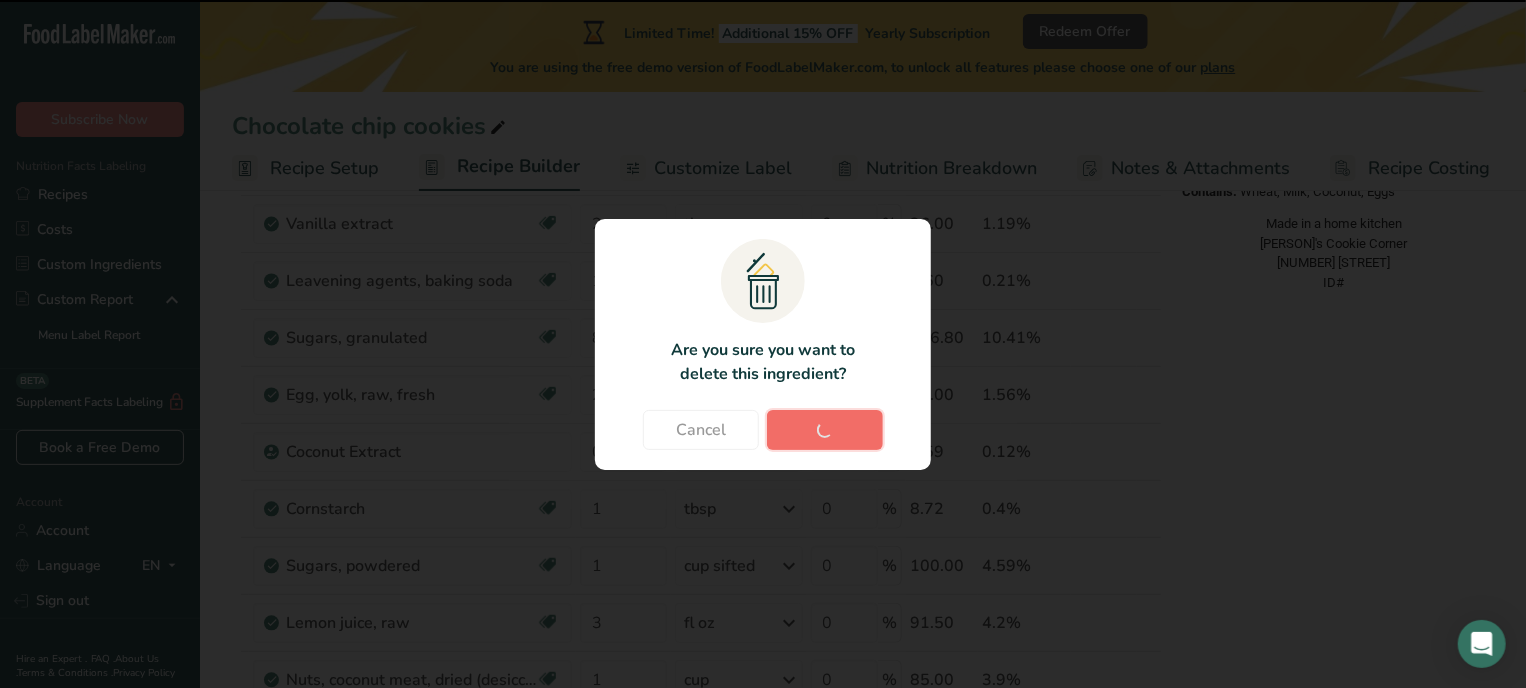 type on "1" 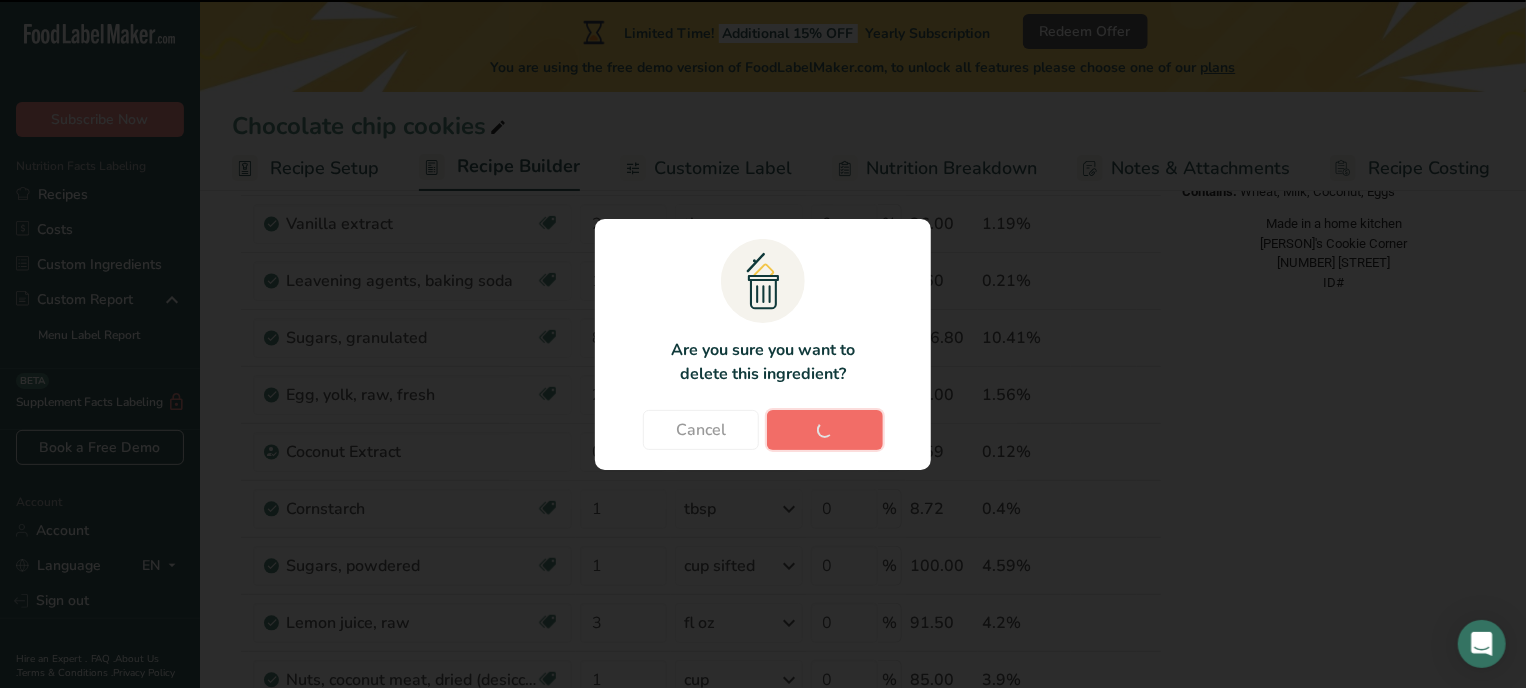 type on "3" 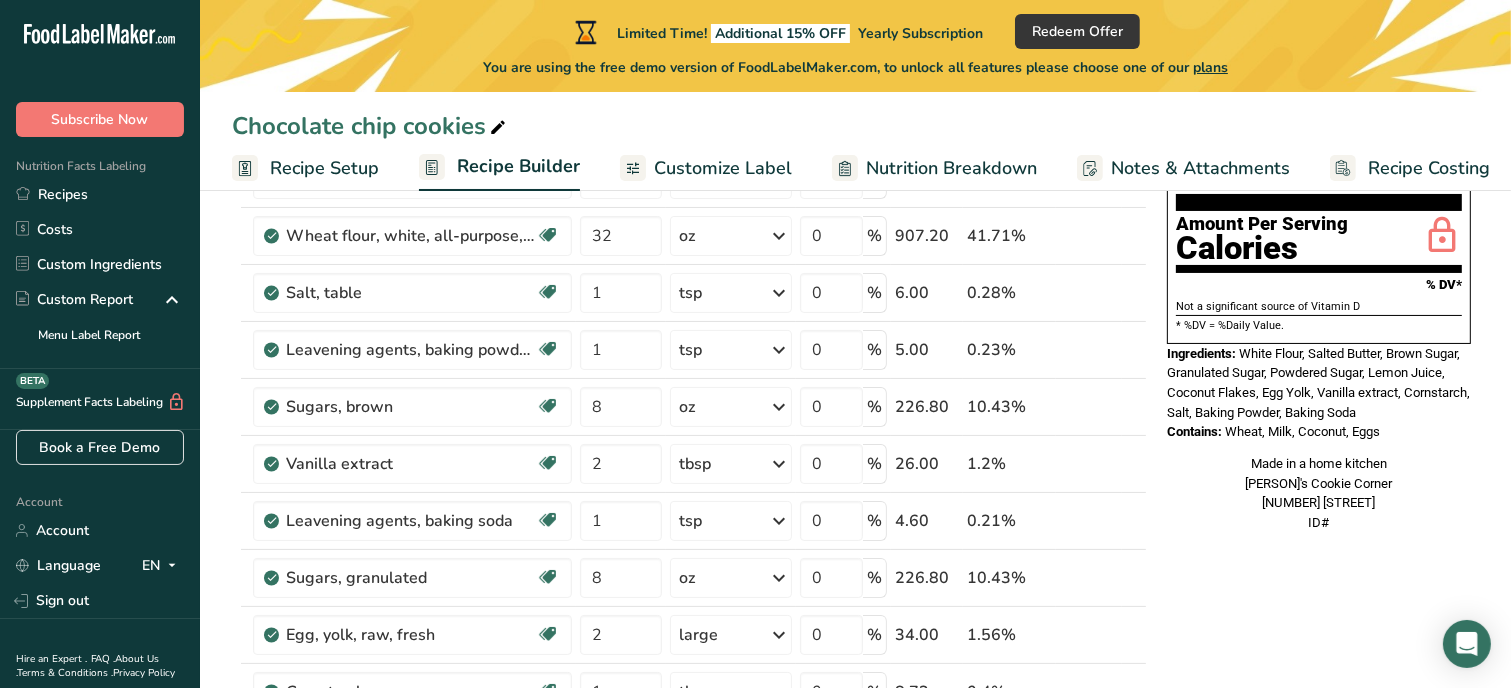 scroll, scrollTop: 240, scrollLeft: 0, axis: vertical 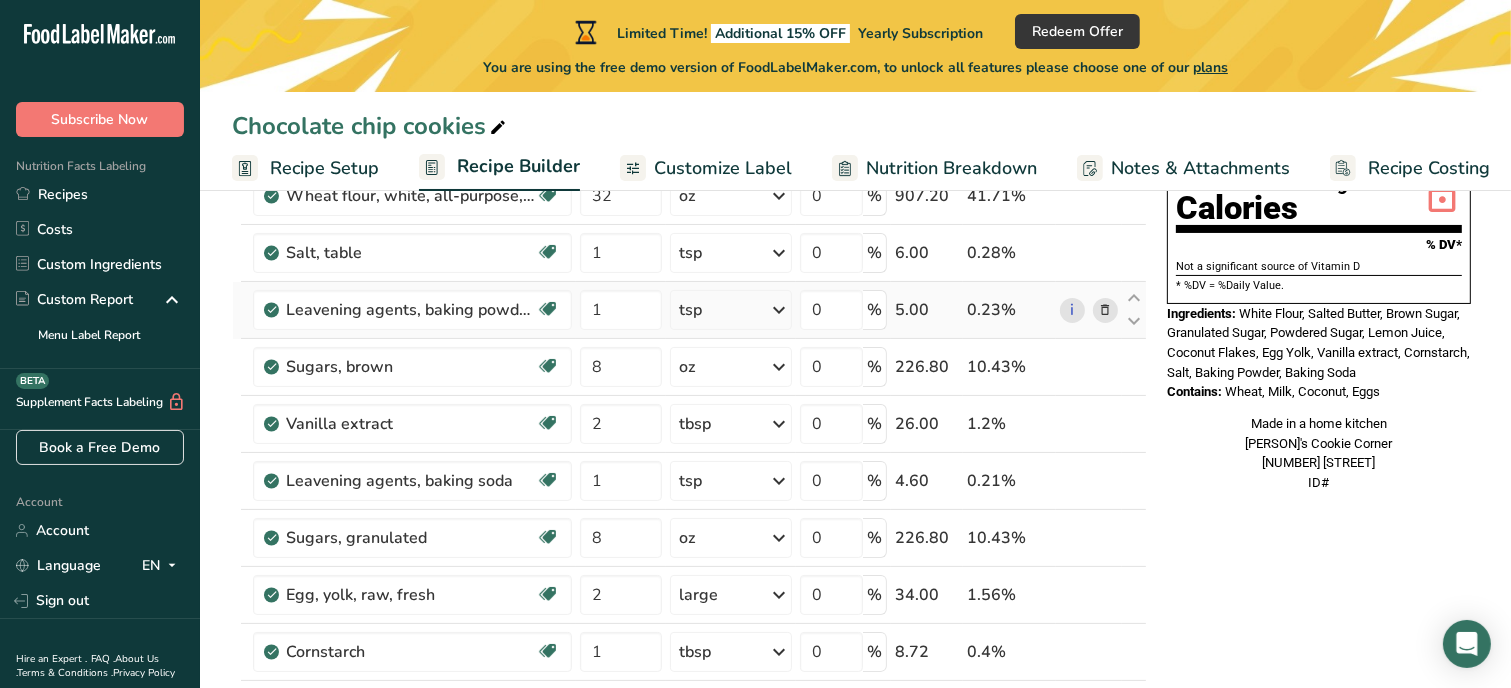 click at bounding box center [1105, 310] 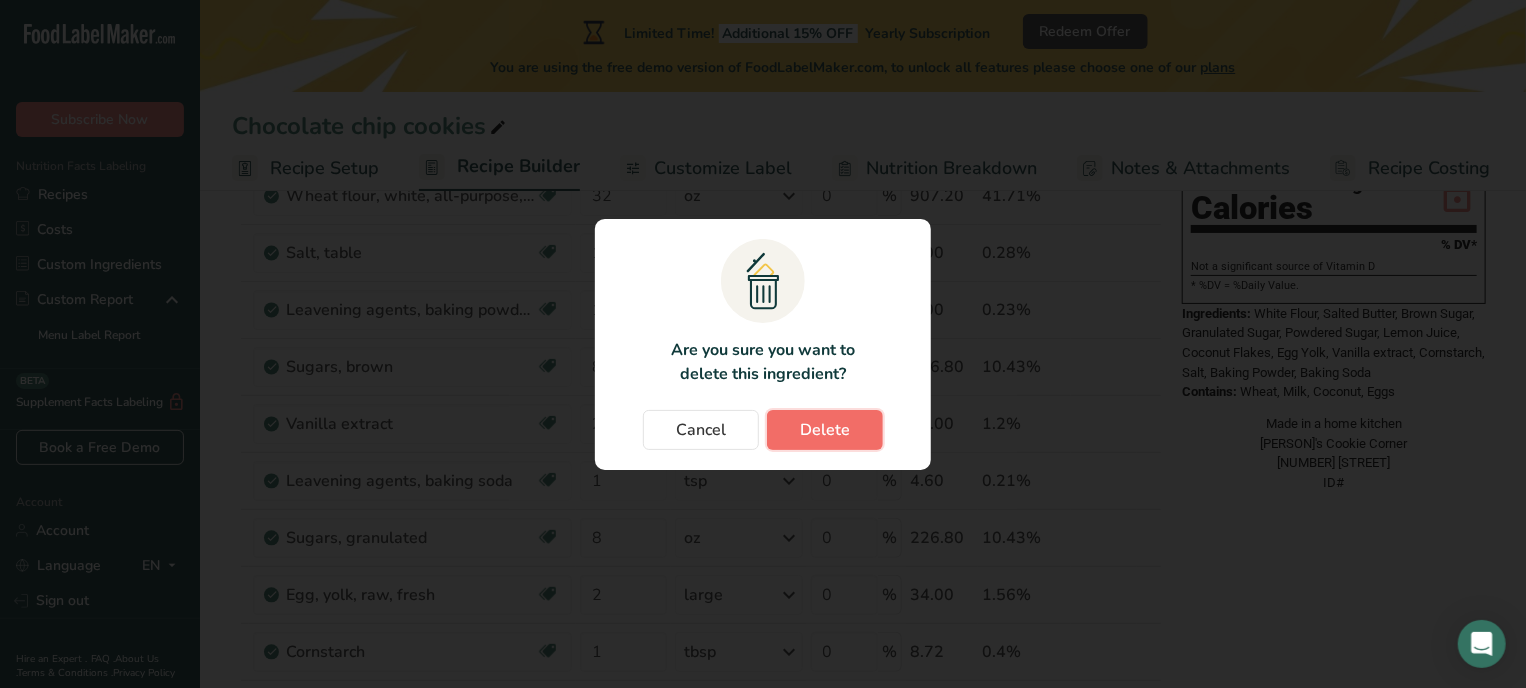 click on "Delete" at bounding box center [825, 430] 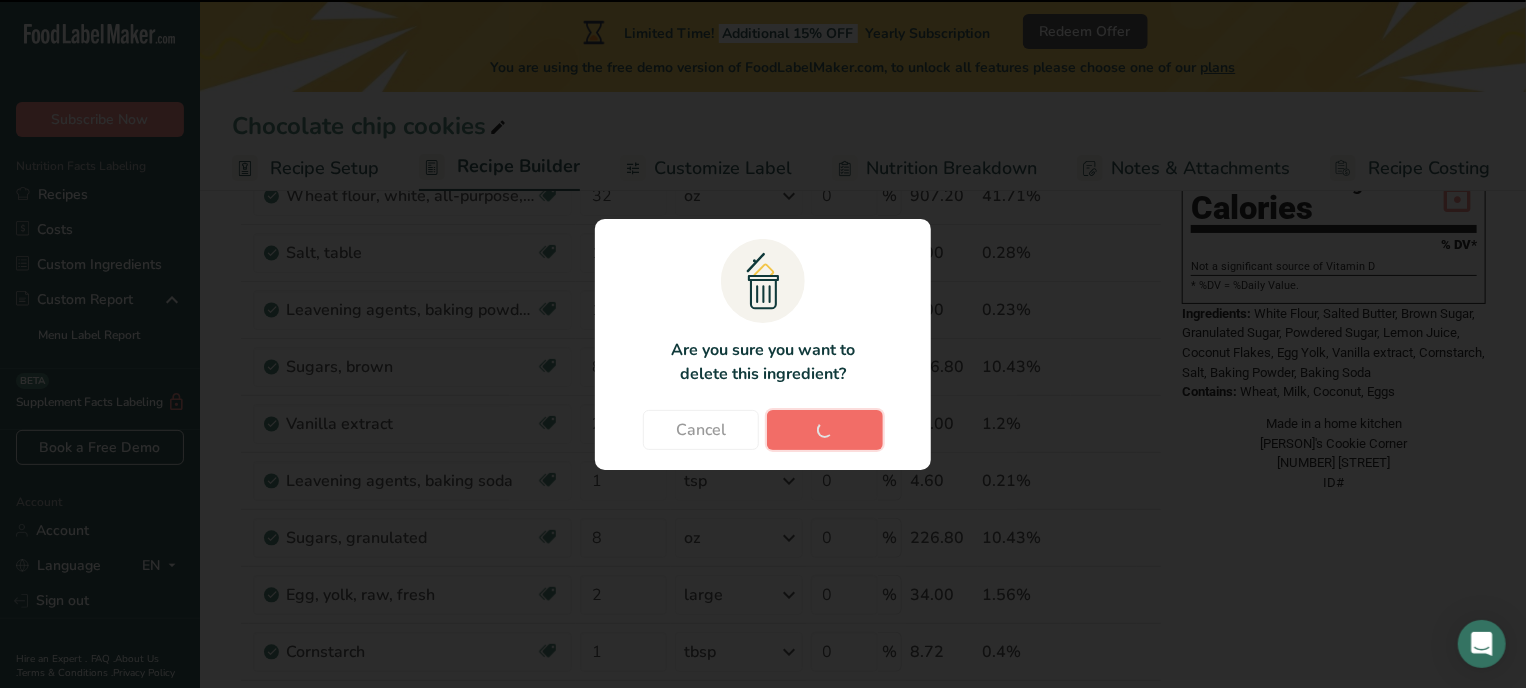 type on "8" 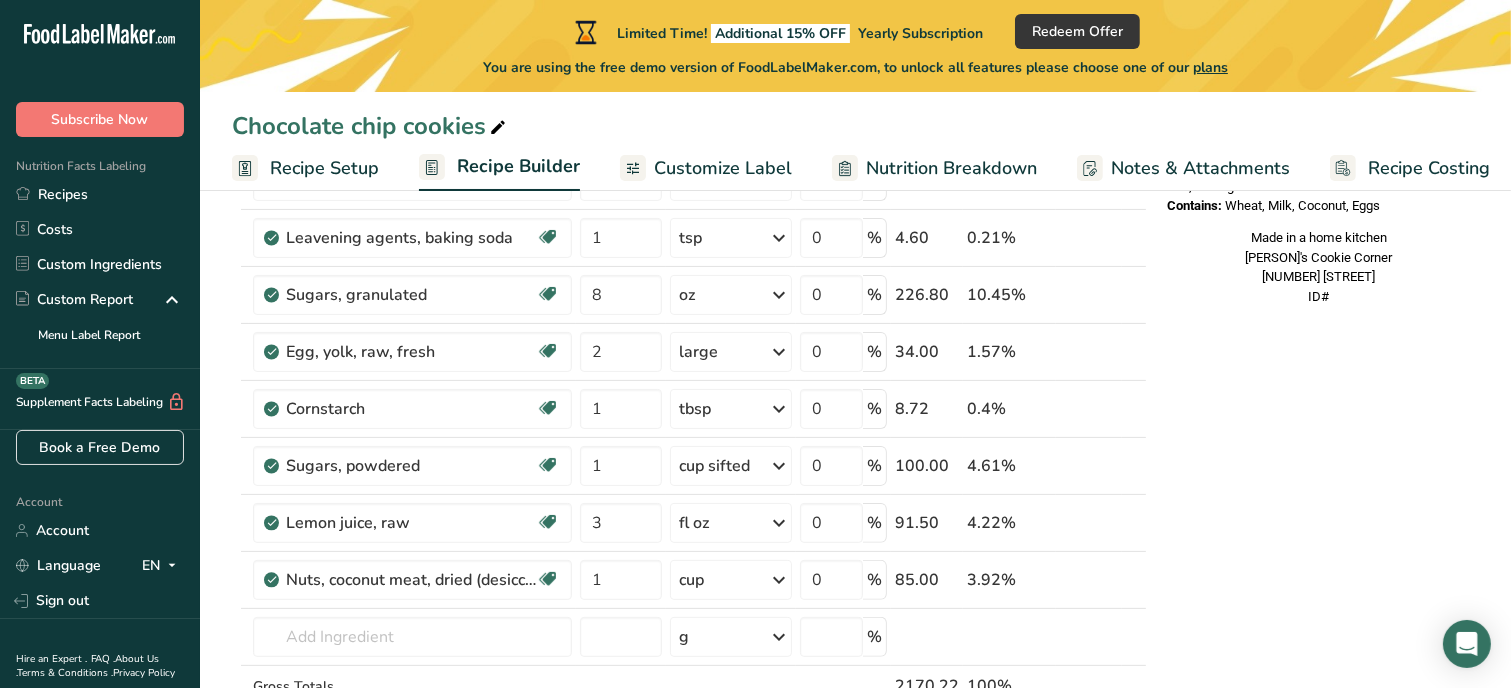 scroll, scrollTop: 440, scrollLeft: 0, axis: vertical 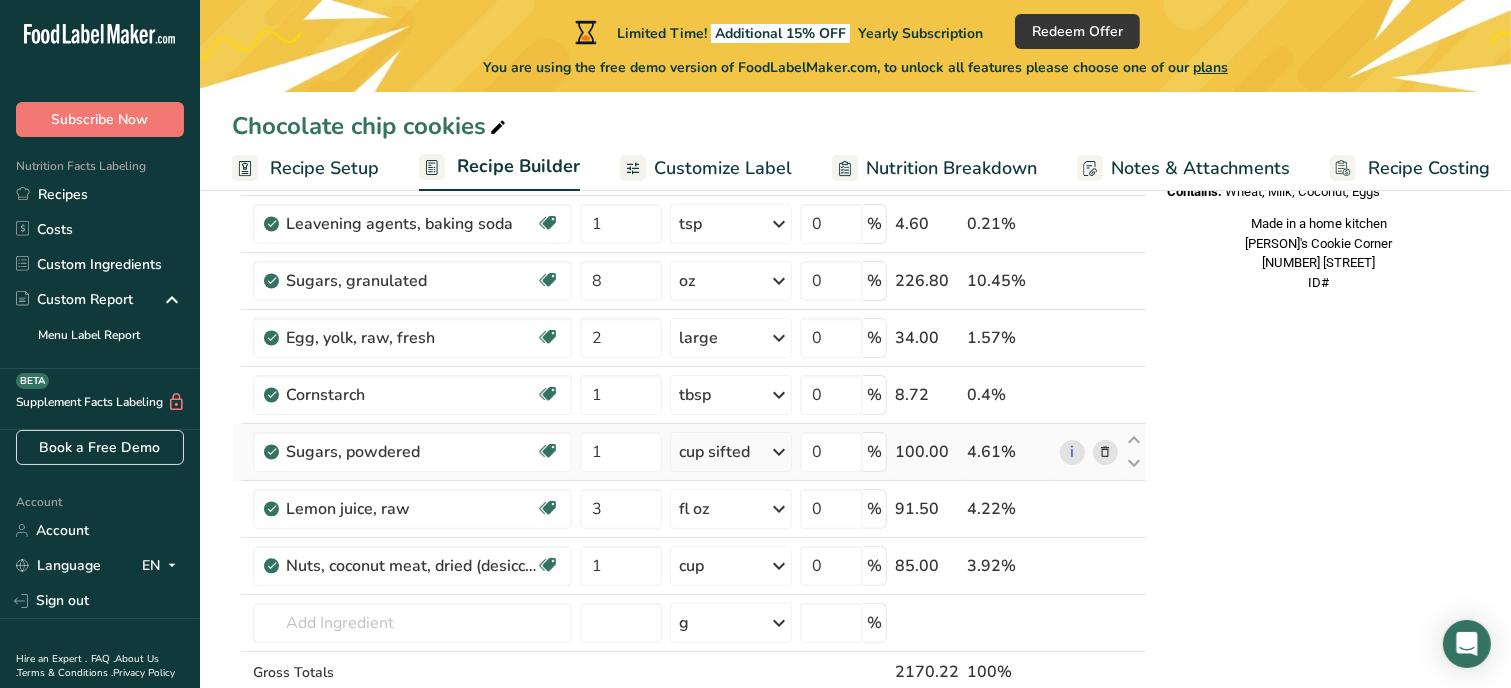 click at bounding box center (1105, 452) 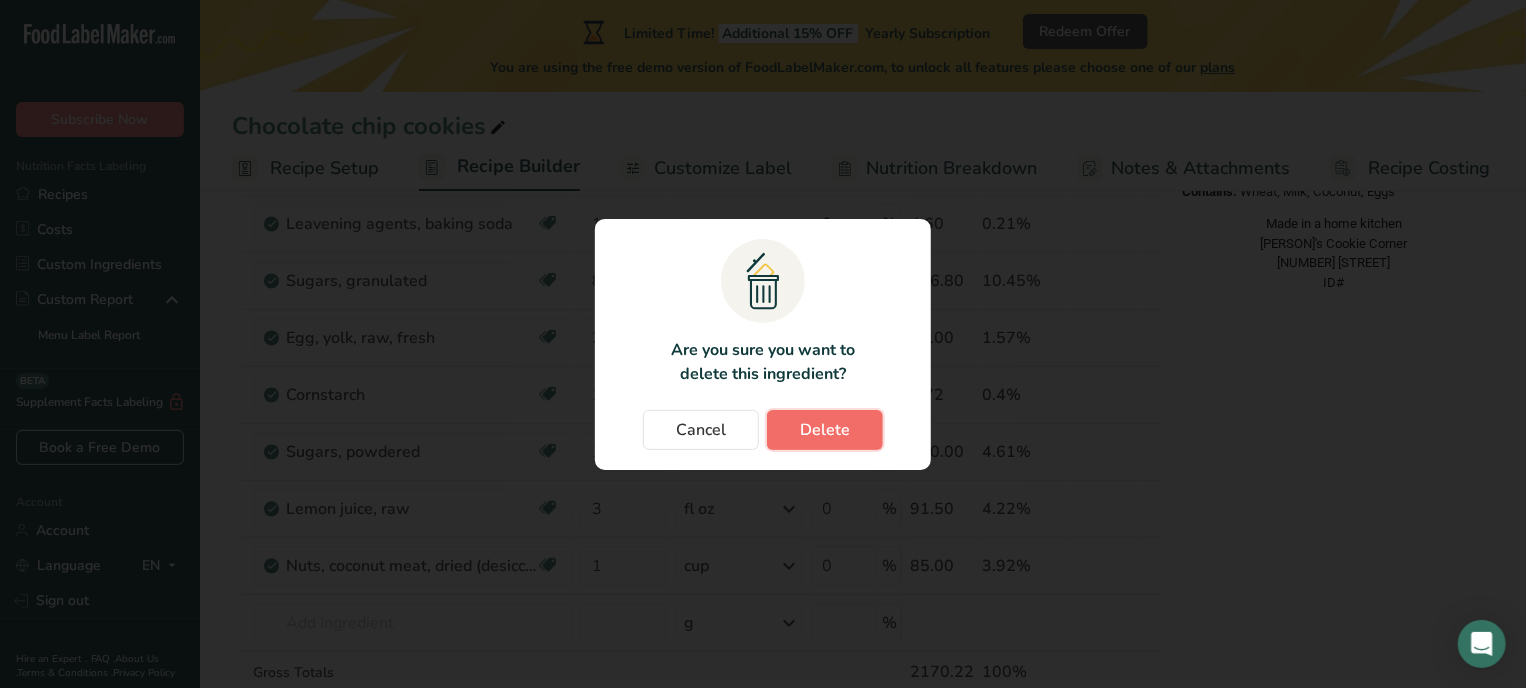 click on "Delete" at bounding box center [825, 430] 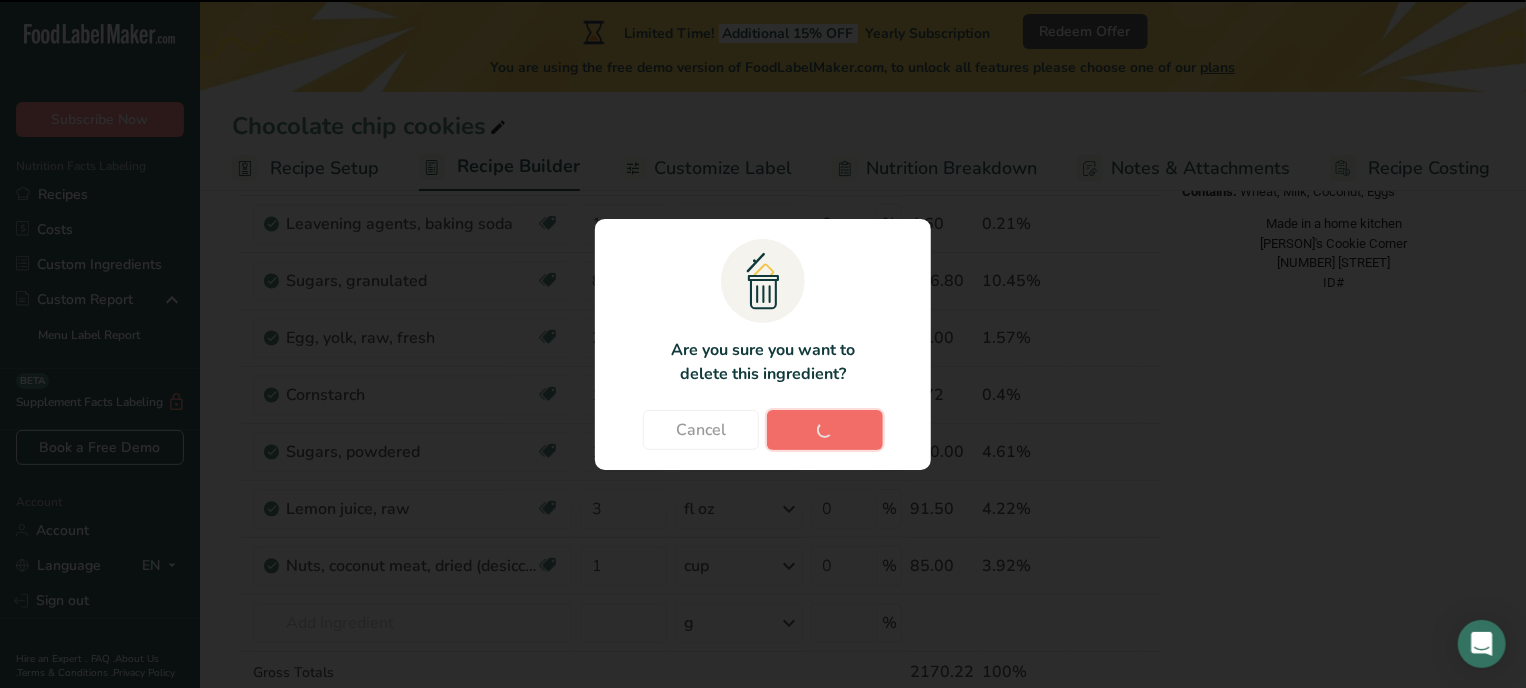 type on "3" 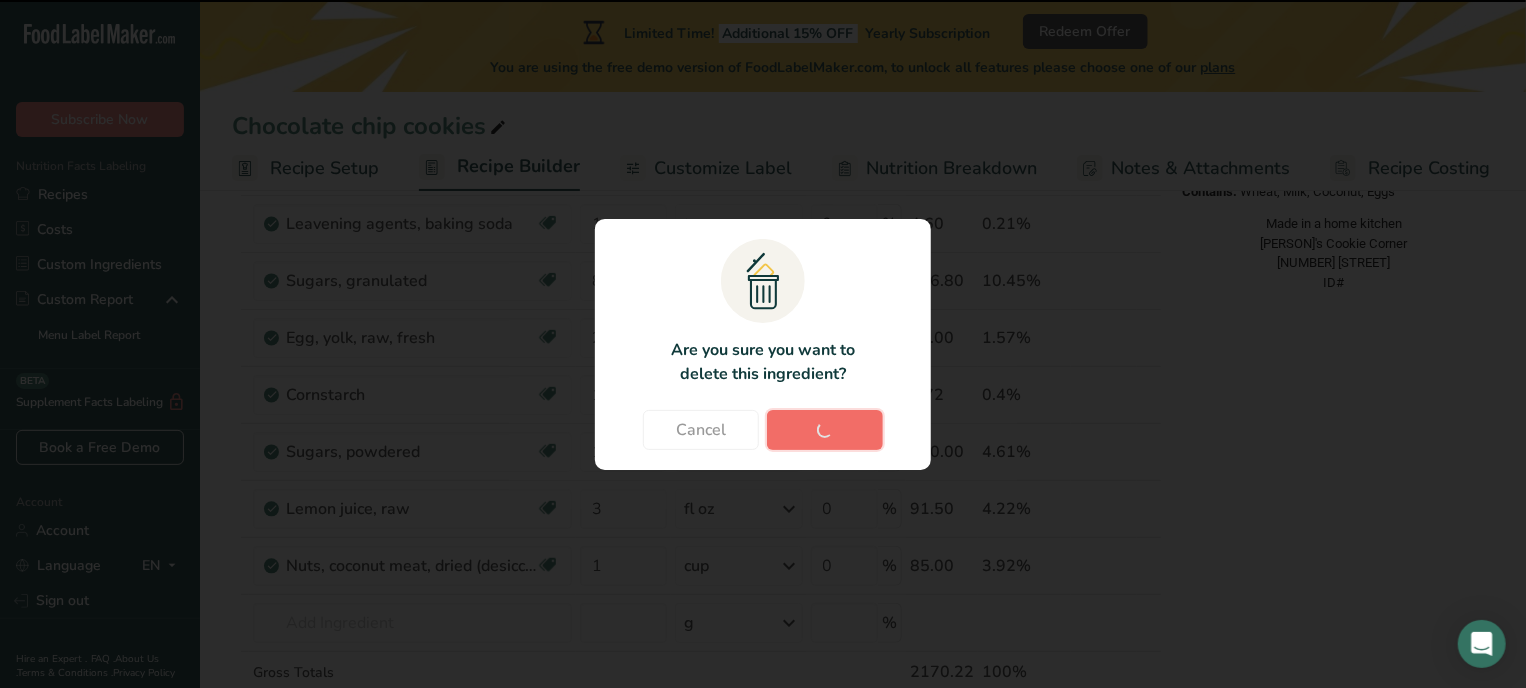 type on "1" 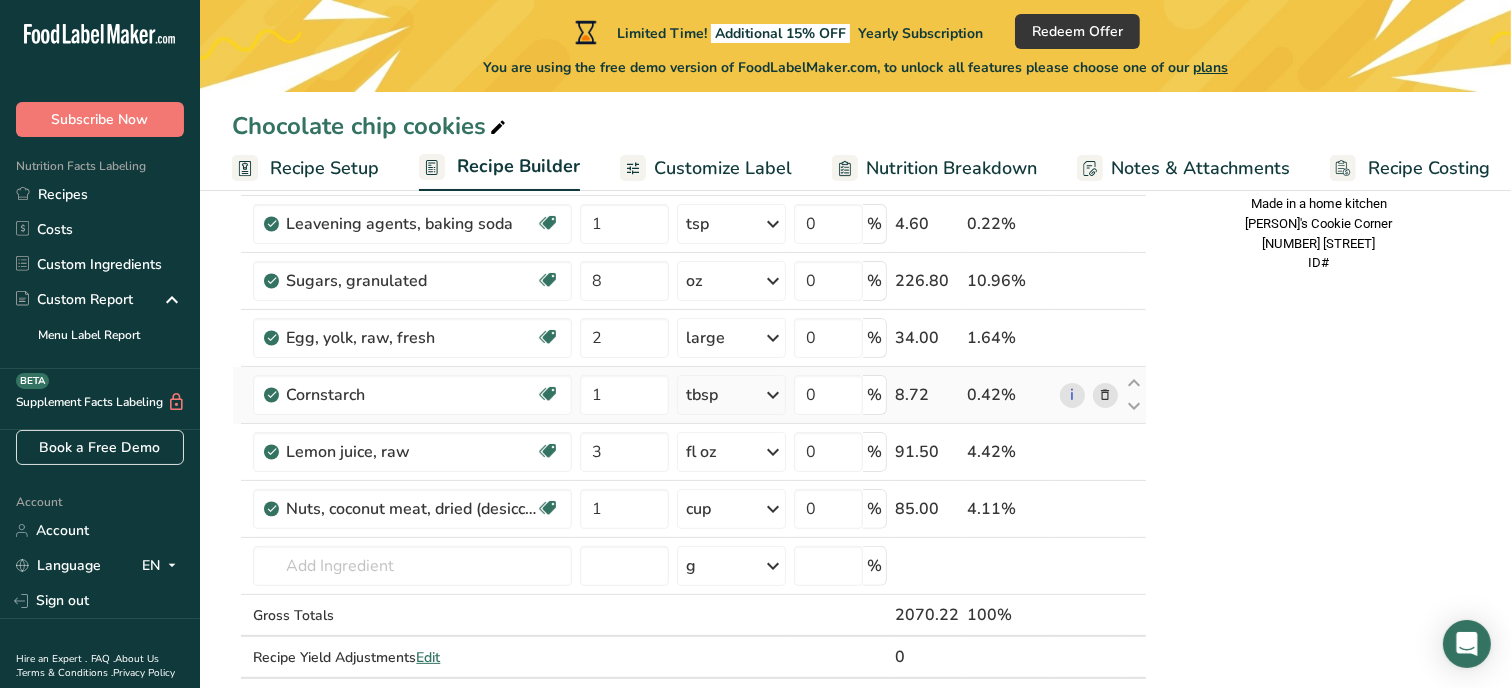 click at bounding box center (1105, 395) 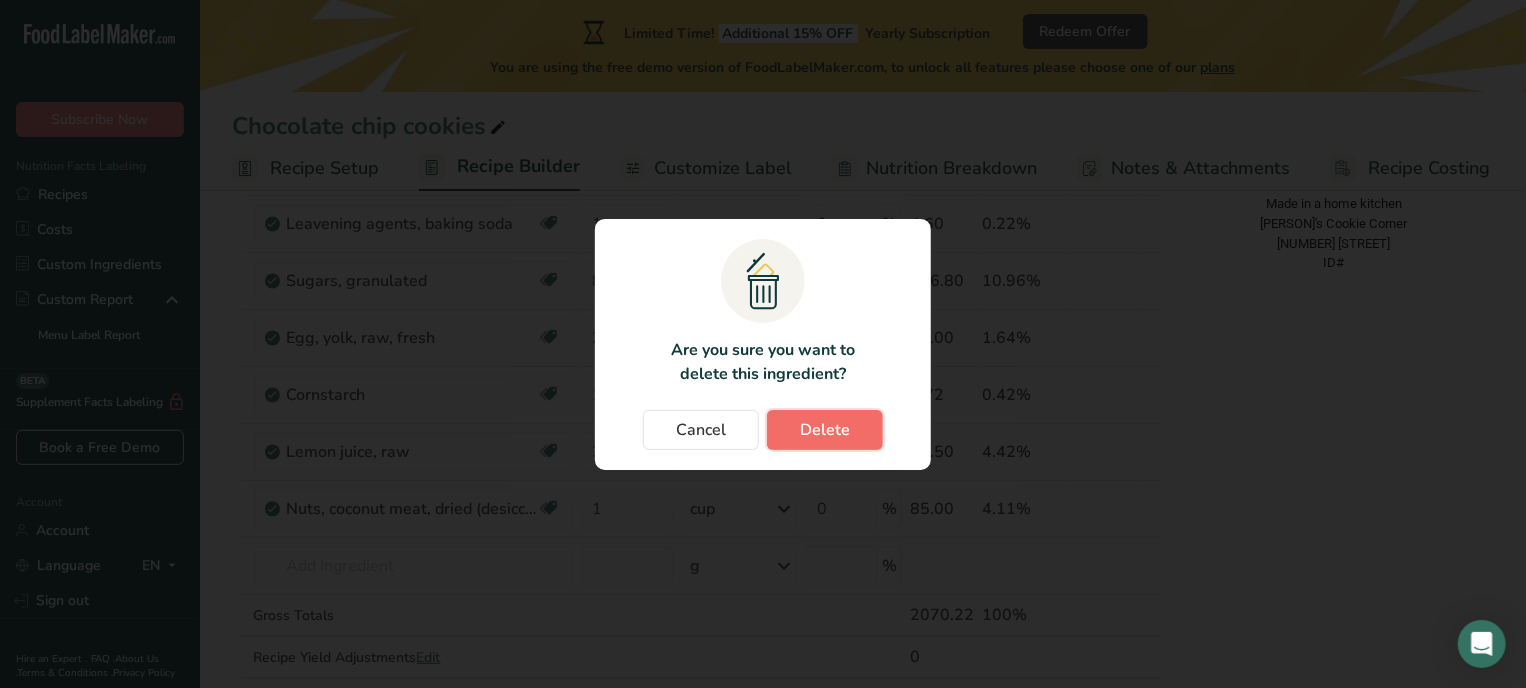 click on "Delete" at bounding box center (825, 430) 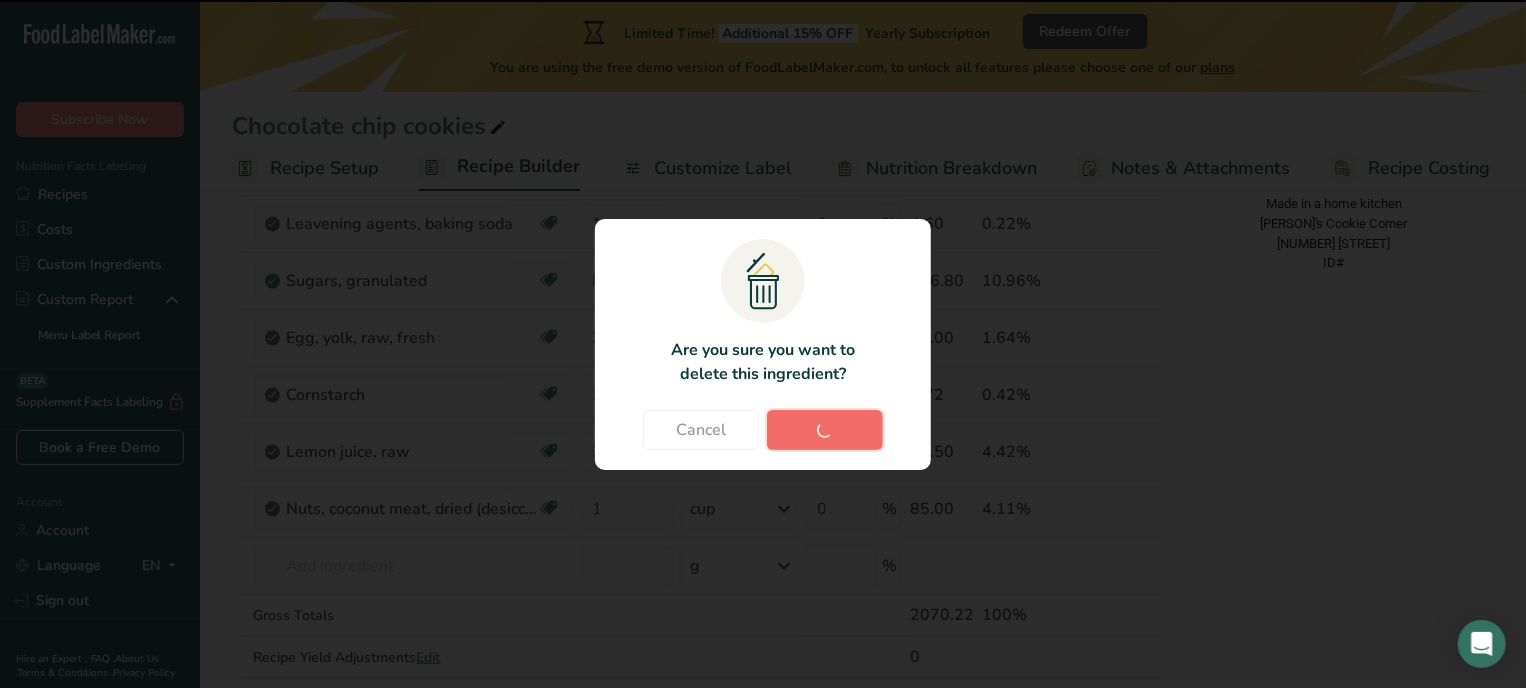 type on "3" 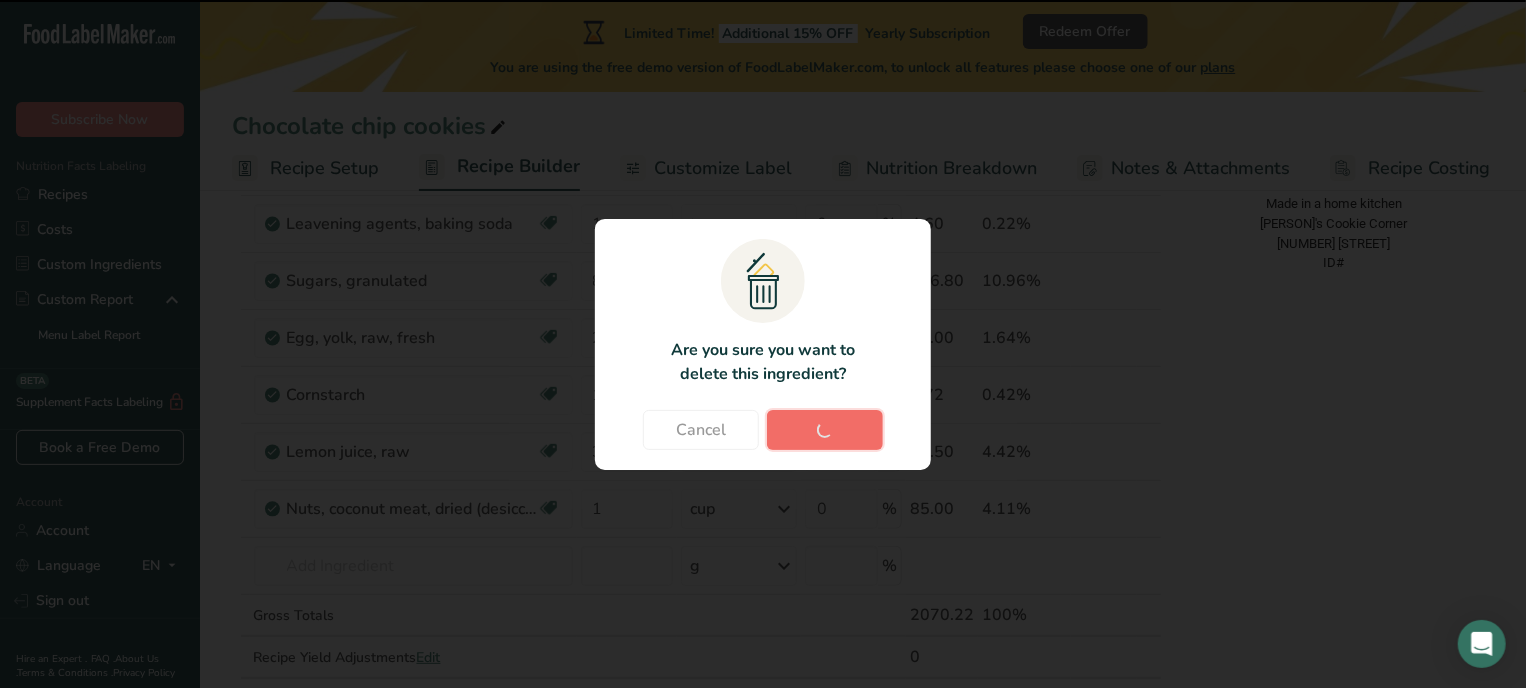 type on "1" 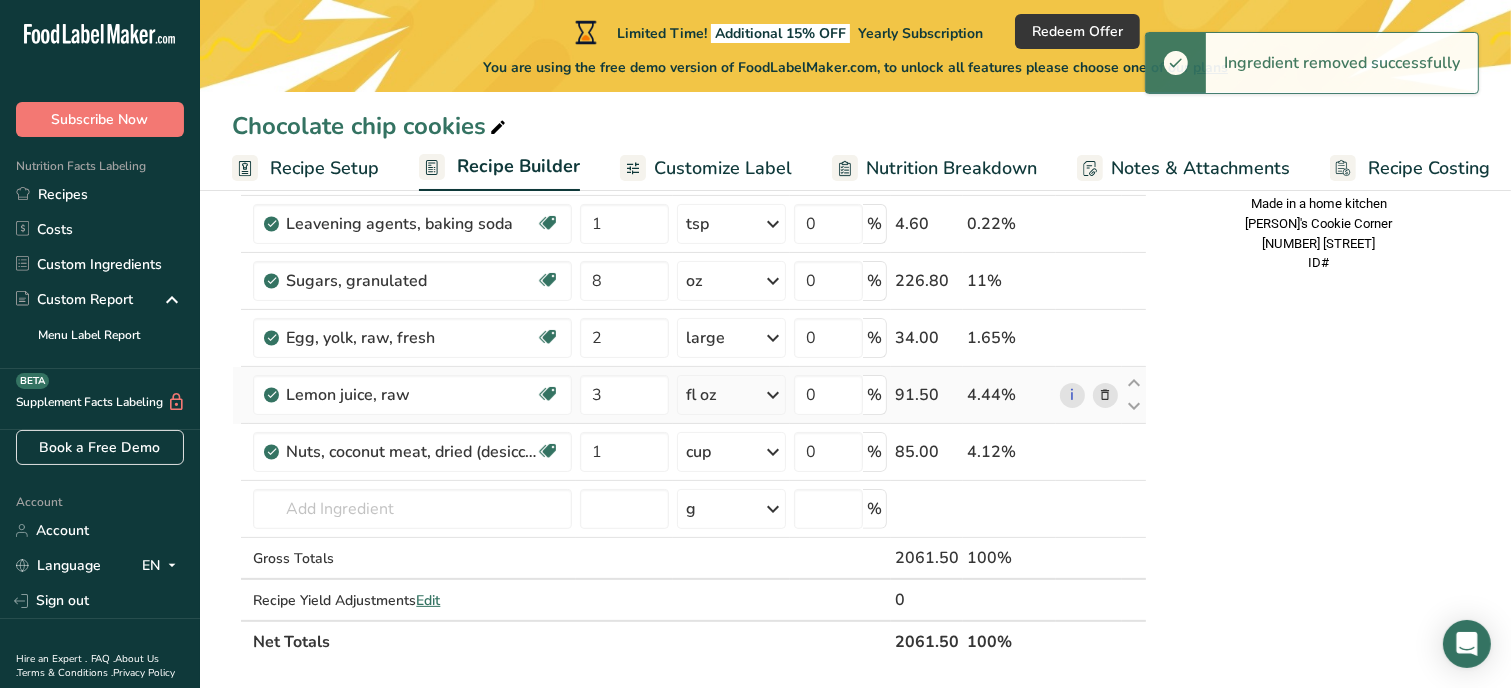 click at bounding box center (1105, 395) 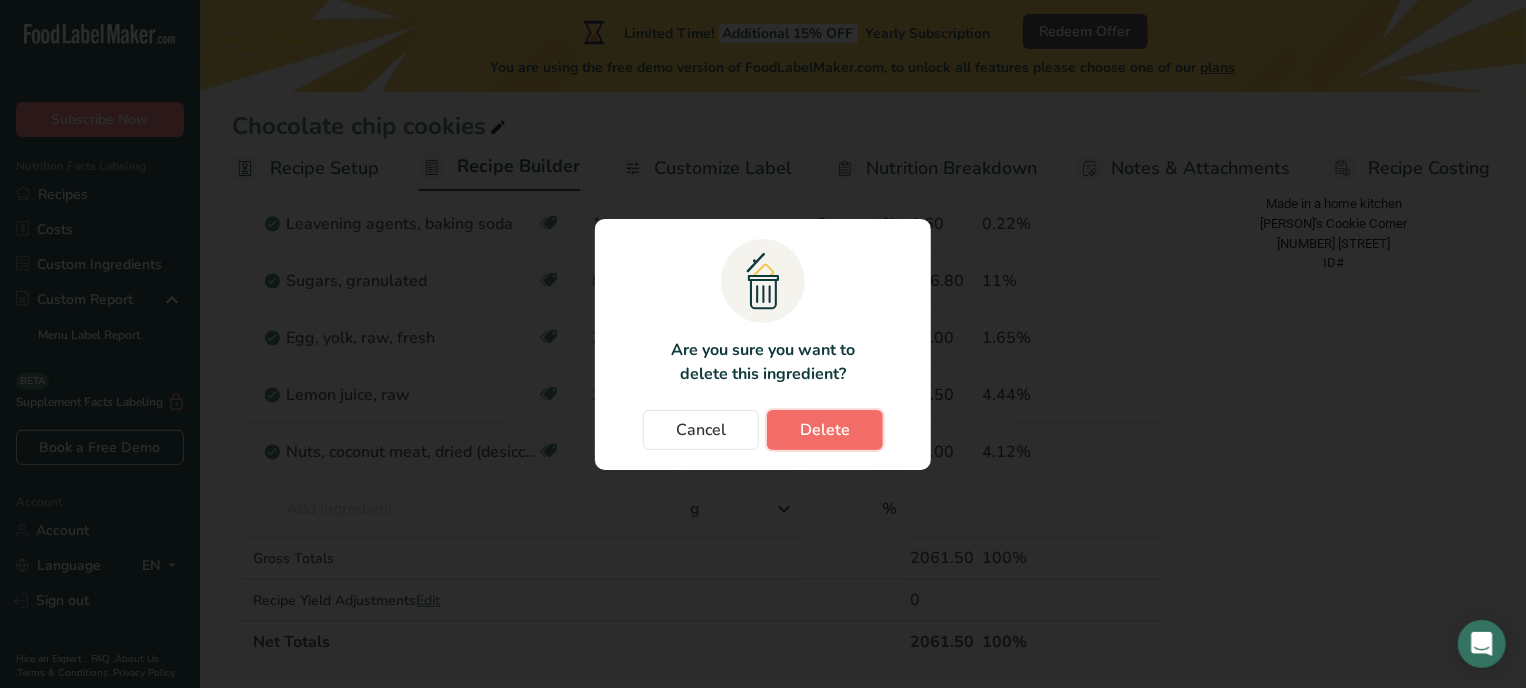click on "Delete" at bounding box center [825, 430] 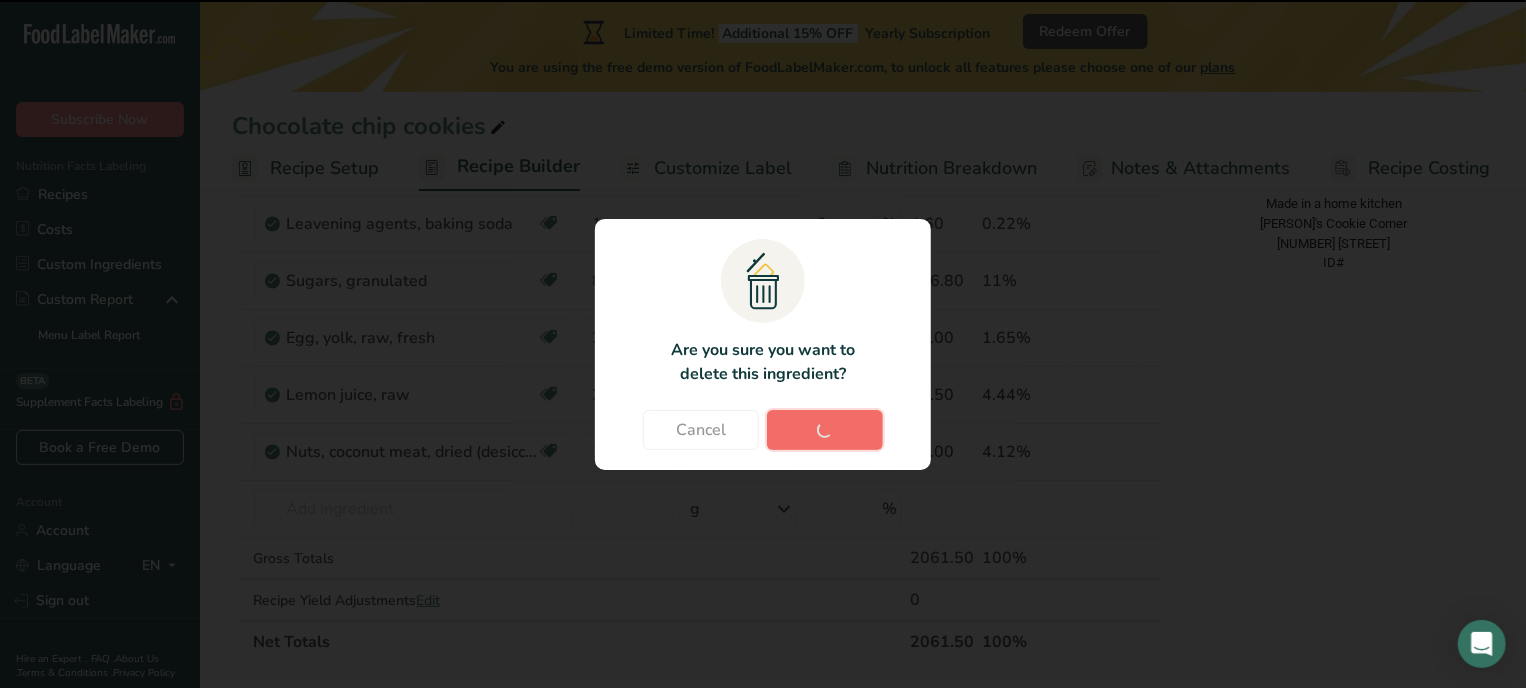 type on "1" 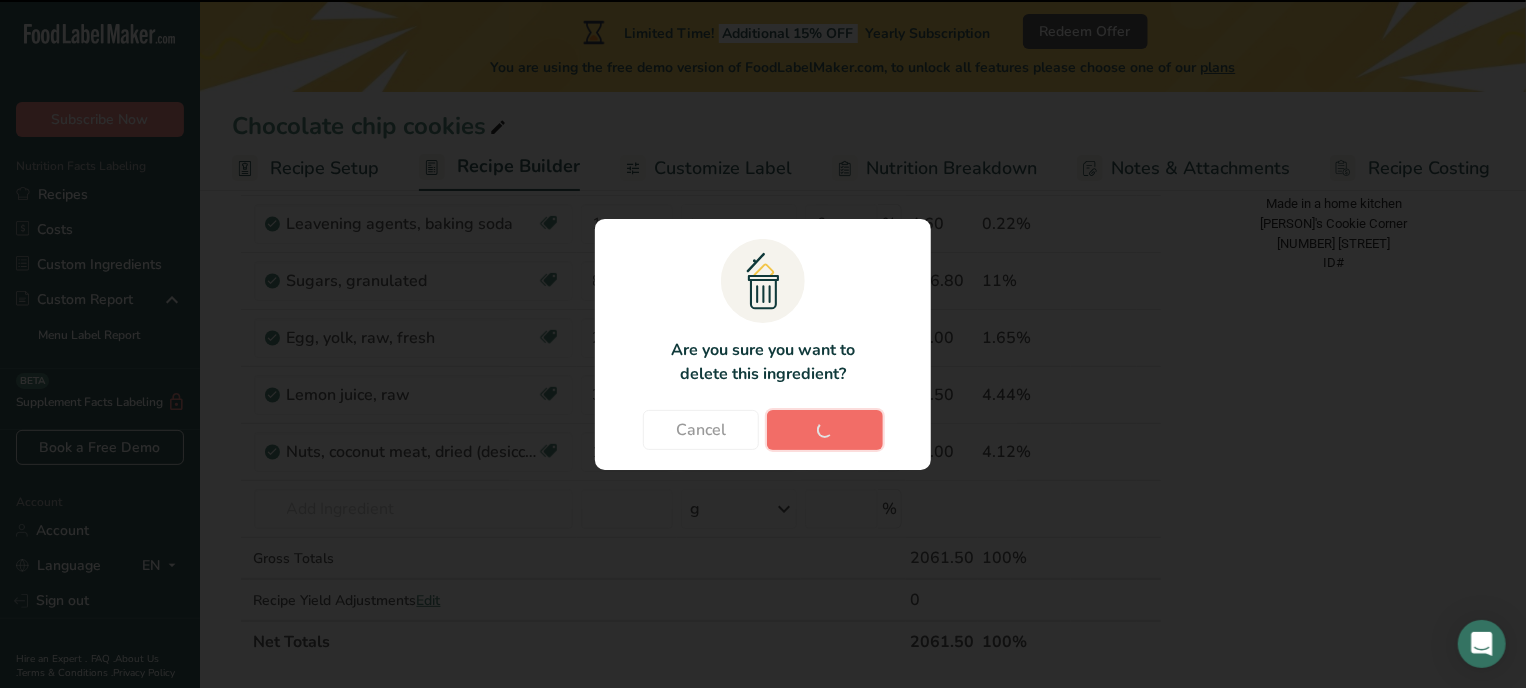 type 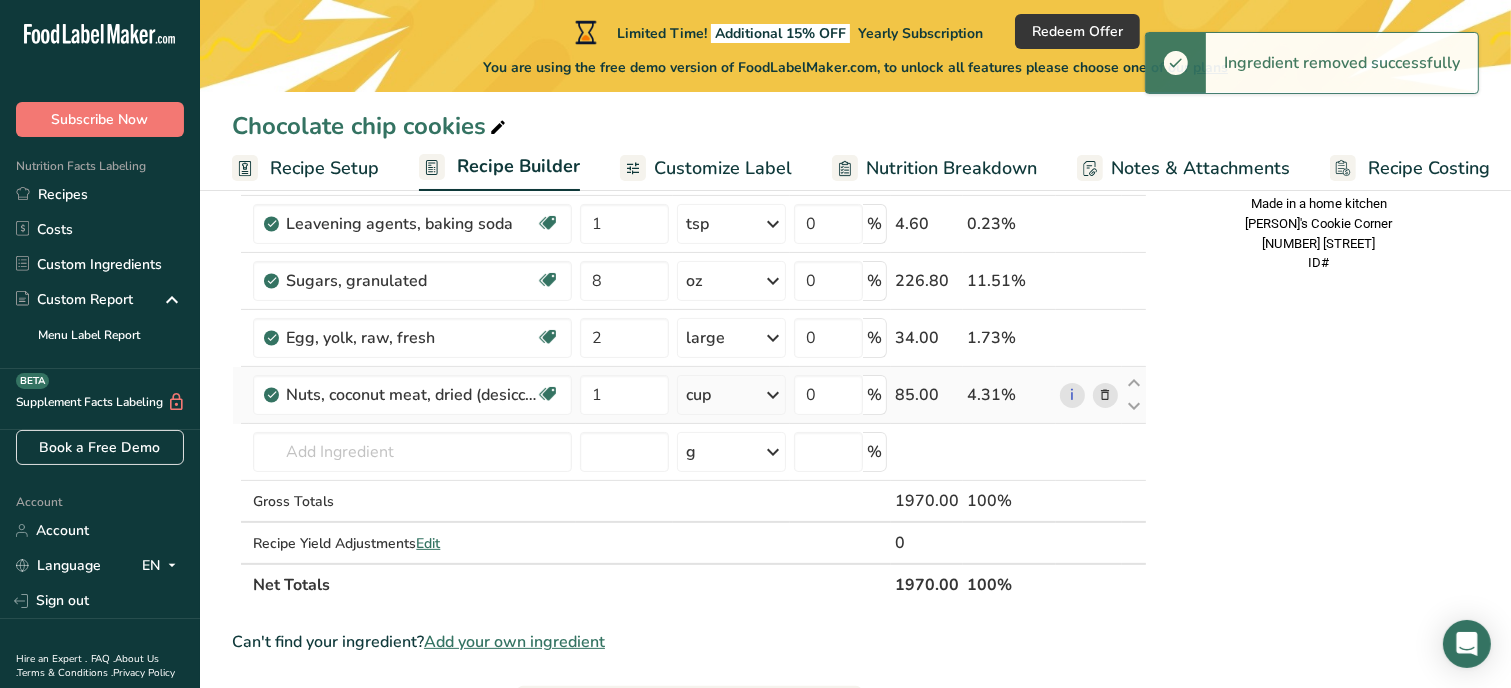 click at bounding box center [1105, 395] 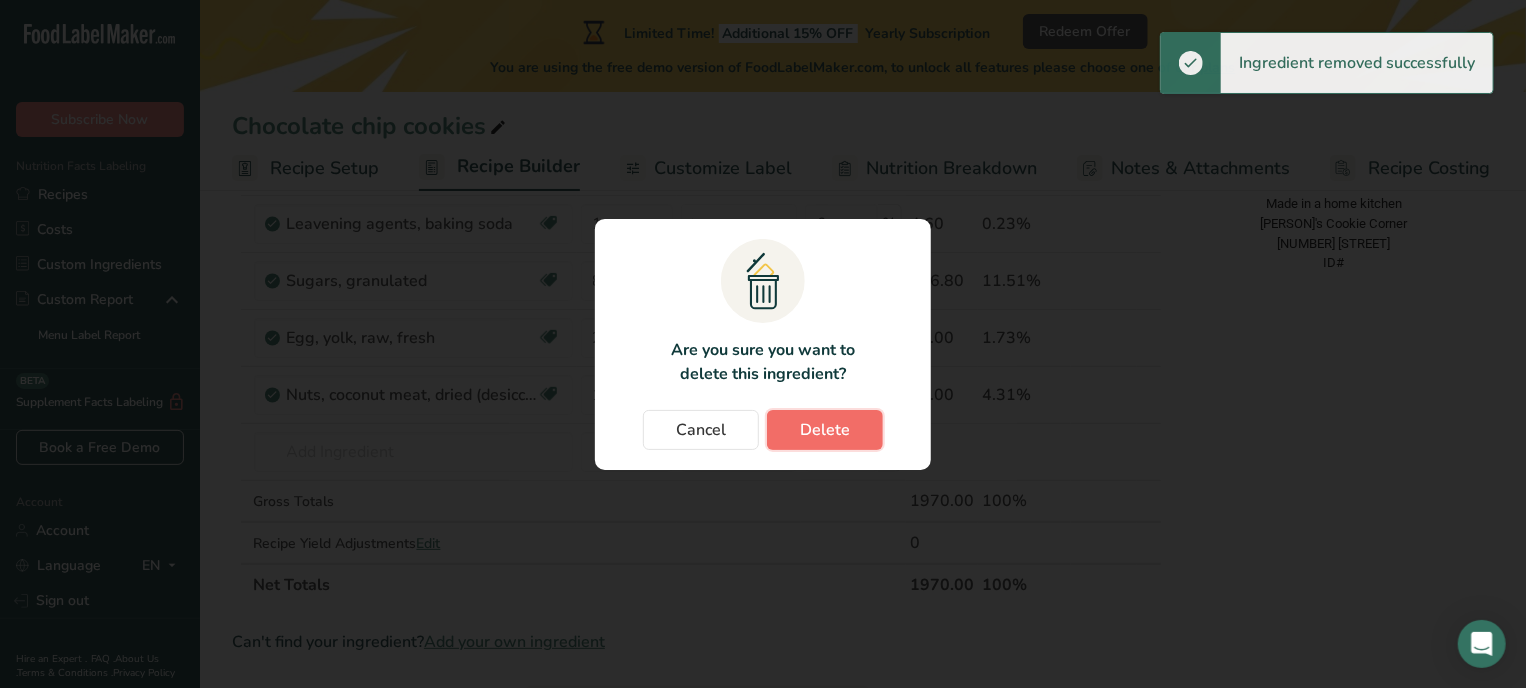 click on "Delete" at bounding box center [825, 430] 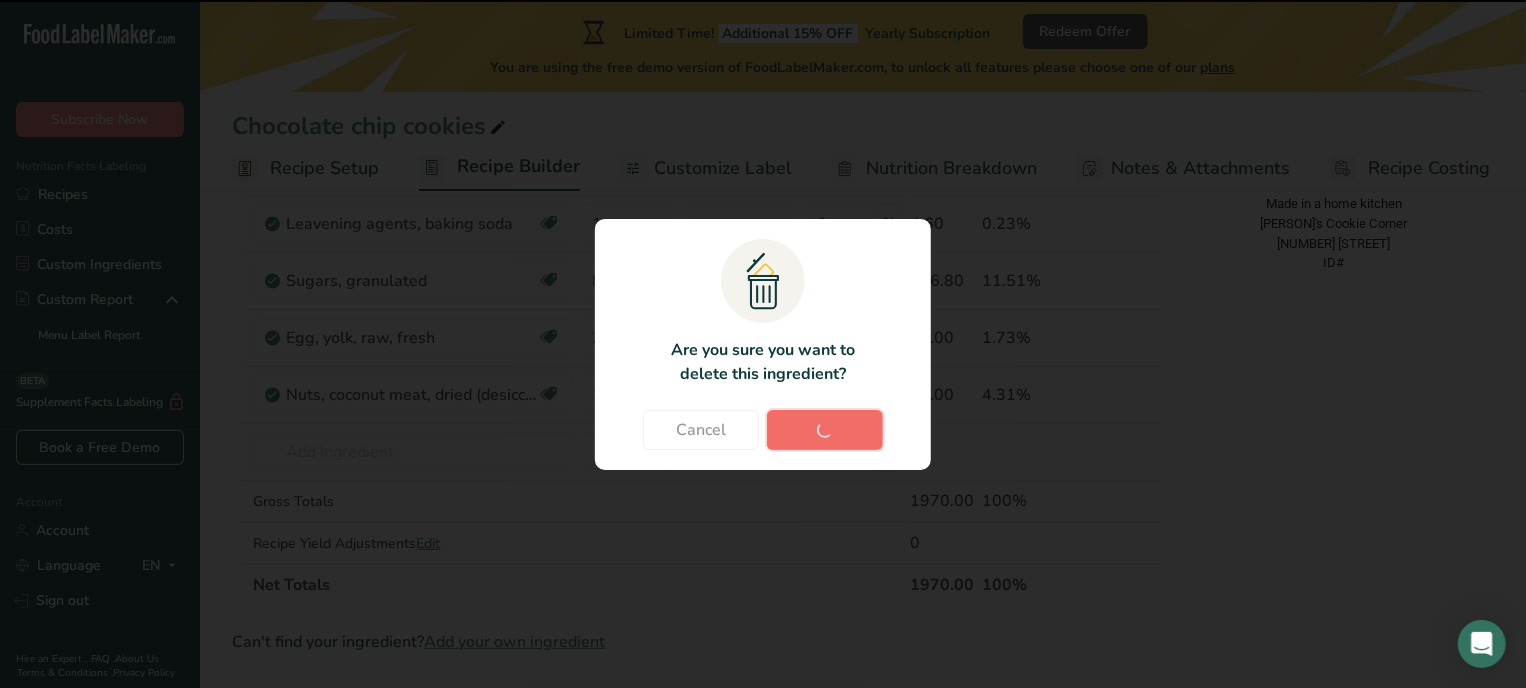 type 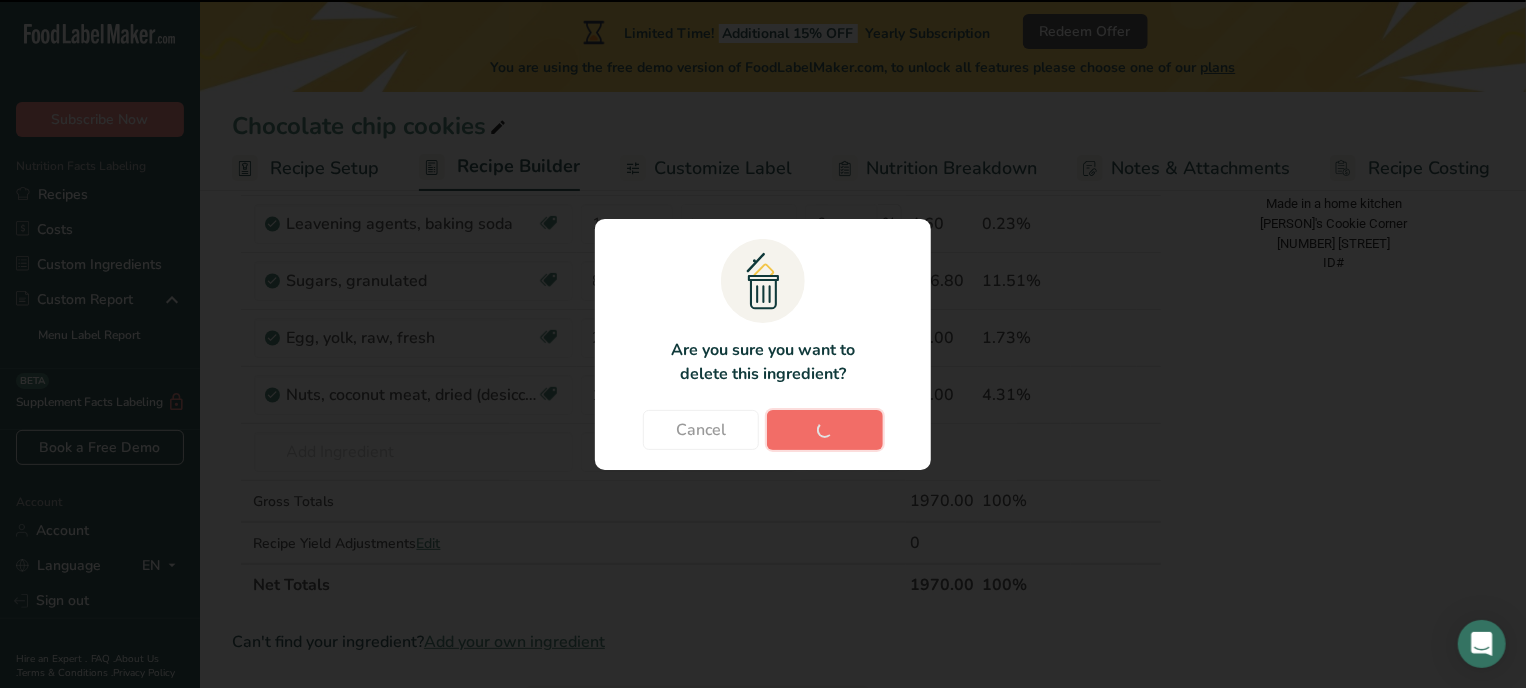 type 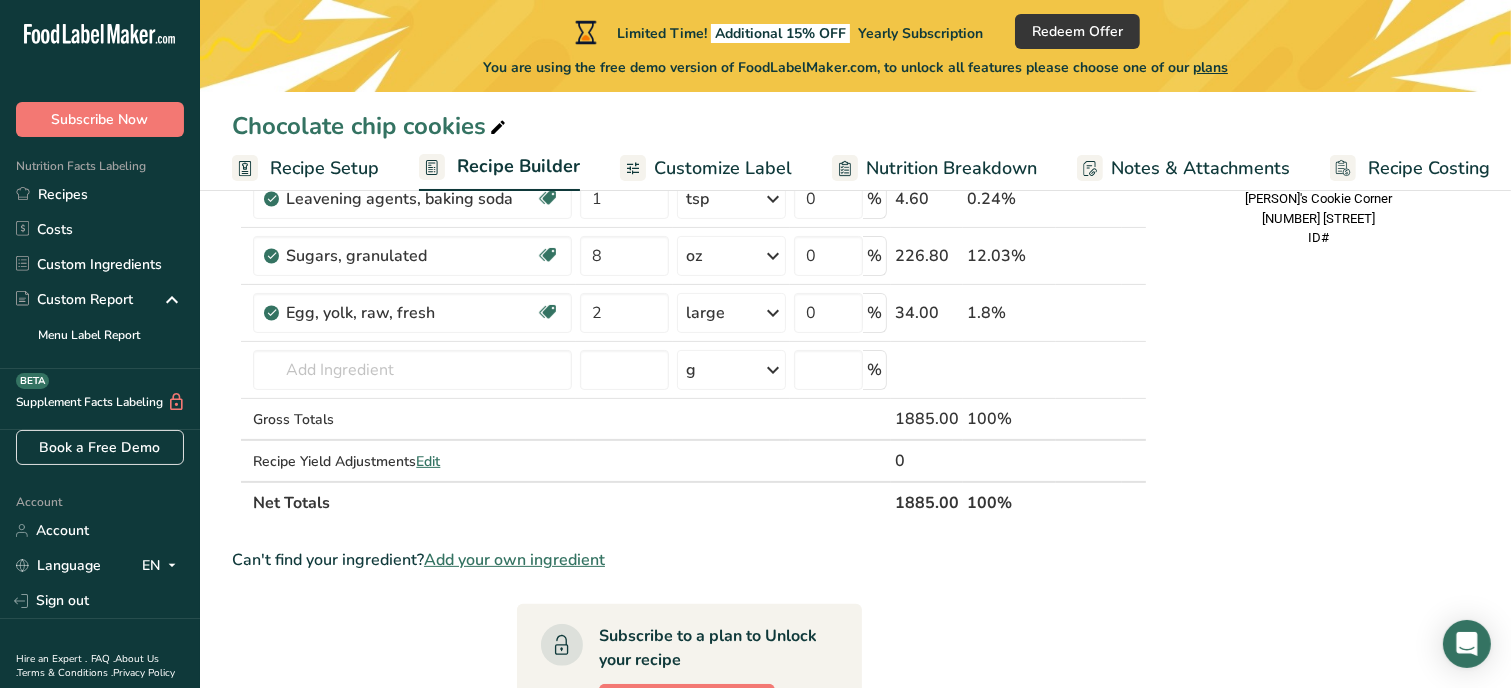 scroll, scrollTop: 480, scrollLeft: 0, axis: vertical 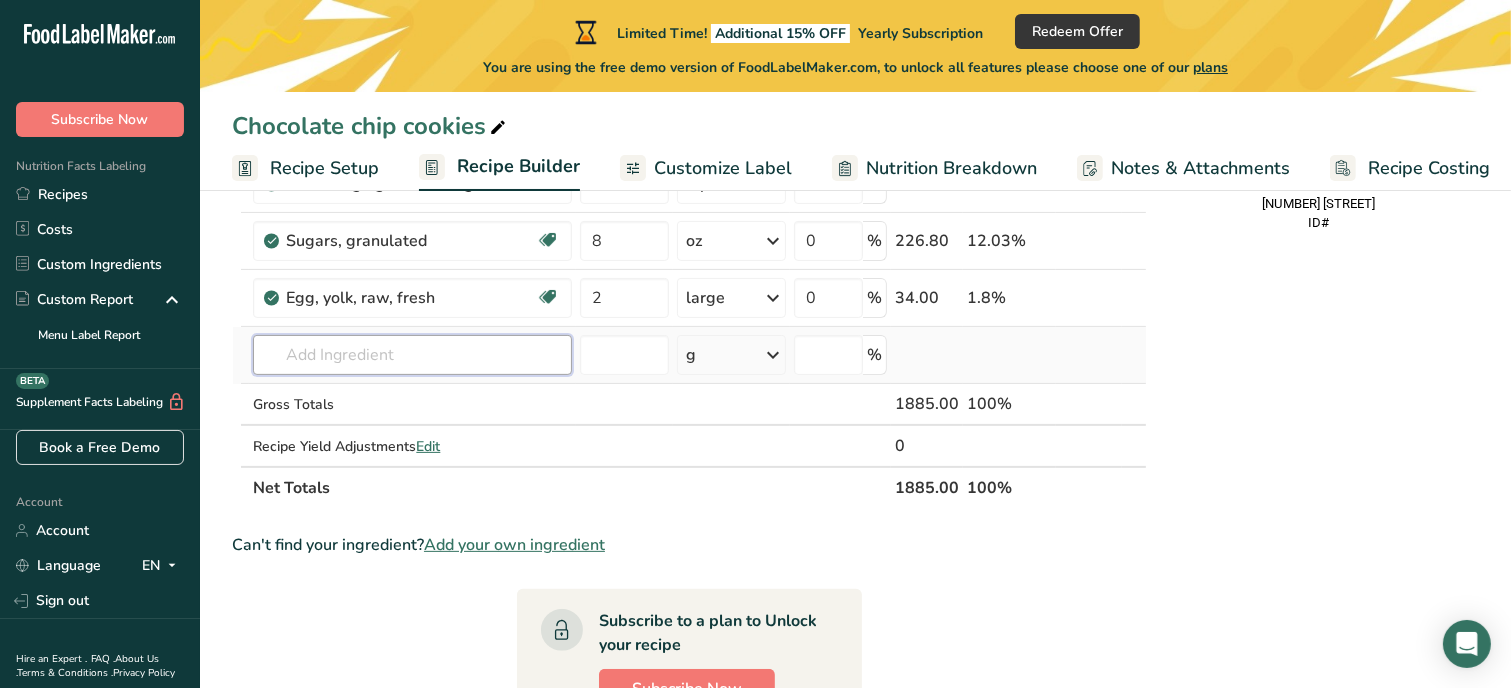 click at bounding box center (412, 355) 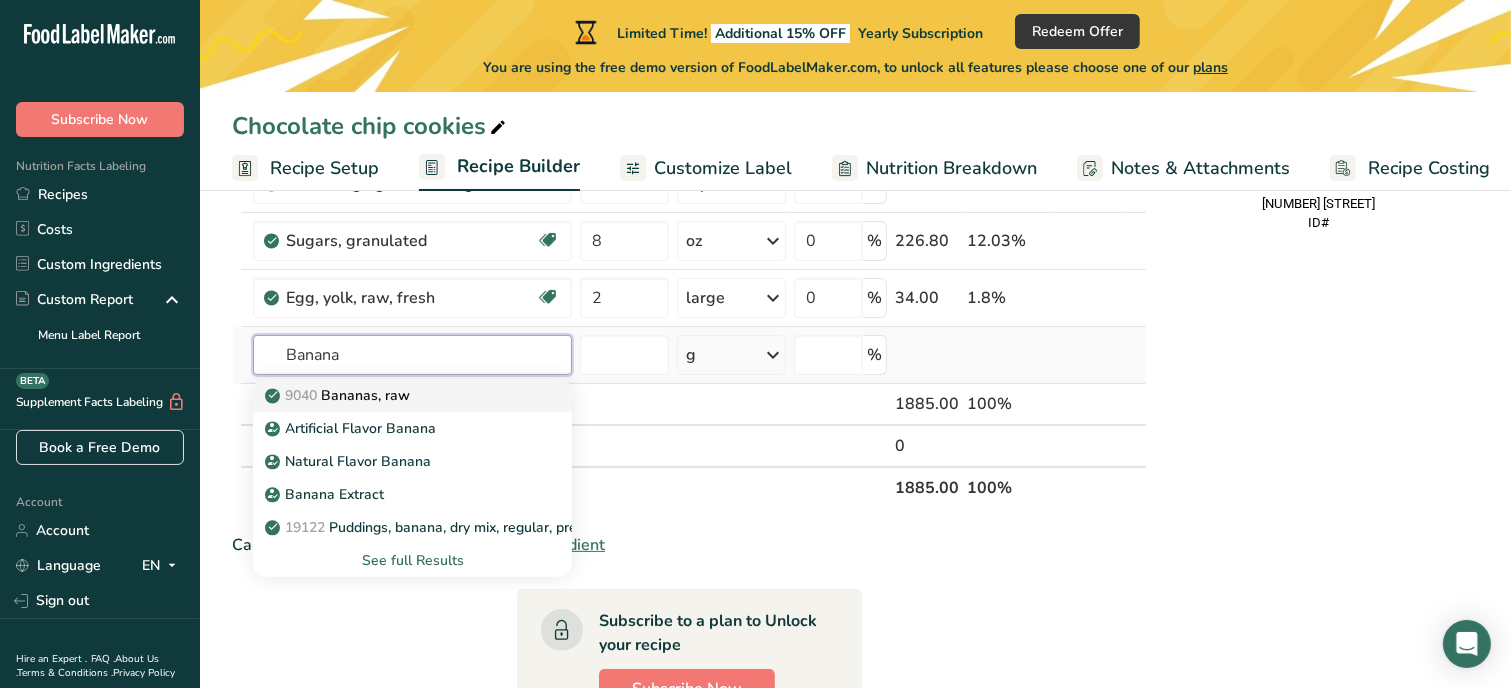 type on "Banana" 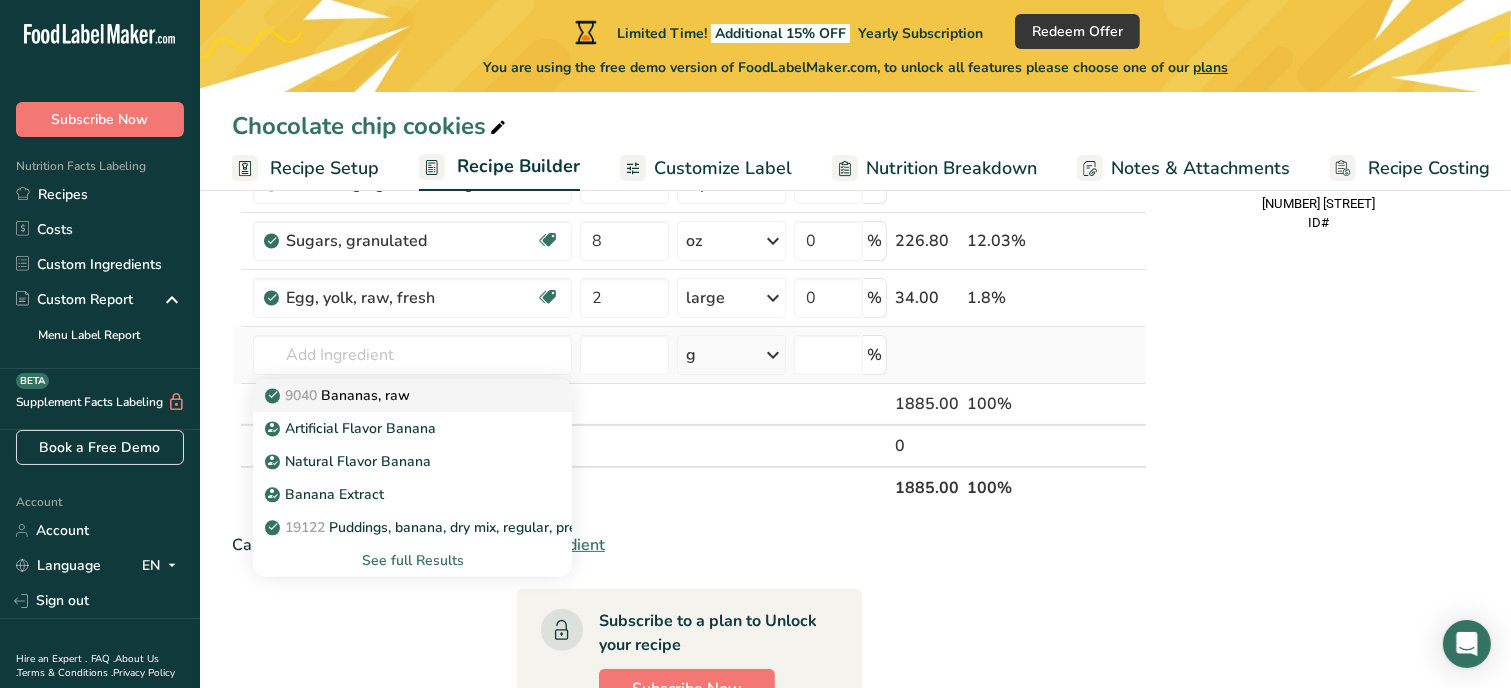 click on "9040
Bananas, raw" at bounding box center [339, 395] 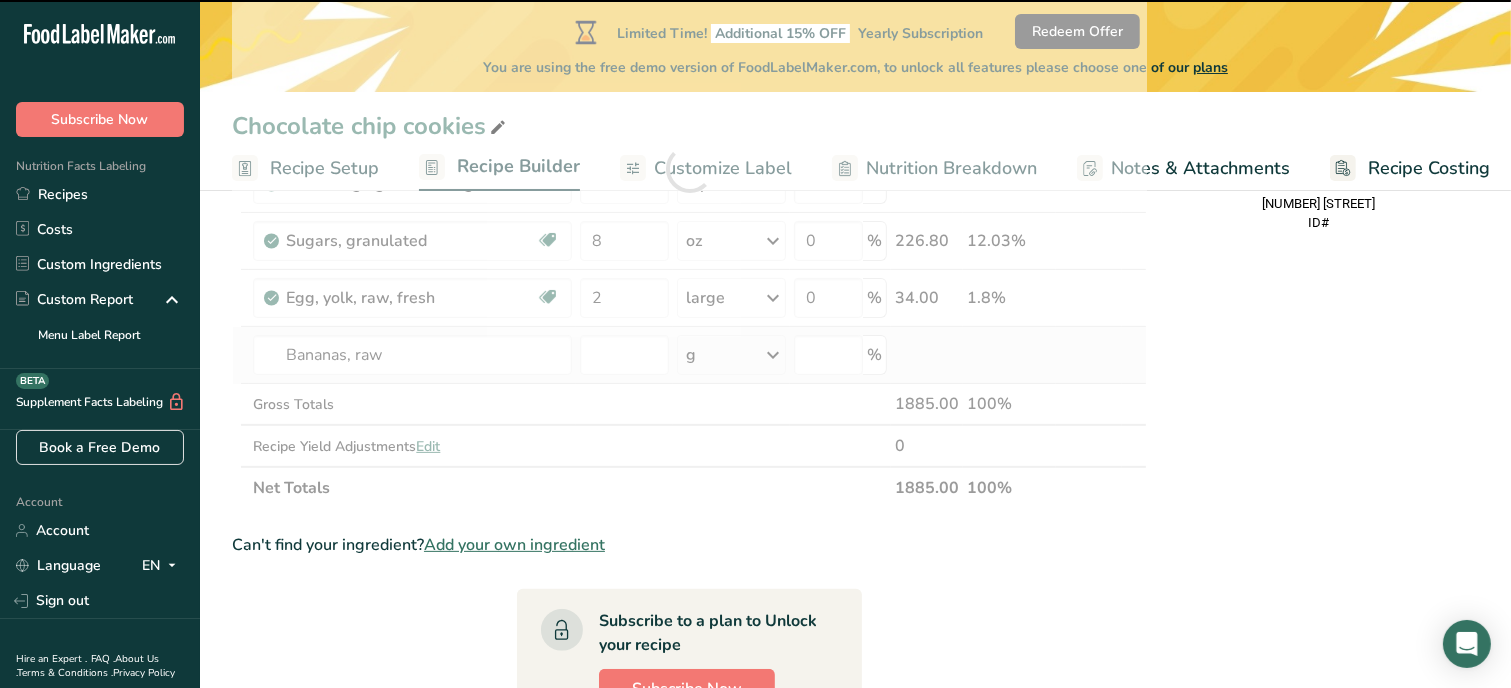 type on "0" 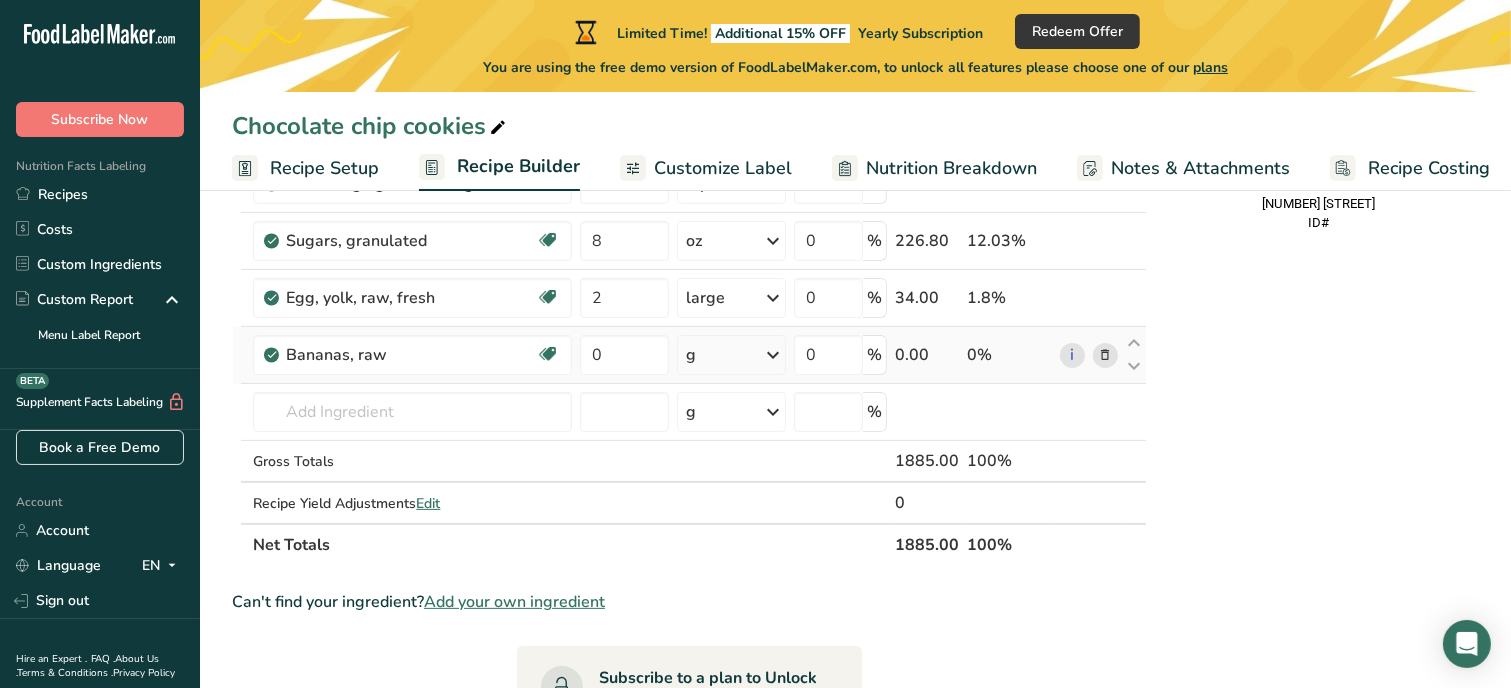 click on "g" at bounding box center (731, 355) 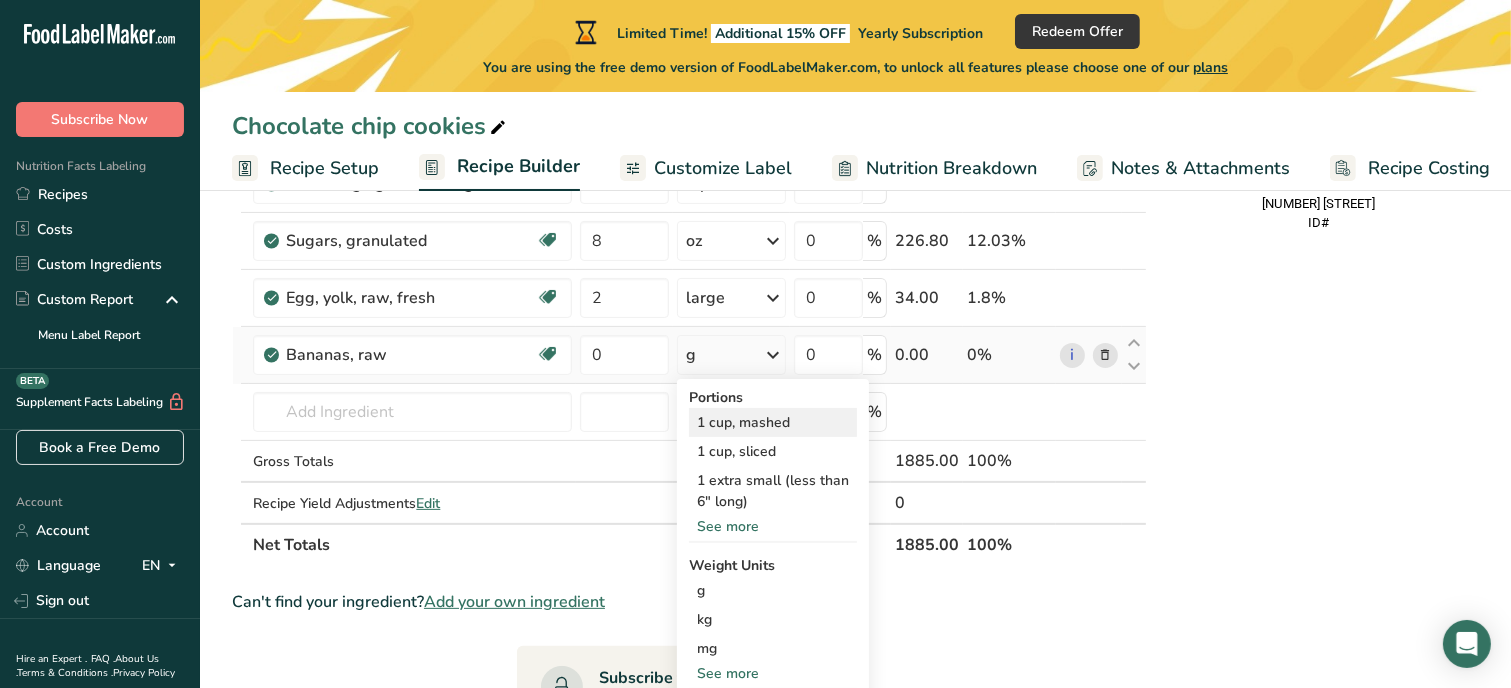 click on "1 cup, mashed" at bounding box center [773, 422] 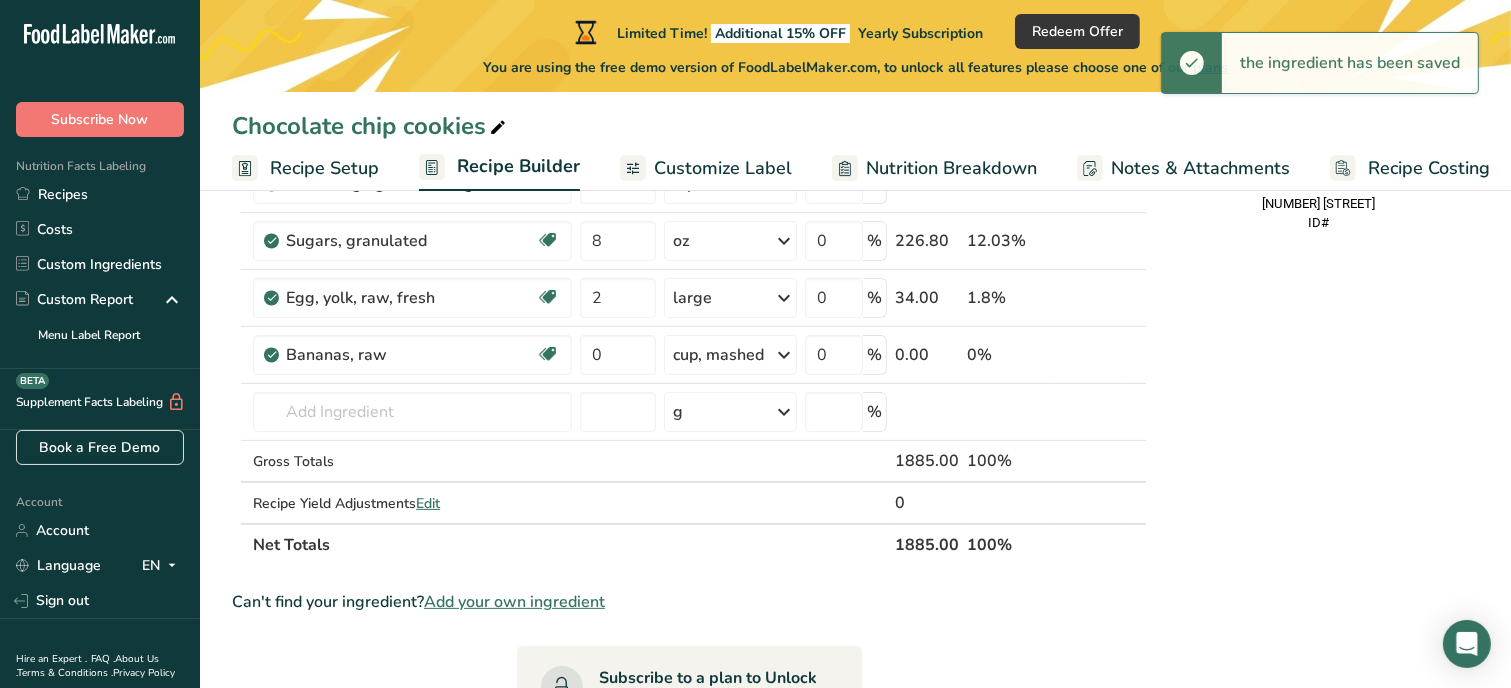 click at bounding box center (784, 355) 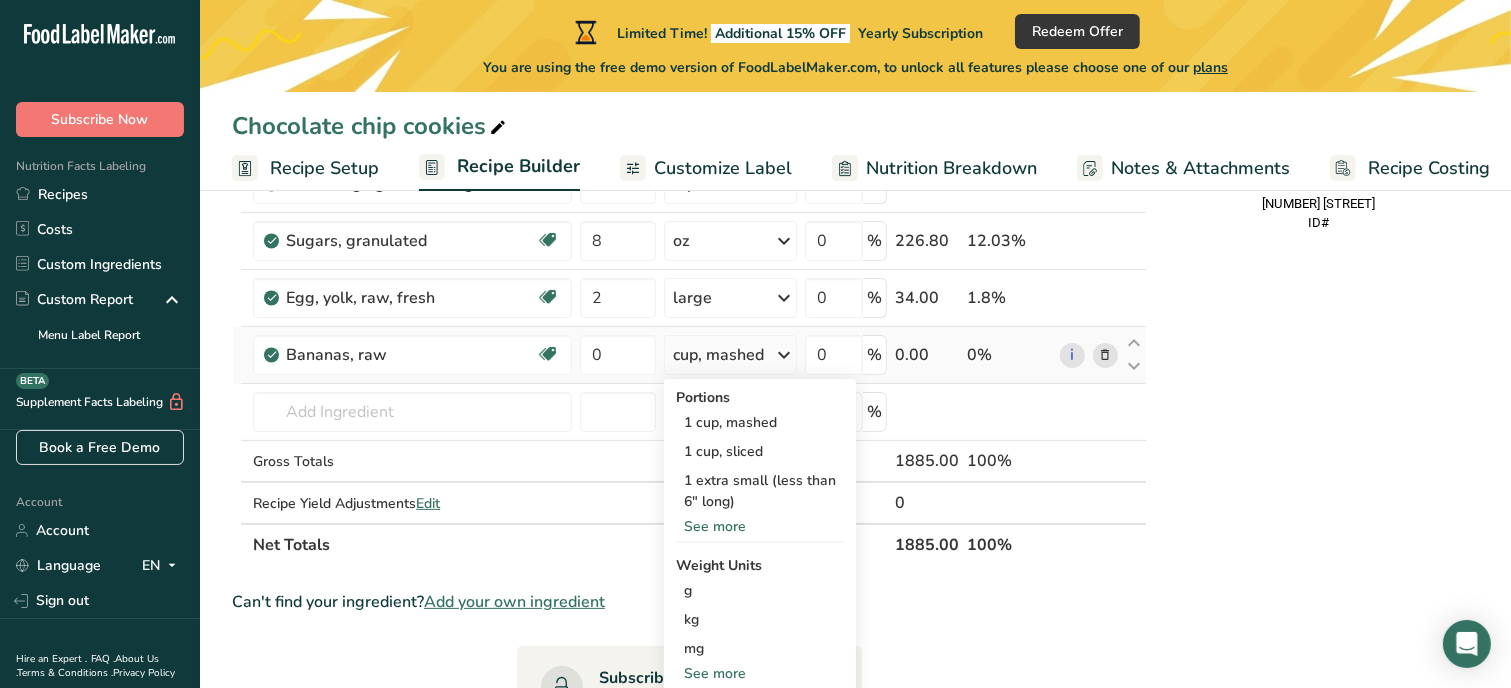 click on "See more" at bounding box center (760, 526) 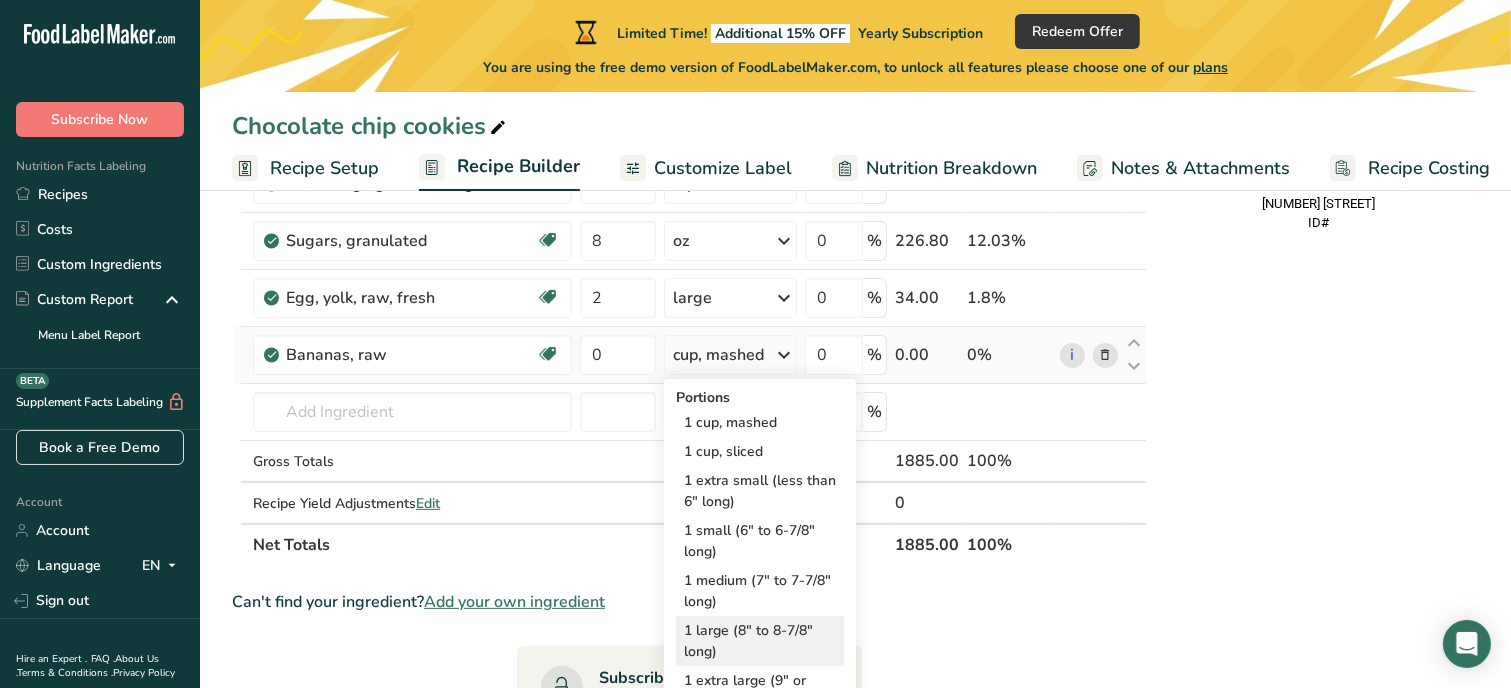 click on "1 large (8" to 8-7/8" long)" at bounding box center [760, 641] 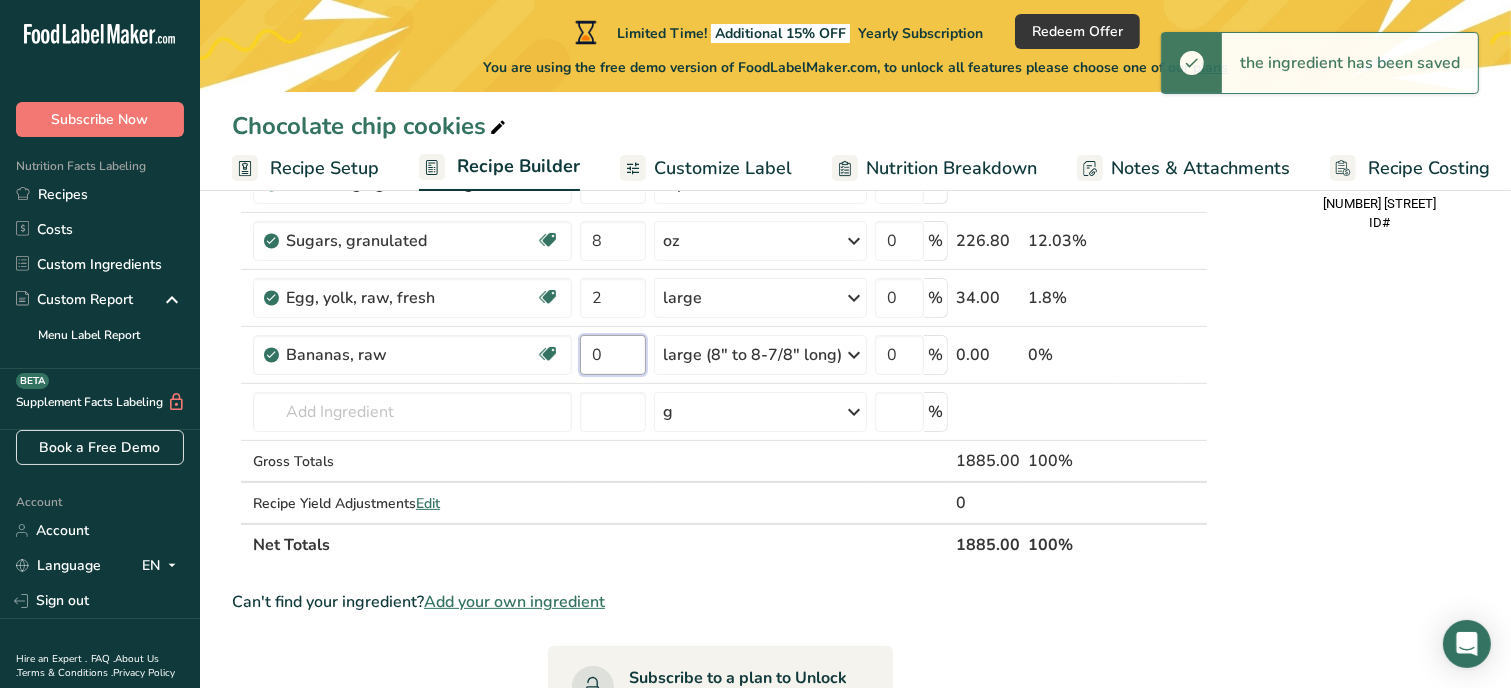 click on "0" at bounding box center [613, 355] 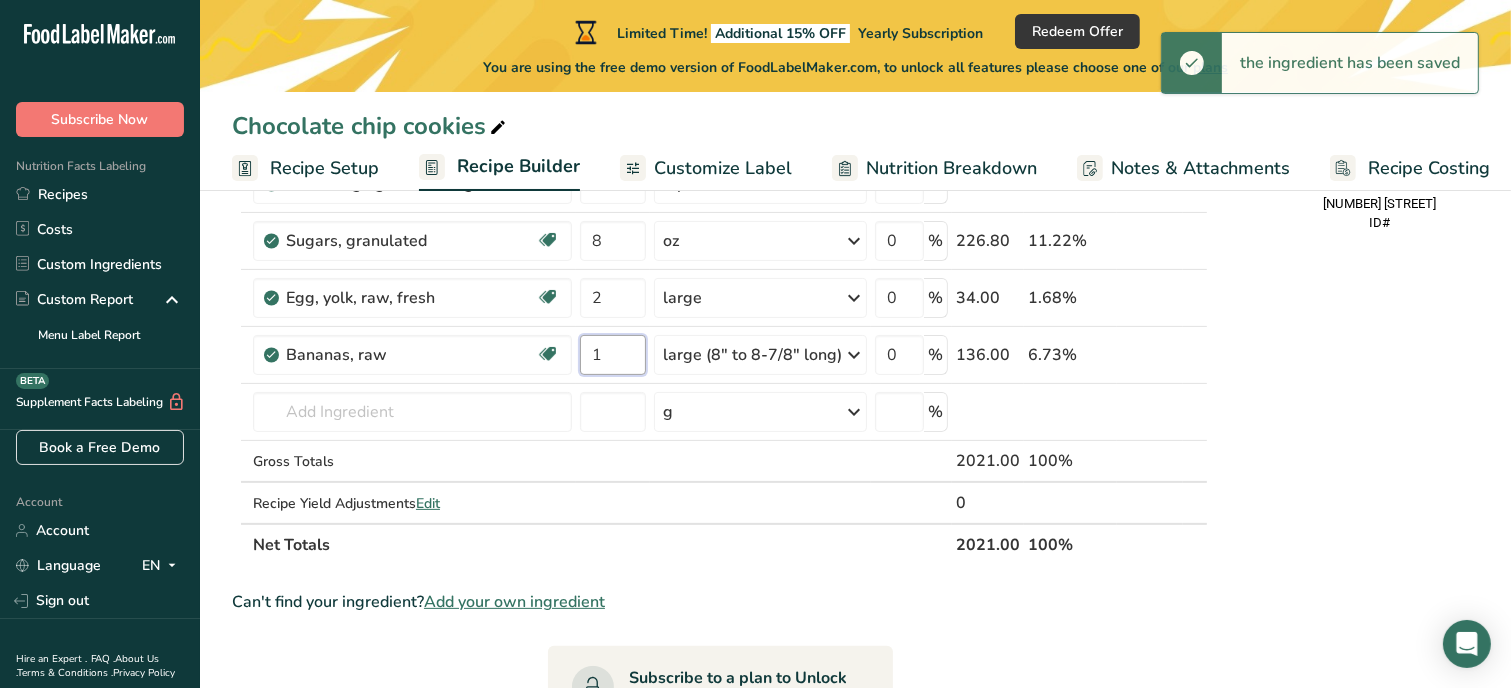 type on "1" 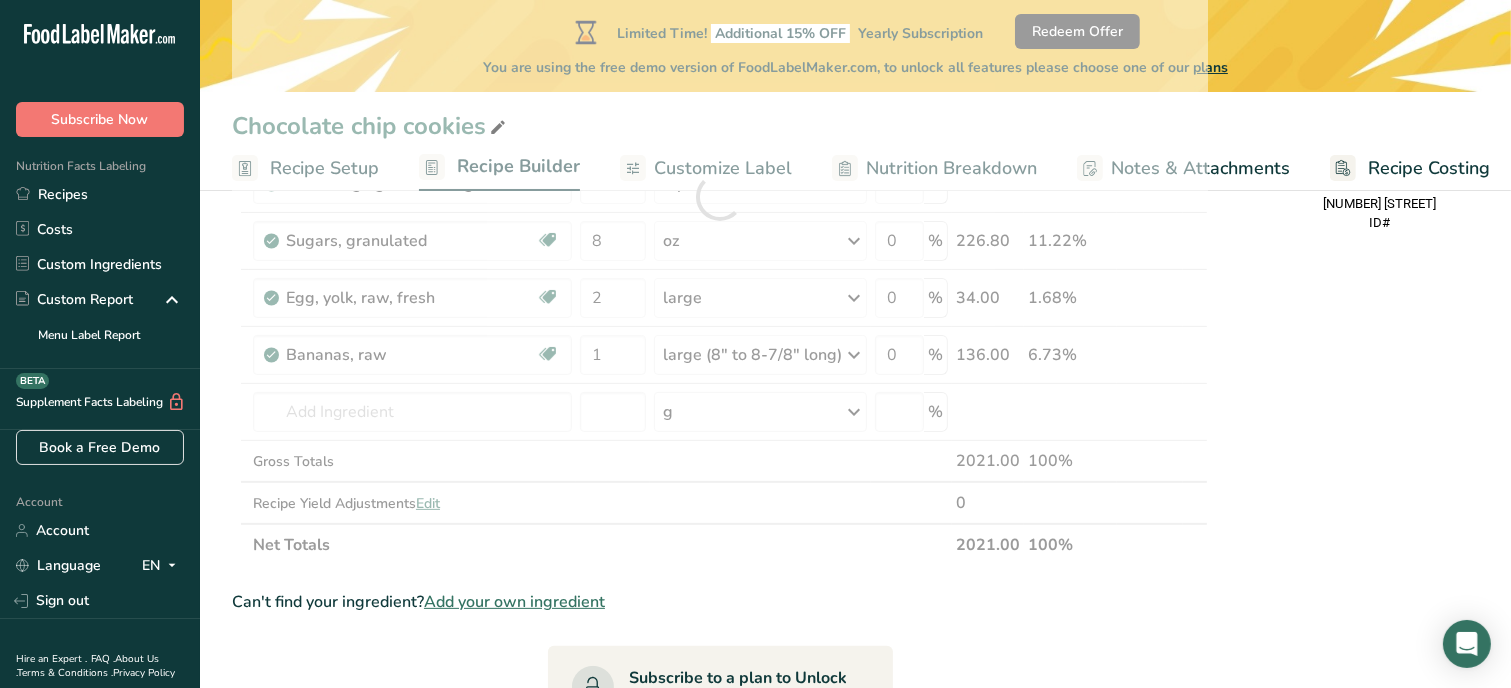 click on "Nutrition Facts
1 Serving Per Container
Serving Size
157g
Amount Per Serving
Calories
% DV*
Not a significant source of Vitamin D
* %DV = %Daily Value.
Ingredients:   White Flour, Salted Butter, Brown Sugar, Granulated Sugar, Egg Yolk, Vanilla extract, Salt, Baking Soda, Bananas   Contains:
Wheat, Milk, Eggs
Made in a home kitchen
[PERSON]'s Cookie Corner
[NUMBER] [STREET]
ID#" at bounding box center [1380, 503] 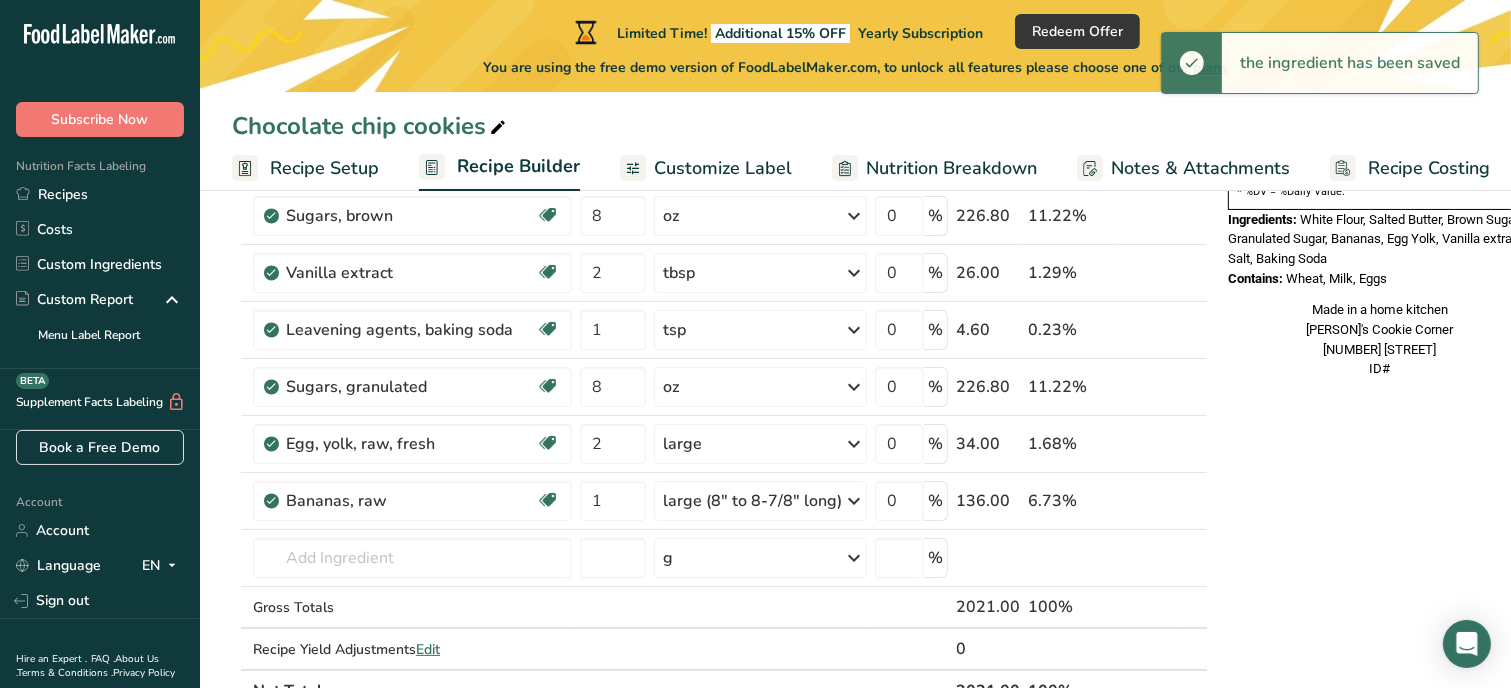scroll, scrollTop: 320, scrollLeft: 0, axis: vertical 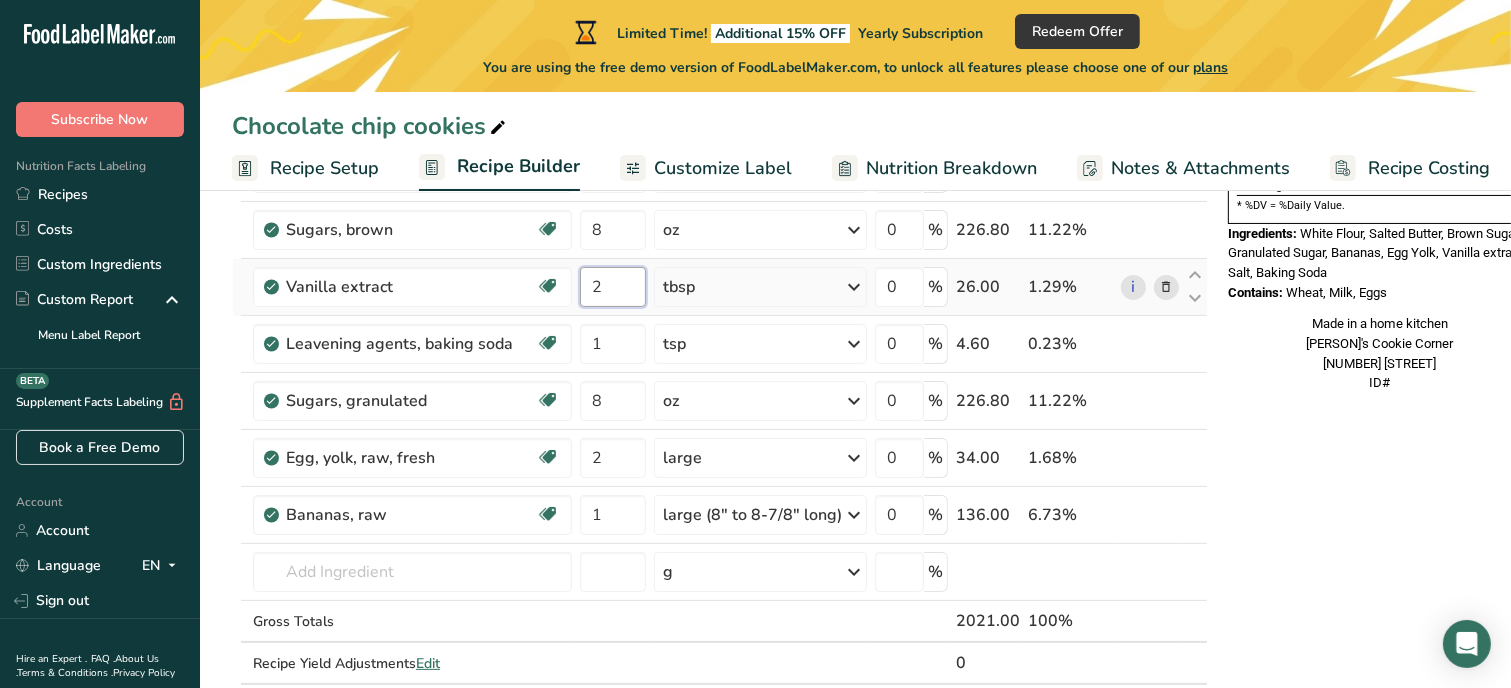 click on "2" at bounding box center [613, 287] 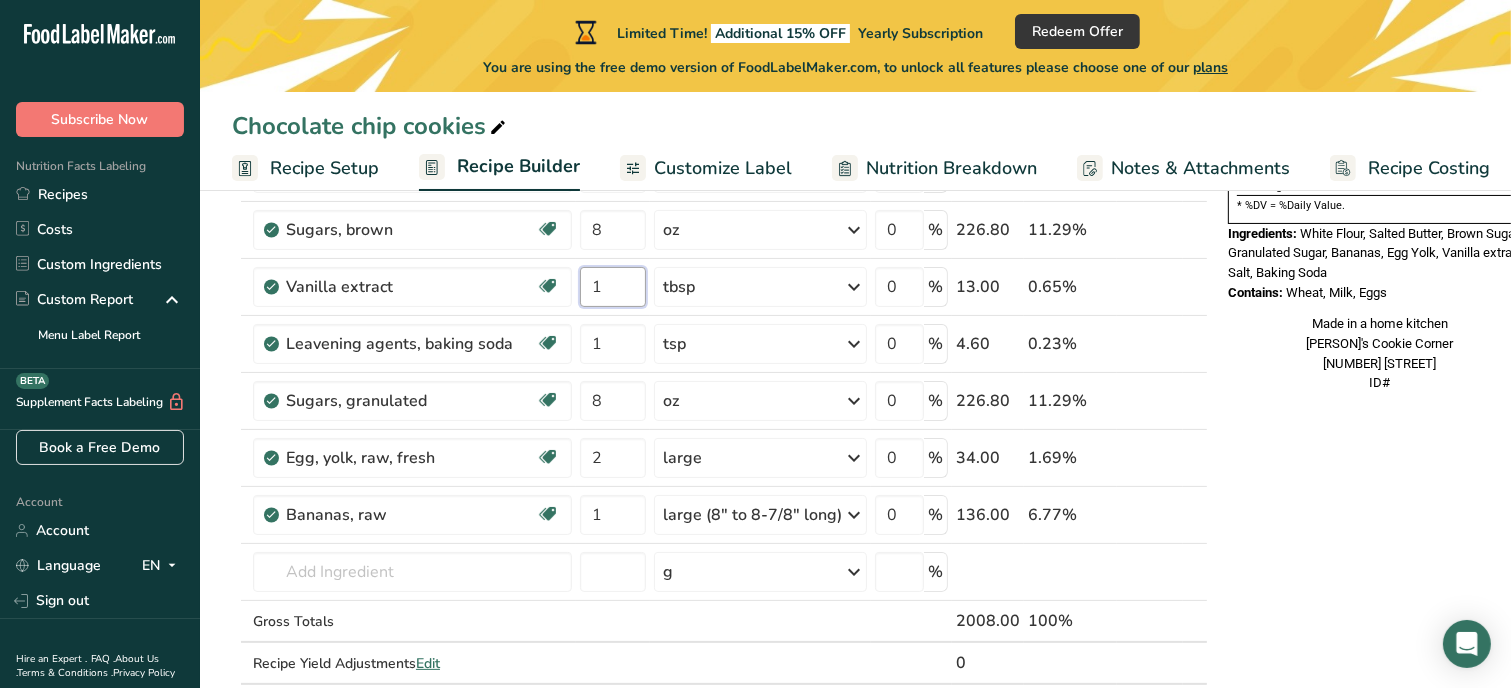 type on "1" 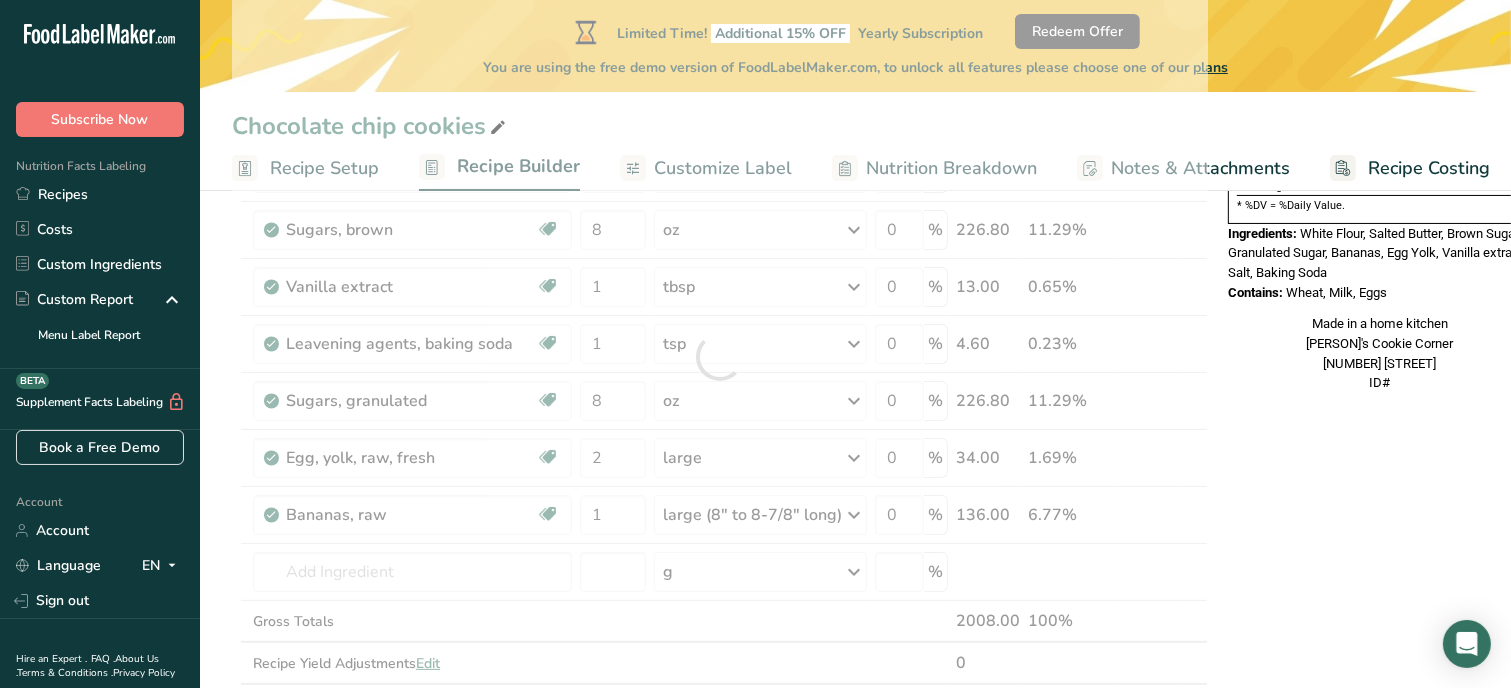 click on "Nutrition Facts
1 Serving Per Container
Serving Size
168g
Amount Per Serving
Calories
% DV*
Not a significant source of Vitamin D
* %DV = %Daily Value.
Ingredients:   White Flour, Salted Butter, Brown Sugar, Granulated Sugar, Bananas, Egg Yolk, Vanilla extract, Salt, Baking Soda   Contains:
Wheat, Milk, Eggs
Made in a home kitchen
[PERSON]'s Cookie Corner
[NUMBER] [STREET]
ID#" at bounding box center (1380, 663) 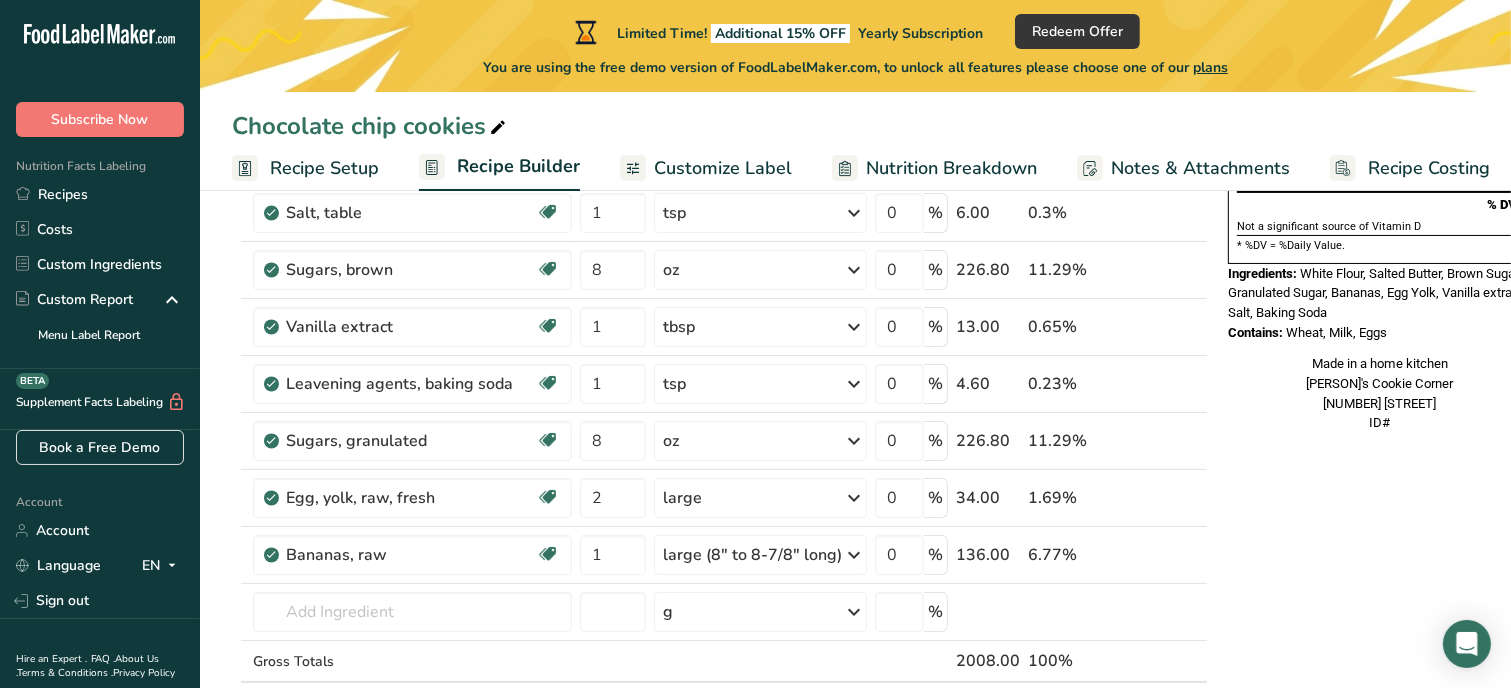 scroll, scrollTop: 240, scrollLeft: 0, axis: vertical 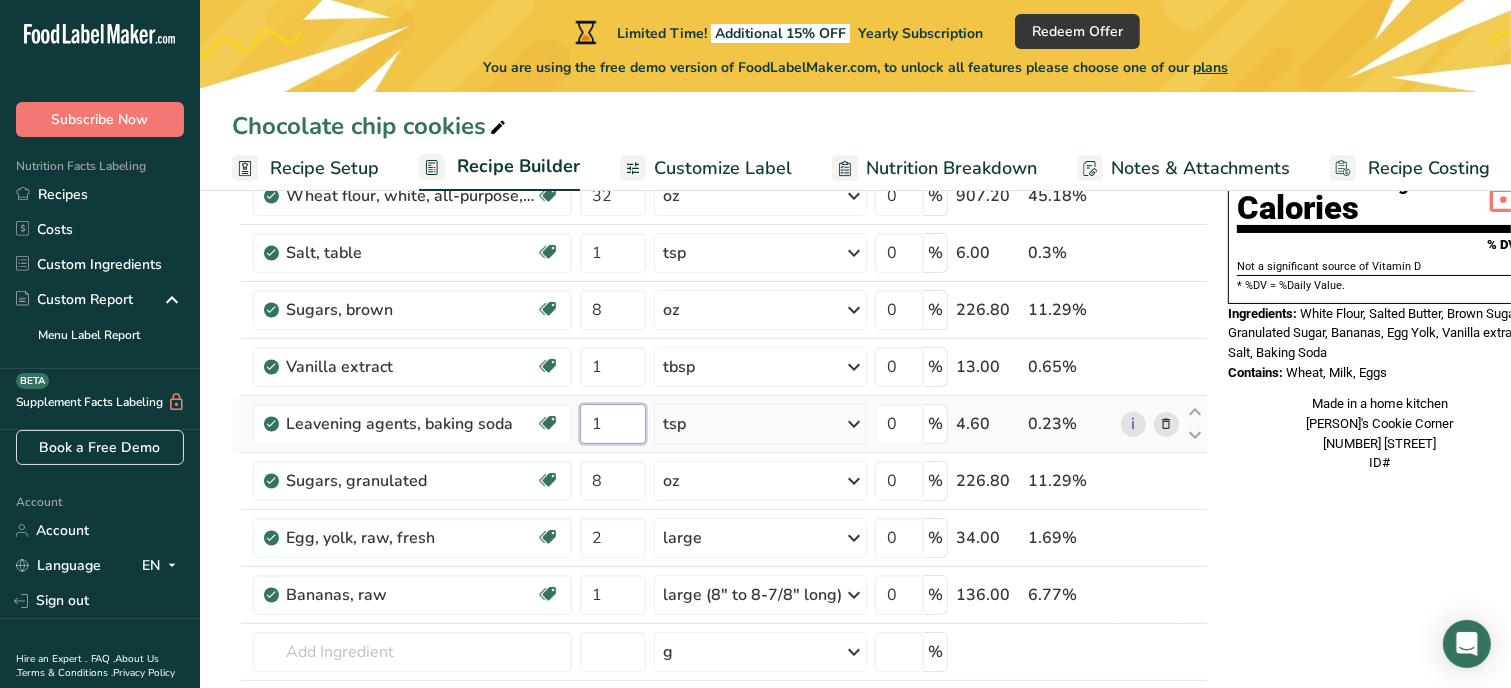 click on "1" at bounding box center (613, 424) 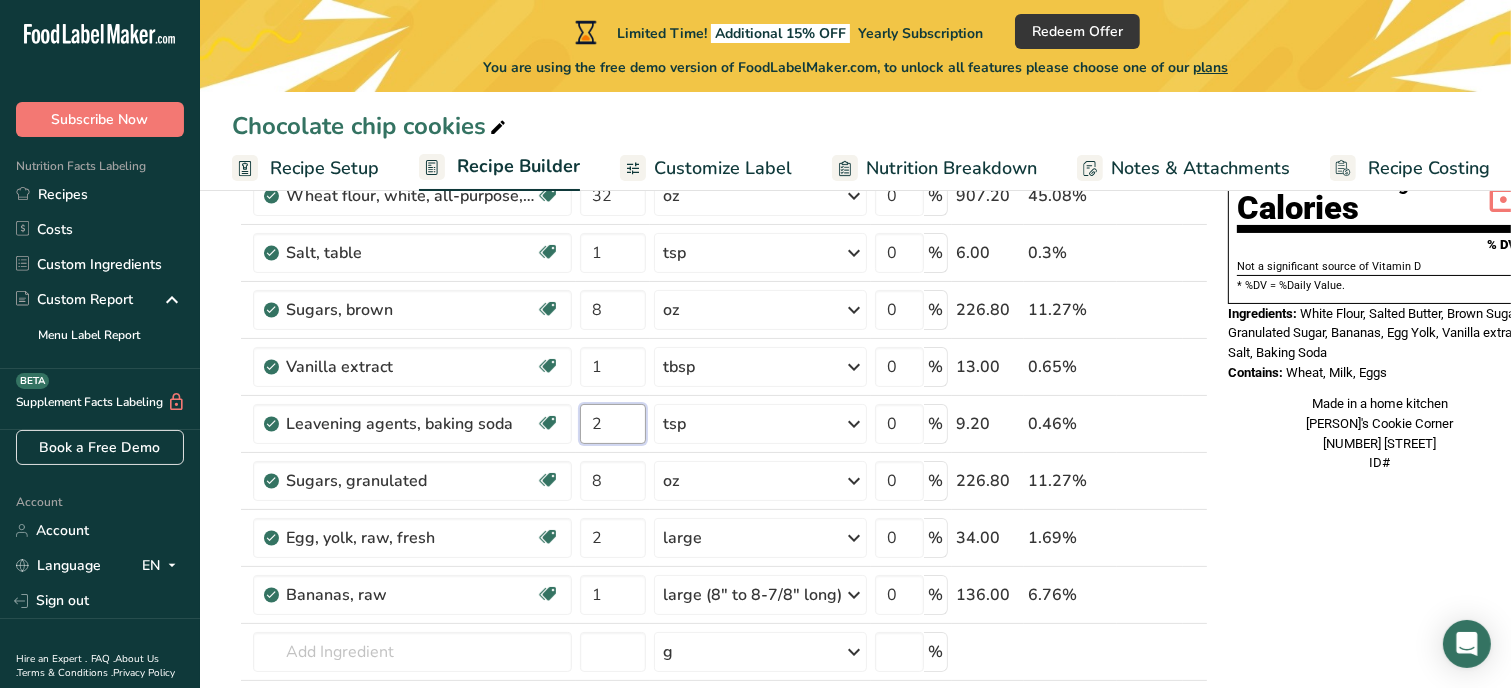 type on "2" 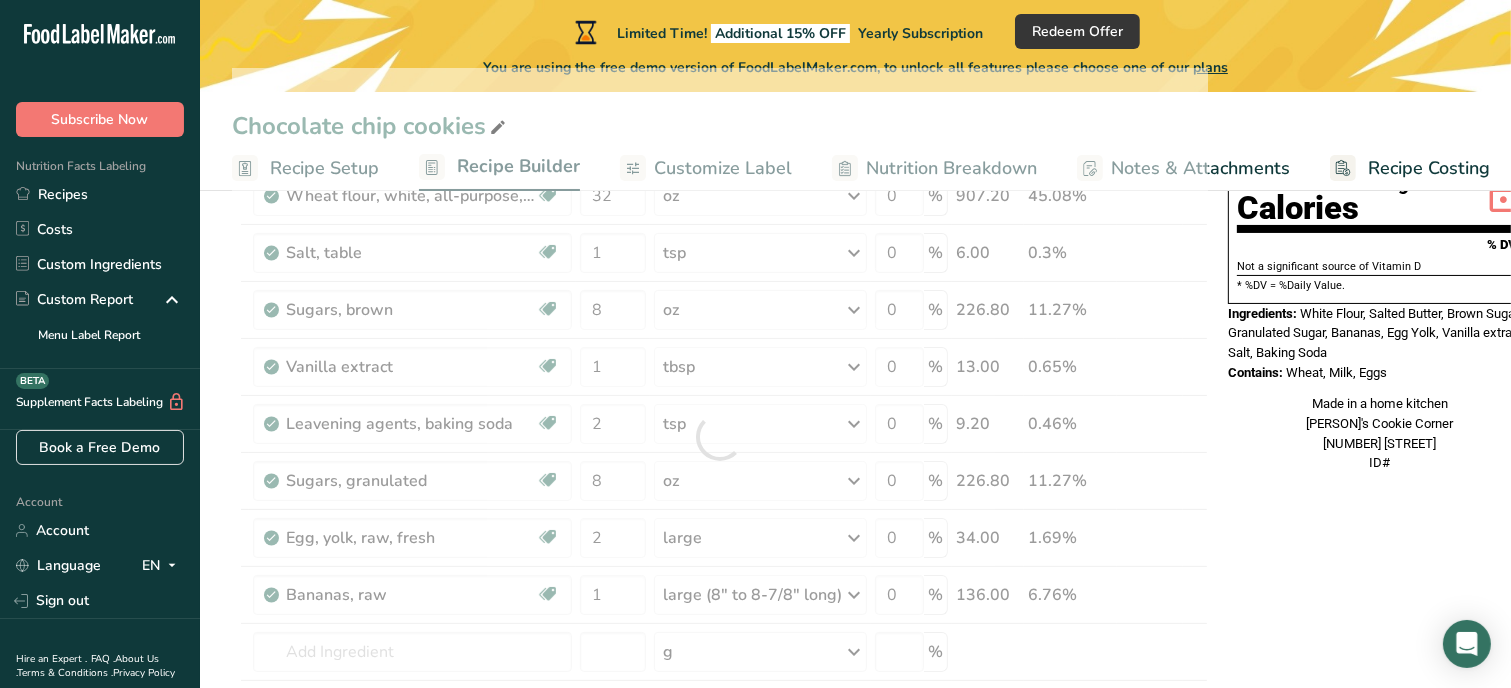 click on "Nutrition Facts
1 Serving Per Container
Serving Size
167g
Amount Per Serving
Calories
% DV*
Not a significant source of Vitamin D
* %DV = %Daily Value.
Ingredients:   White Flour, Salted Butter, Brown Sugar, Granulated Sugar, Bananas, Egg Yolk, Vanilla extract, Salt, Baking Soda   Contains:
Wheat, Milk, Eggs
Made in a home kitchen
[PERSON]'s Cookie Corner
[NUMBER] [STREET]
ID#" at bounding box center (1380, 743) 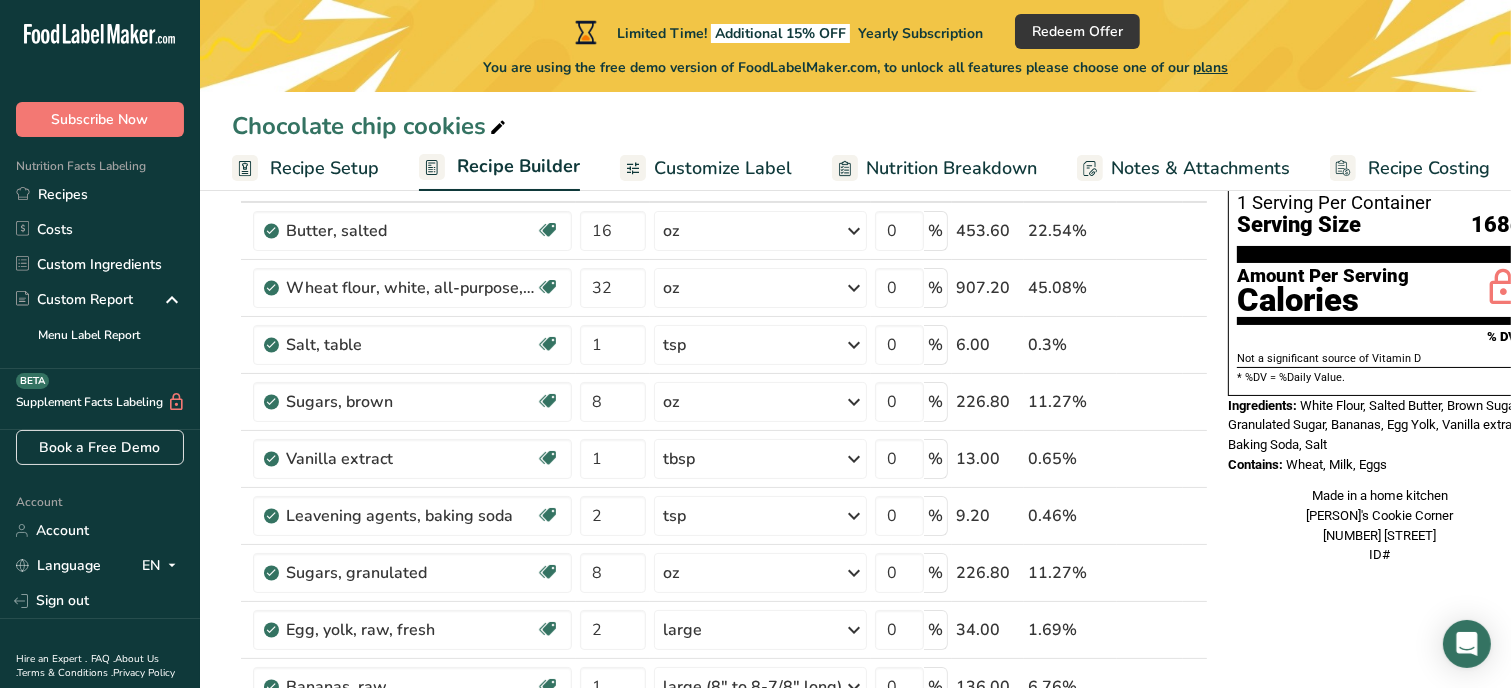 scroll, scrollTop: 120, scrollLeft: 0, axis: vertical 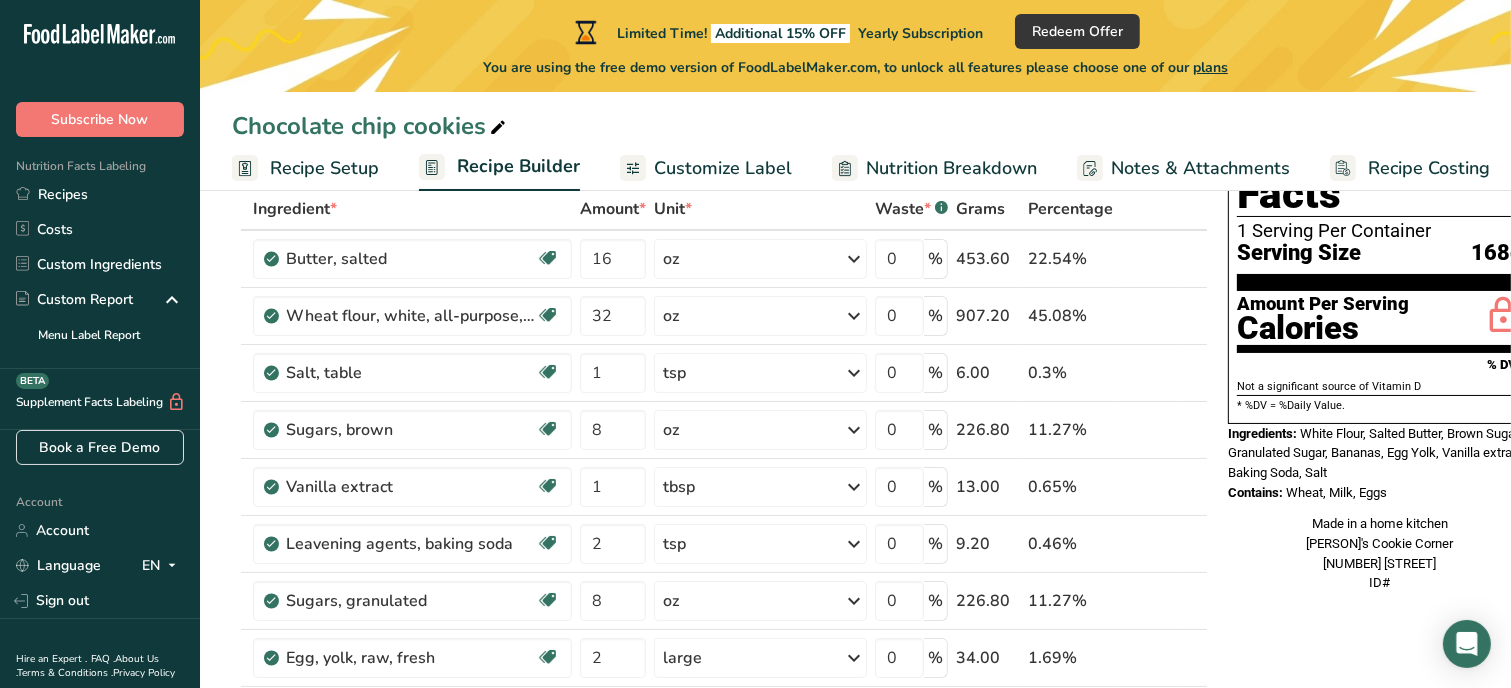drag, startPoint x: 1293, startPoint y: 383, endPoint x: 1400, endPoint y: 441, distance: 121.70867 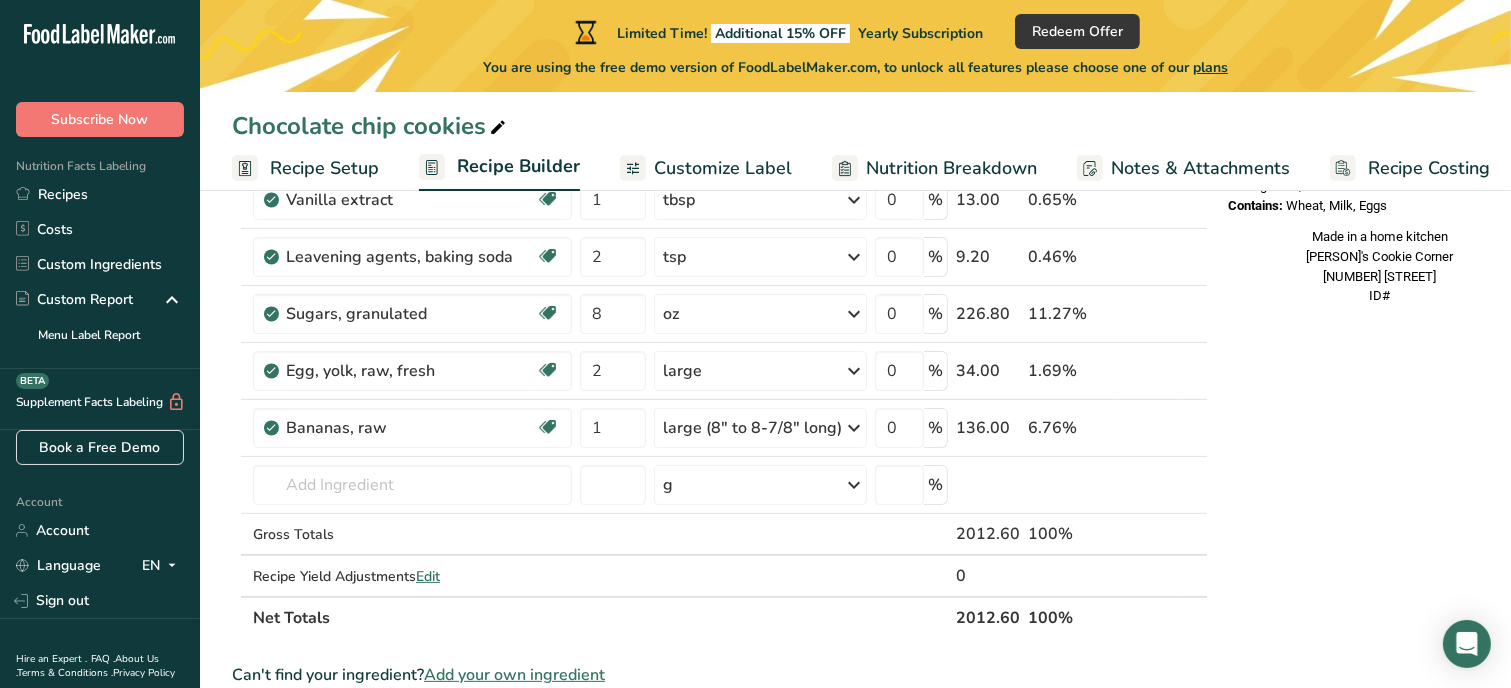 scroll, scrollTop: 440, scrollLeft: 0, axis: vertical 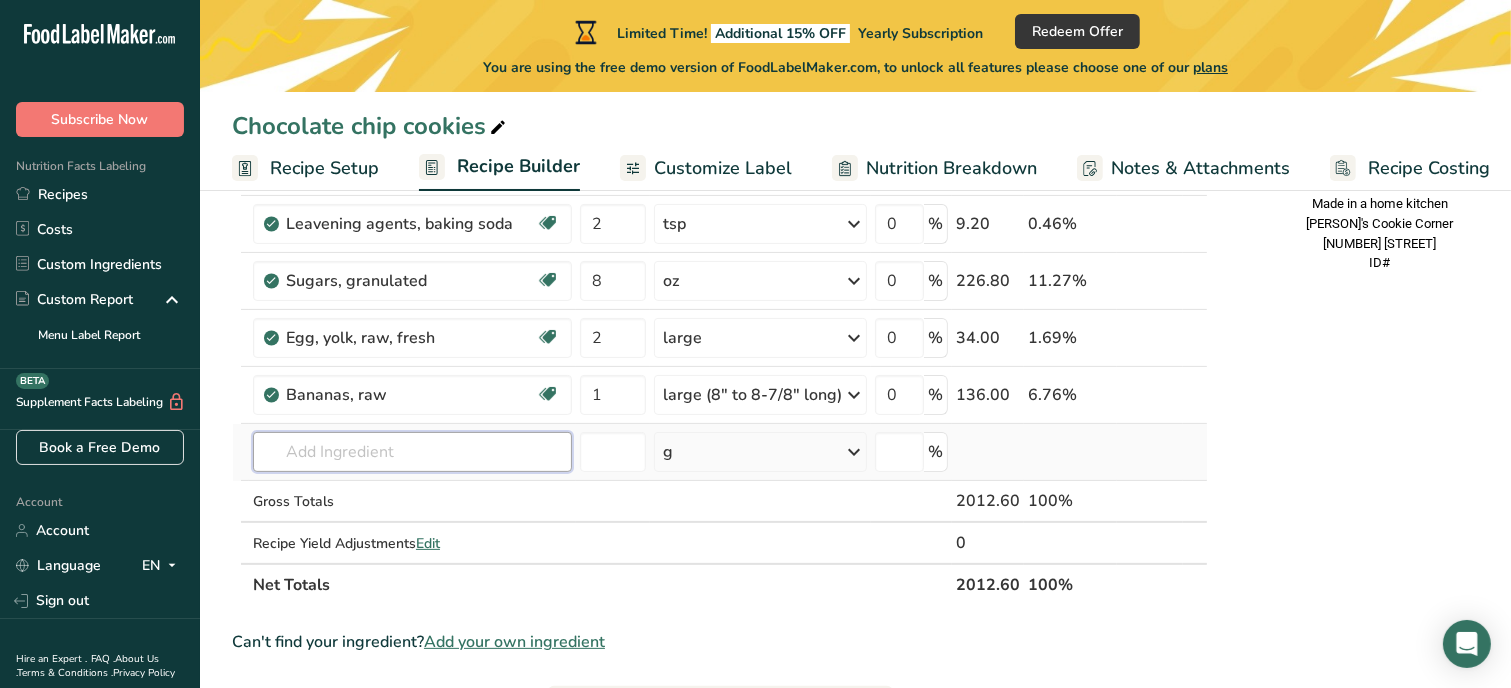 click at bounding box center [412, 452] 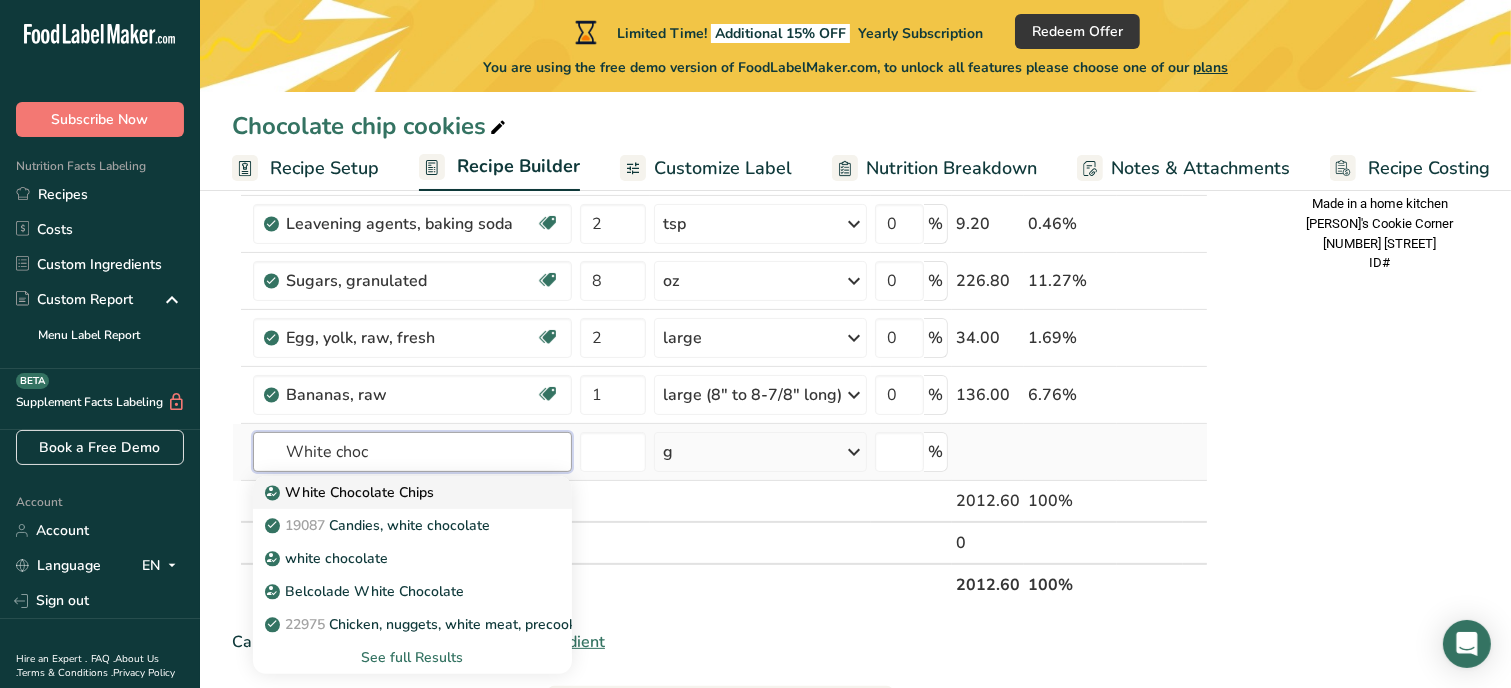type on "White choc" 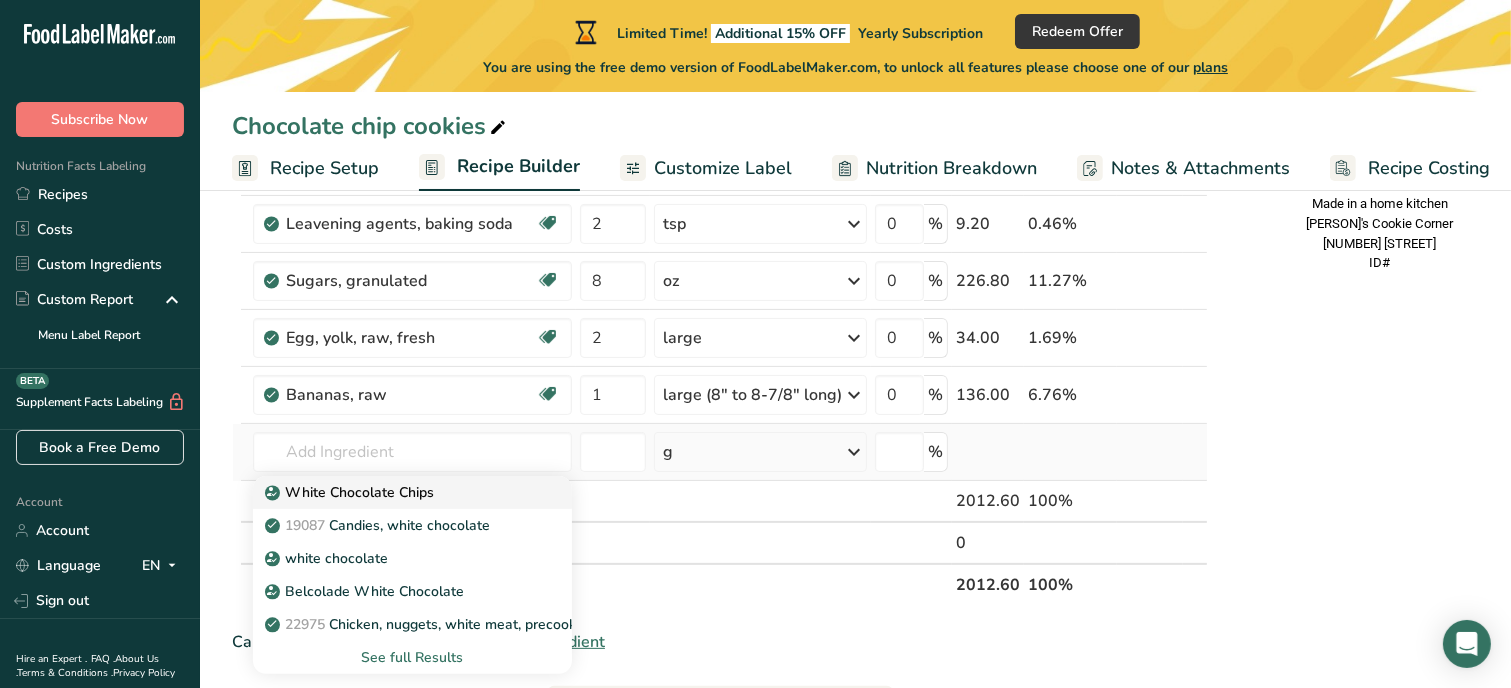 click on "White Chocolate Chips" at bounding box center (351, 492) 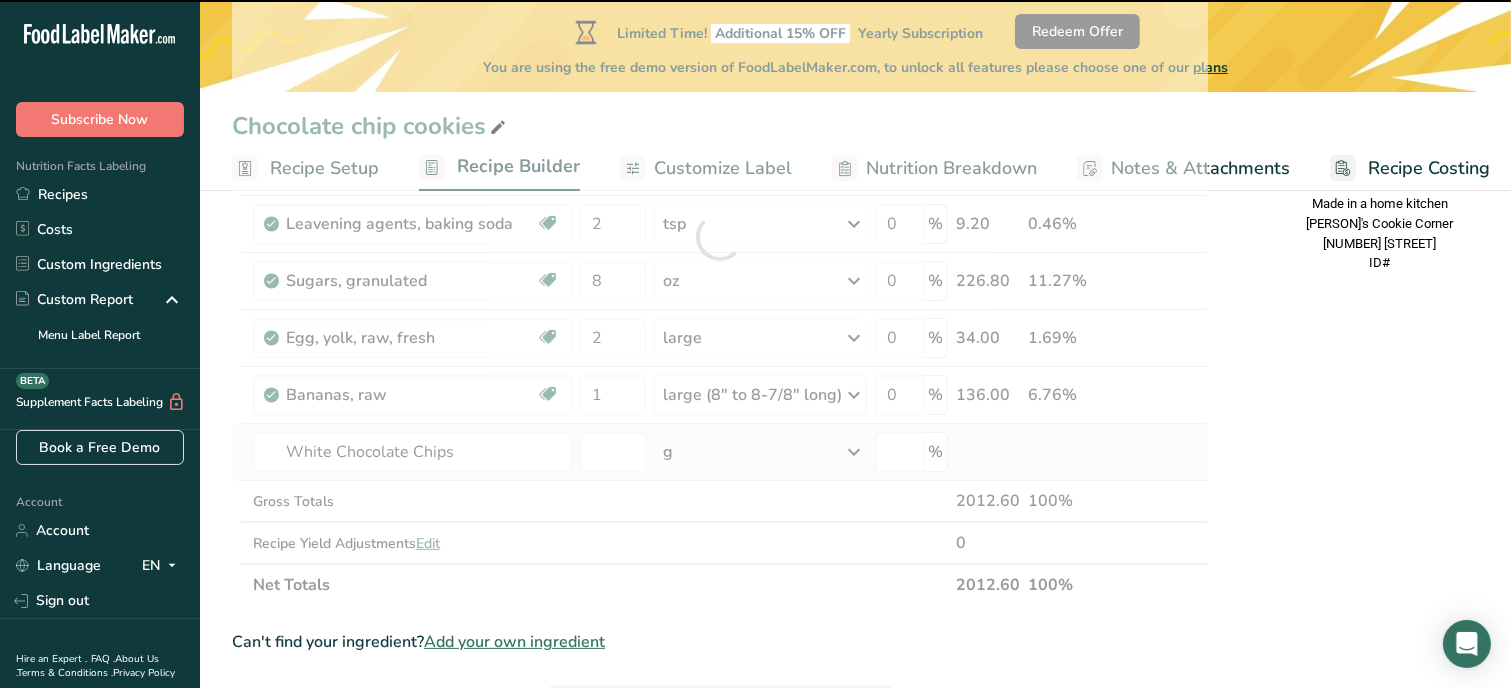 type on "0" 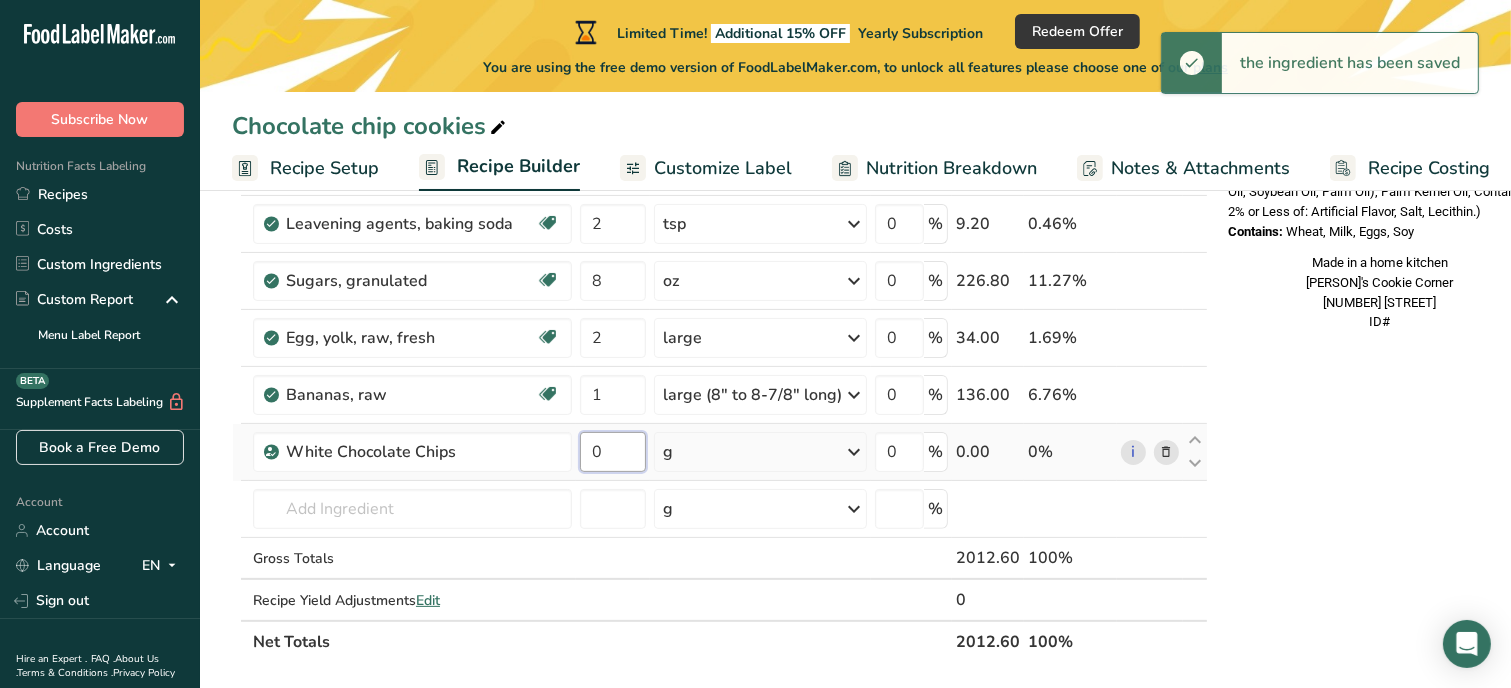 click on "0" at bounding box center [613, 452] 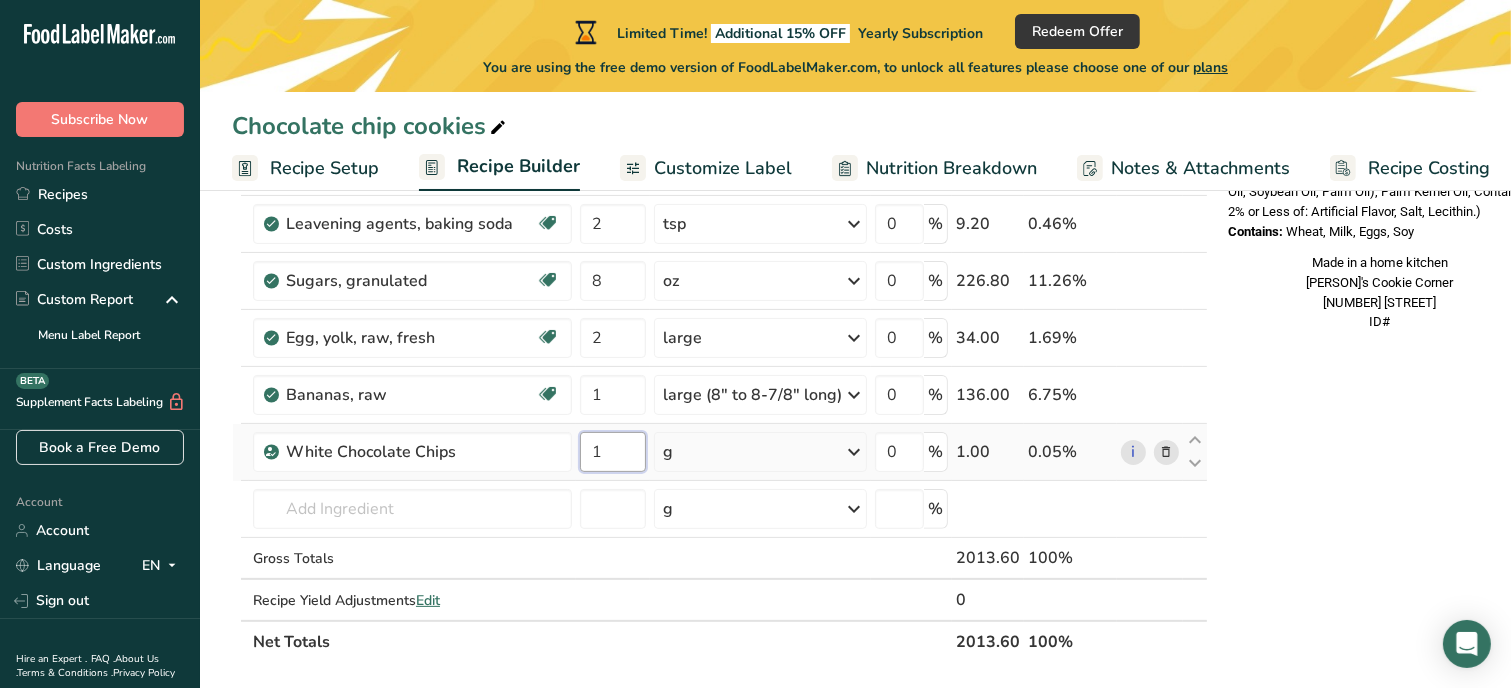 type on "1" 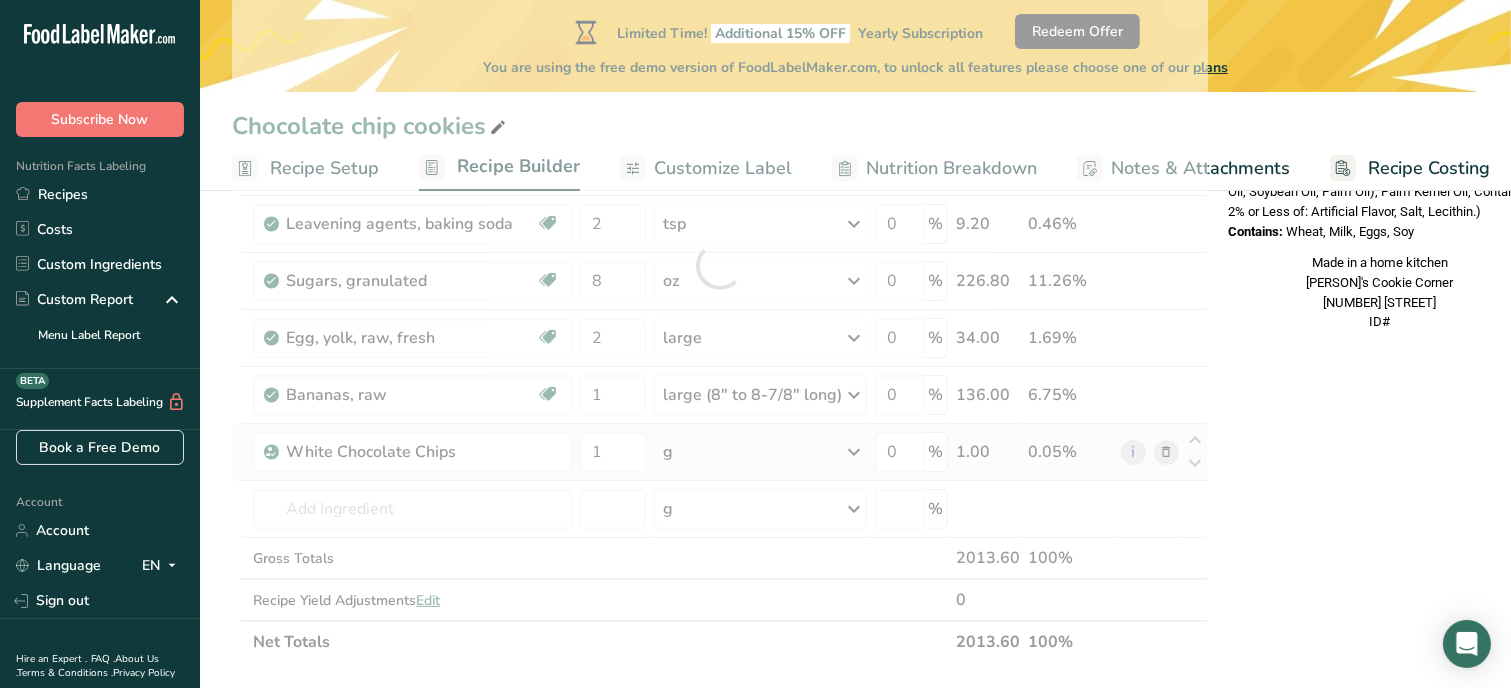 click on "Ingredient *
Amount *
Unit *
Waste *   .a-a{fill:#347362;}.b-a{fill:#fff;}          Grams
Percentage
Butter, salted
Gluten free
Vegetarian
Soy free
16
oz
Portions
1 pat (1" sq, 1/3" high)
1 tbsp
1 cup
See more
Weight Units
g
kg
mg
See more
Volume Units
l
Volume units require a density conversion. If you know your ingredient's density enter it below. Otherwise, click on "RIA" our AI Regulatory bot - she will be able to help you
lb/ft3
g/cm3
Confirm
mL
lb/ft3" at bounding box center (720, 265) 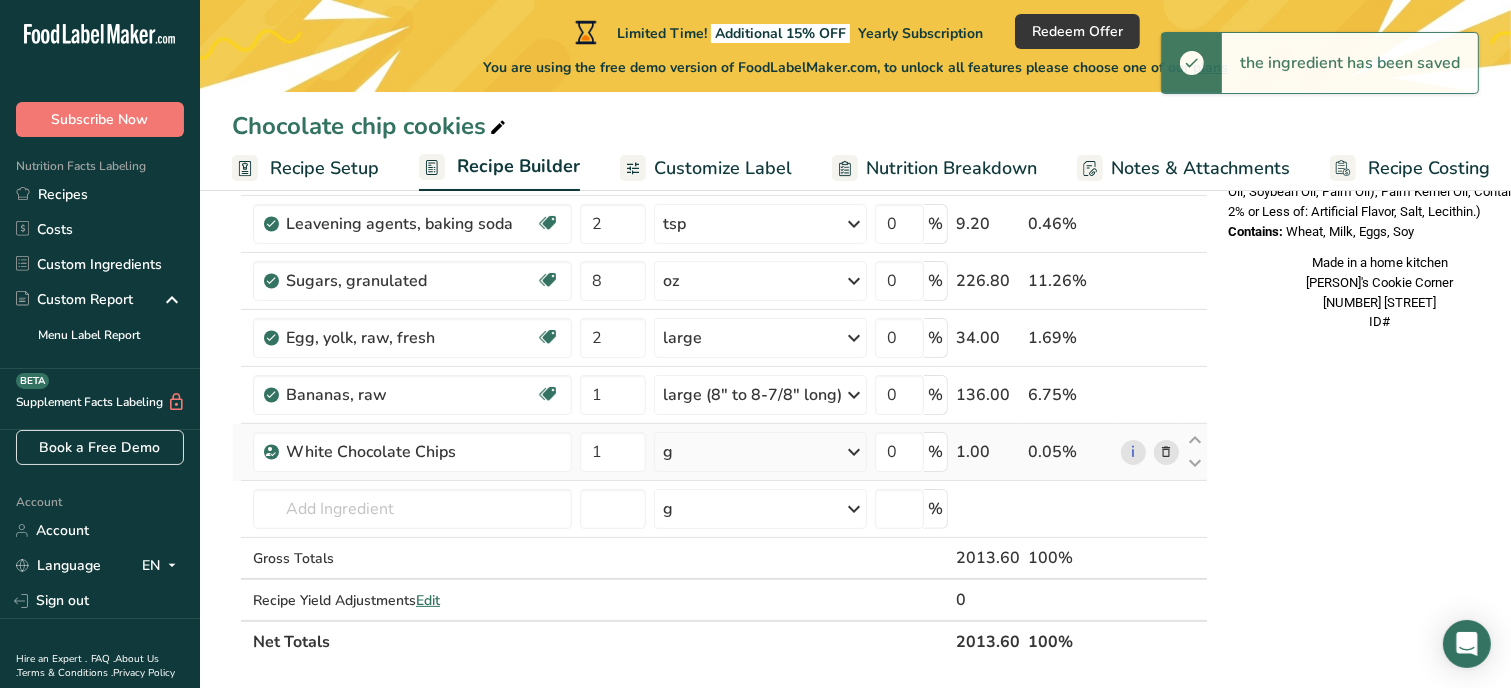 click on "g" at bounding box center [760, 452] 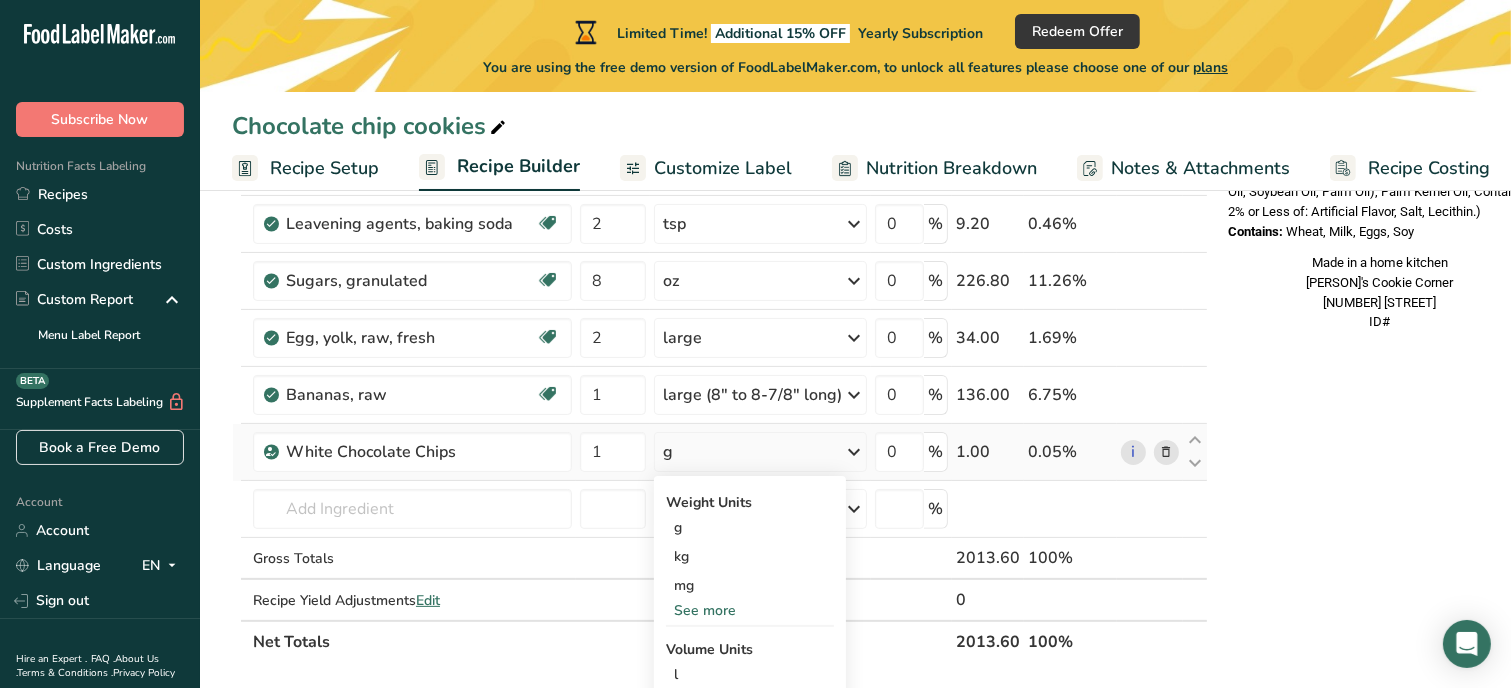 click on "See more" at bounding box center (750, 610) 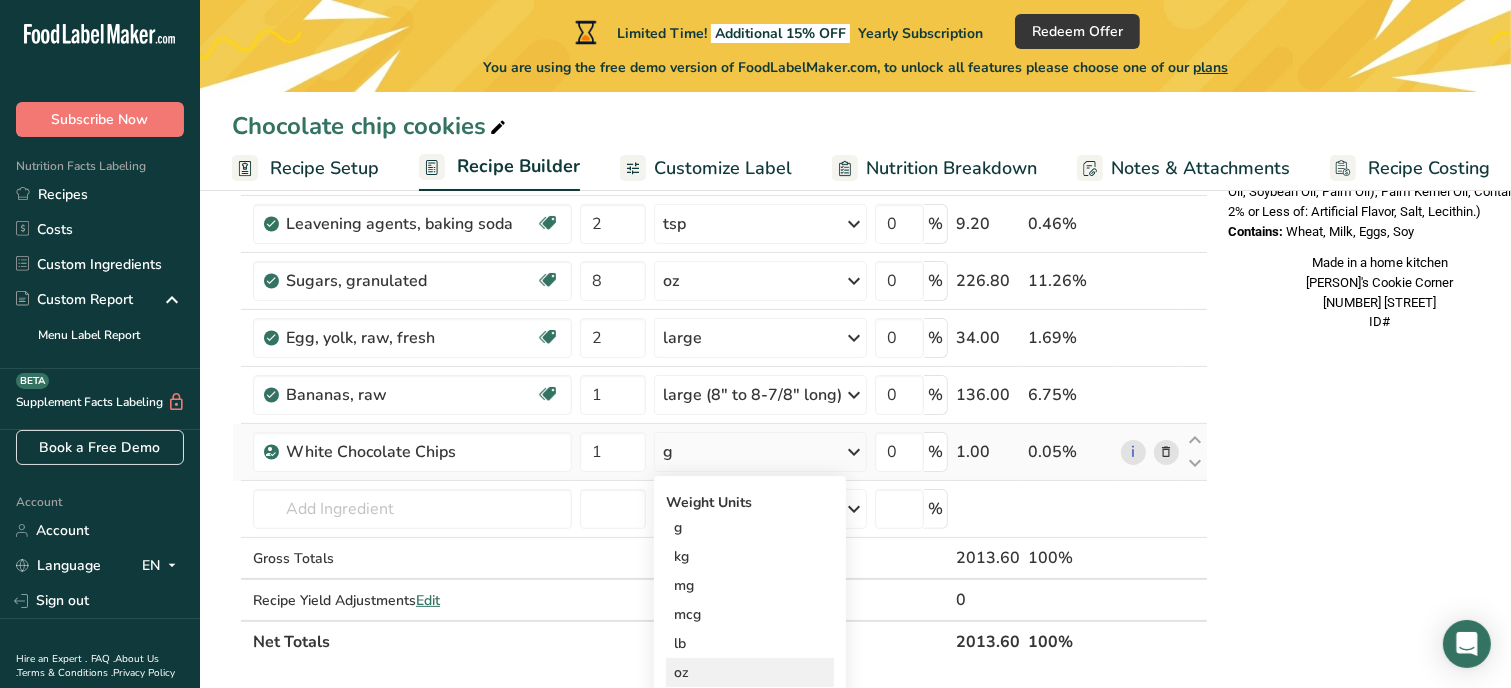 click on "oz" at bounding box center (750, 672) 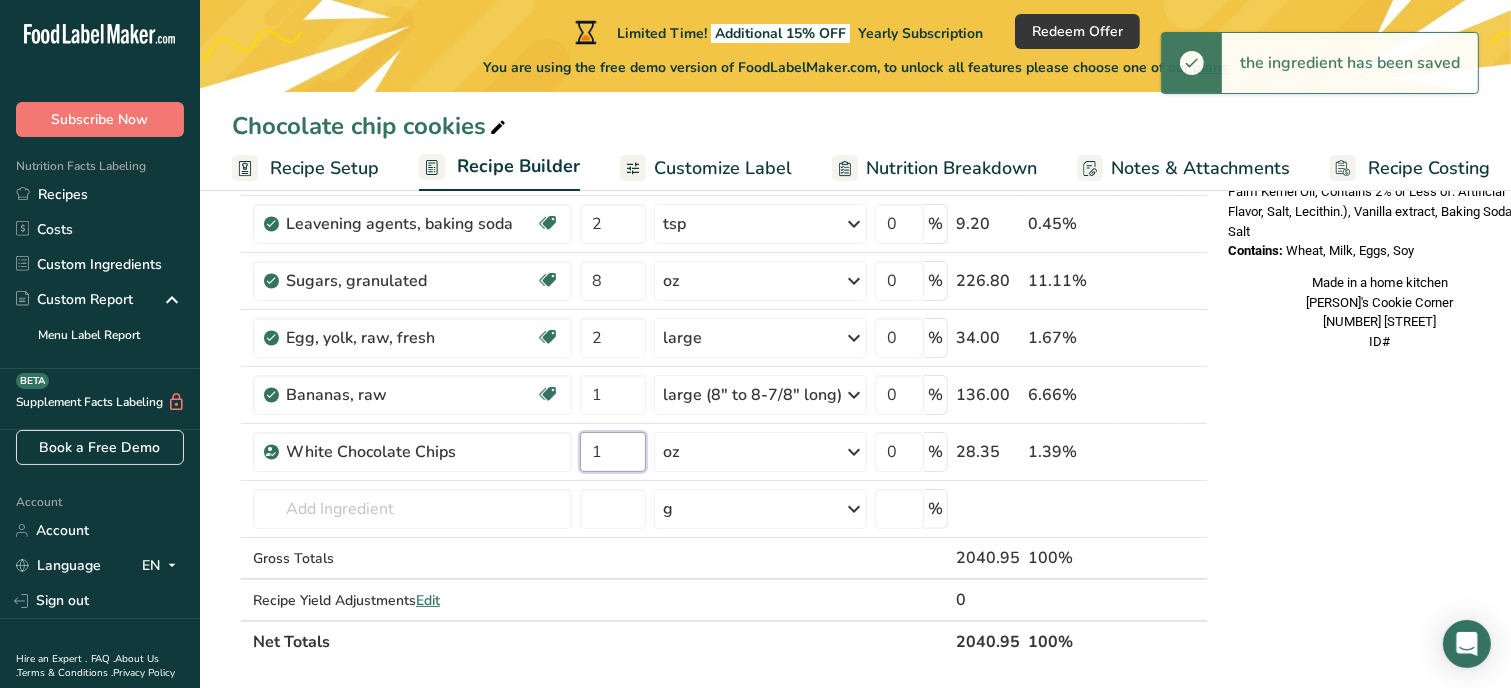 click on "1" at bounding box center [613, 452] 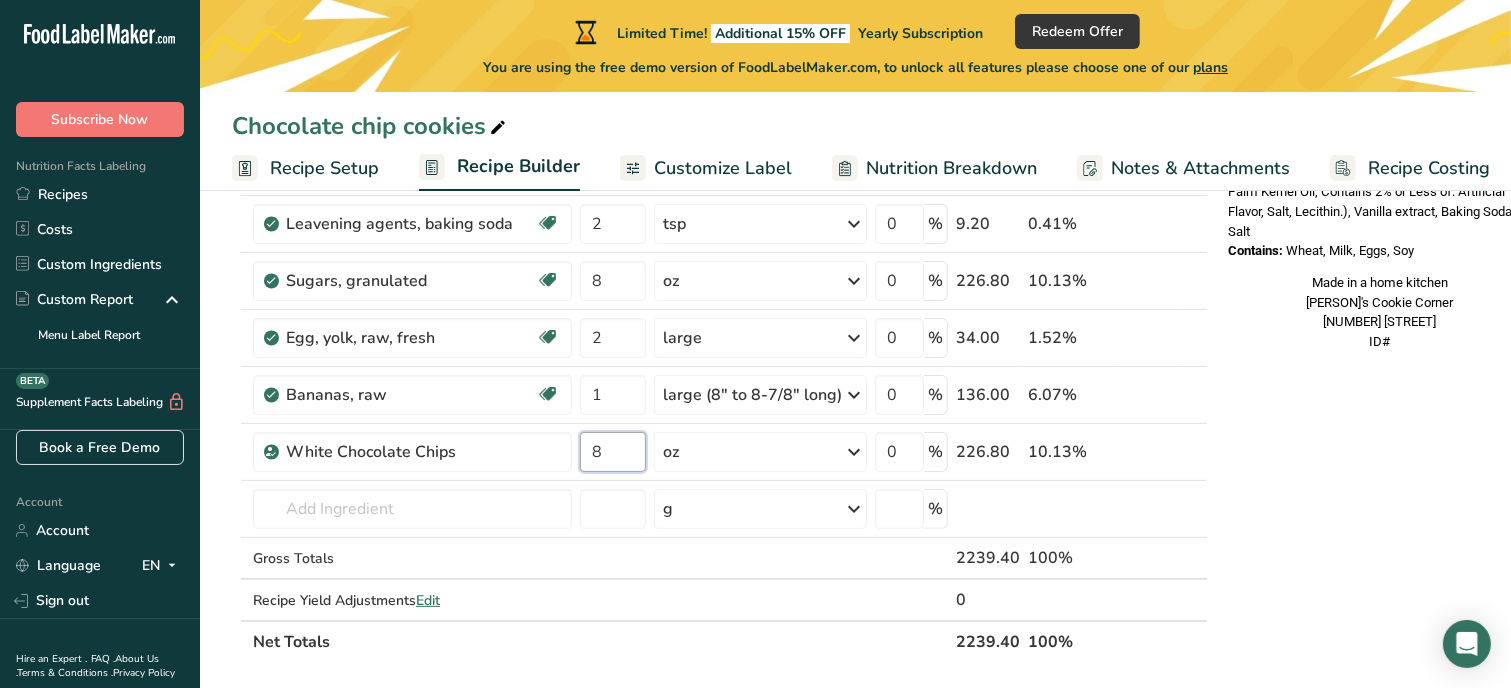 type on "8" 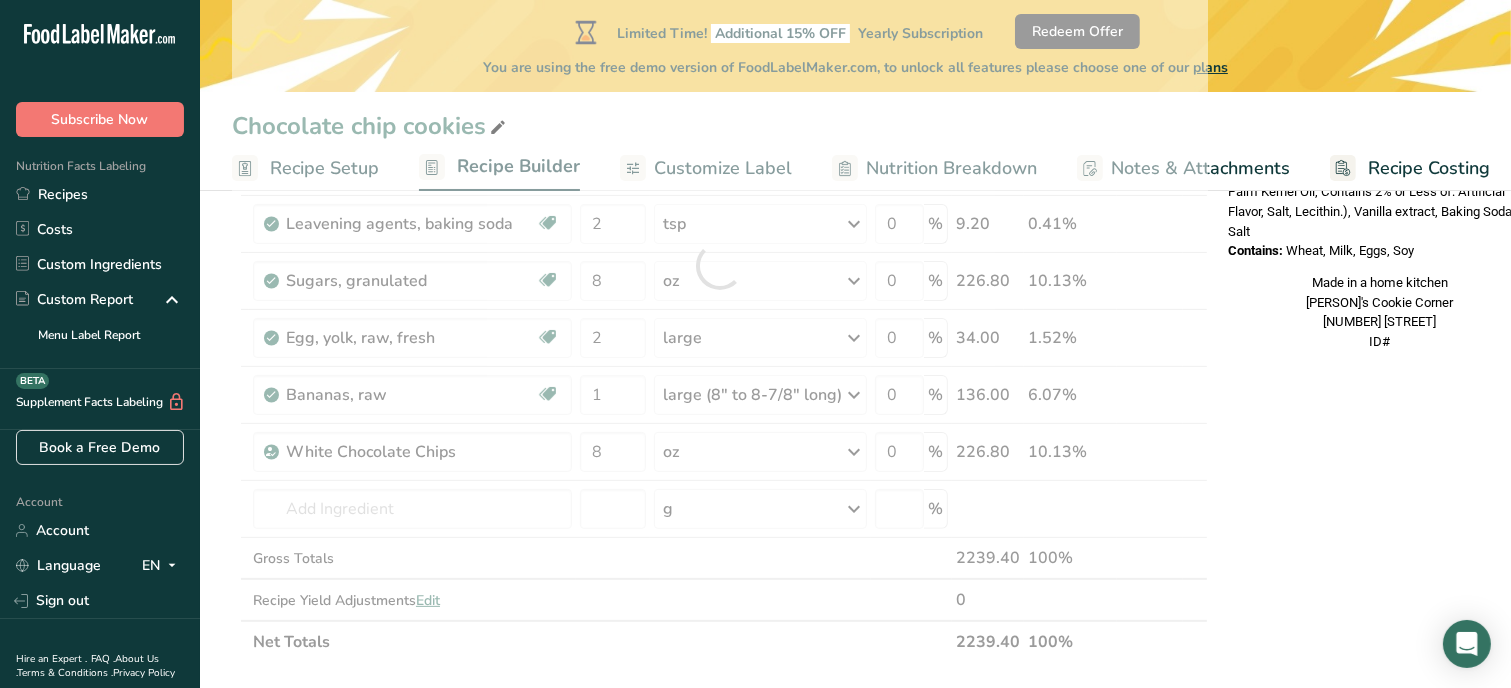 click on "Nutrition Facts
1 Serving Per Container
Serving Size
170g
Amount Per Serving
Calories
% DV*
Not a significant source of Vitamin D
* %DV = %Daily Value.
Ingredients:   White Flour, Salted Butter, Brown Sugar, Granulated Sugar, Bananas, Egg Yolk, White Chocolate Chips (Sugar, Skim Milk, Hydrogenated Vegetable Oil (Palm Kernel Oil, Soybean Oil, Palm Oil), Palm Kernel Oil, Contains 2% or Less of: Artificial Flavor, Salt, Lecithin.), Vanilla extract, Baking Soda, Salt   Contains:
Wheat, Milk, Eggs, Soy
Made in a home kitchen
Samantha’s Cookie Corner
334 Oak Branch Street
ID#" at bounding box center [1380, 570] 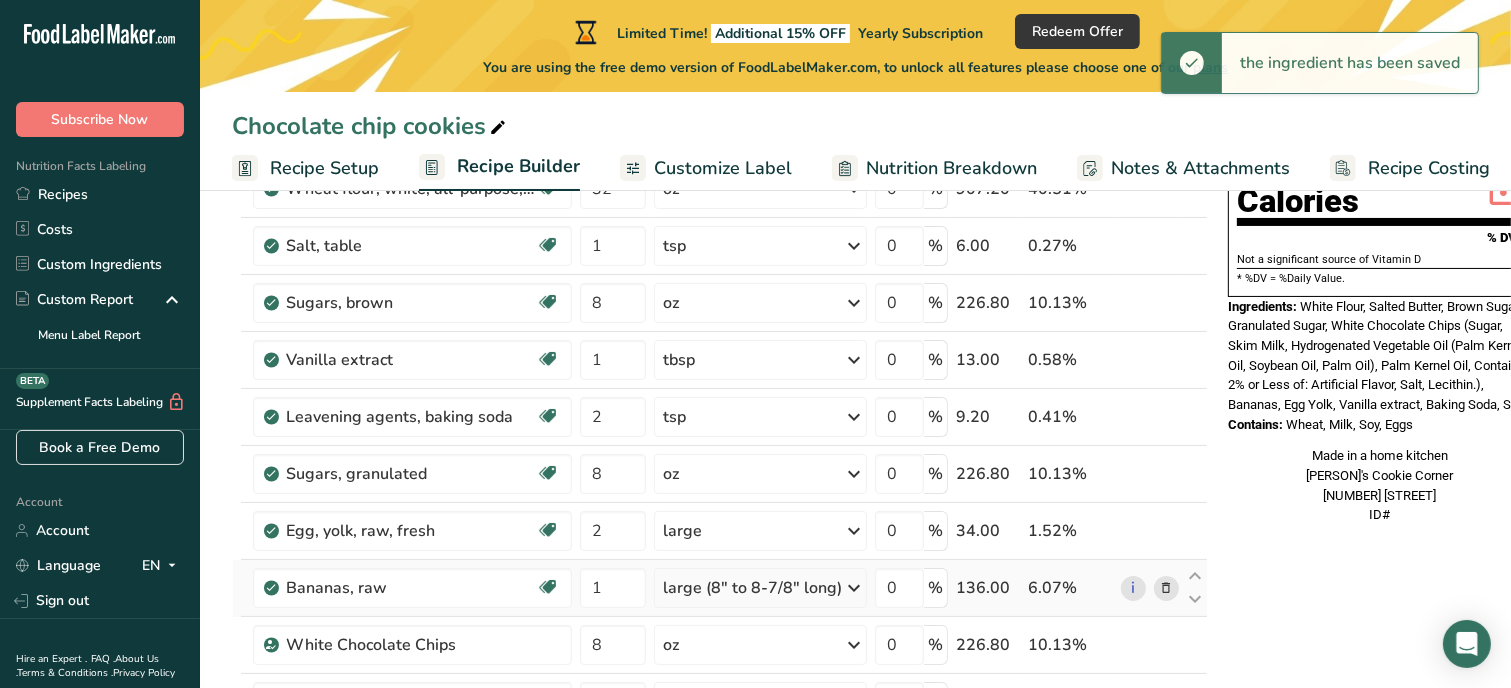 scroll, scrollTop: 240, scrollLeft: 0, axis: vertical 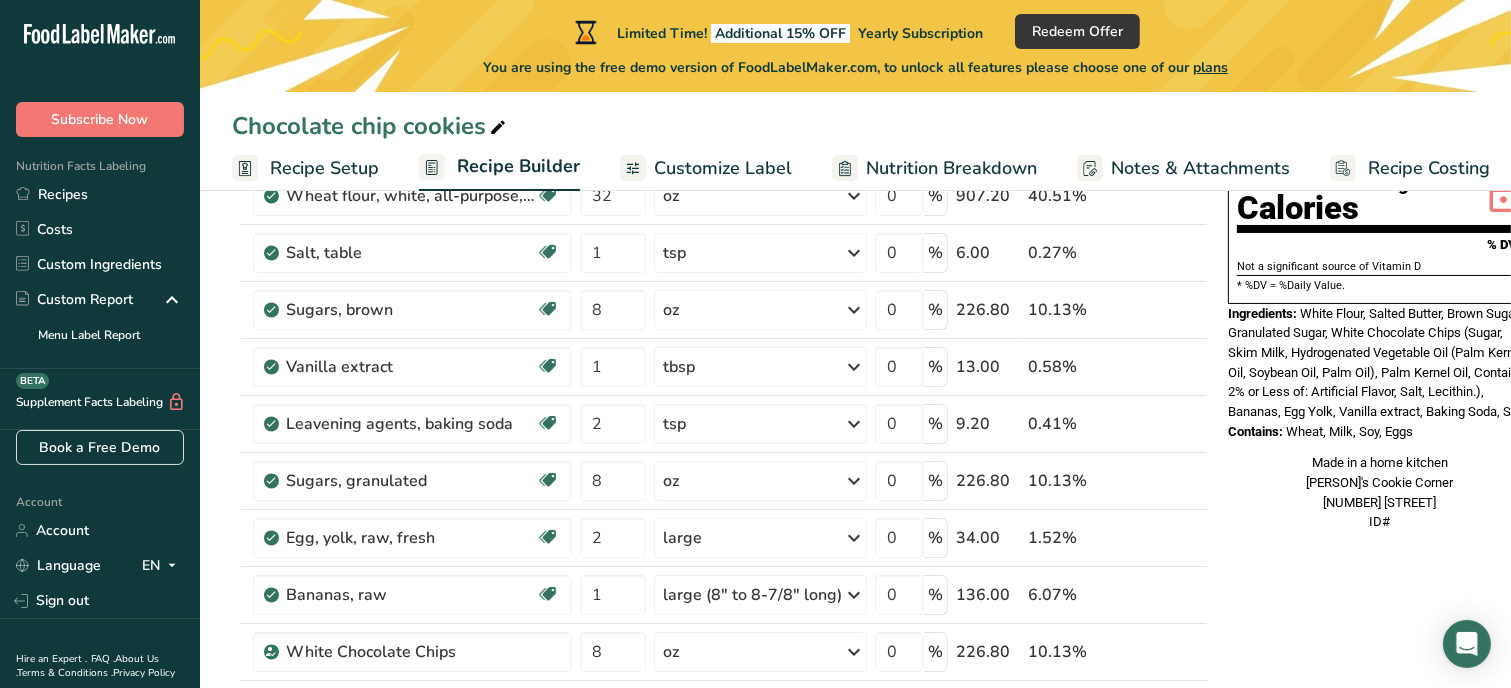 drag, startPoint x: 1295, startPoint y: 270, endPoint x: 1417, endPoint y: 389, distance: 170.42593 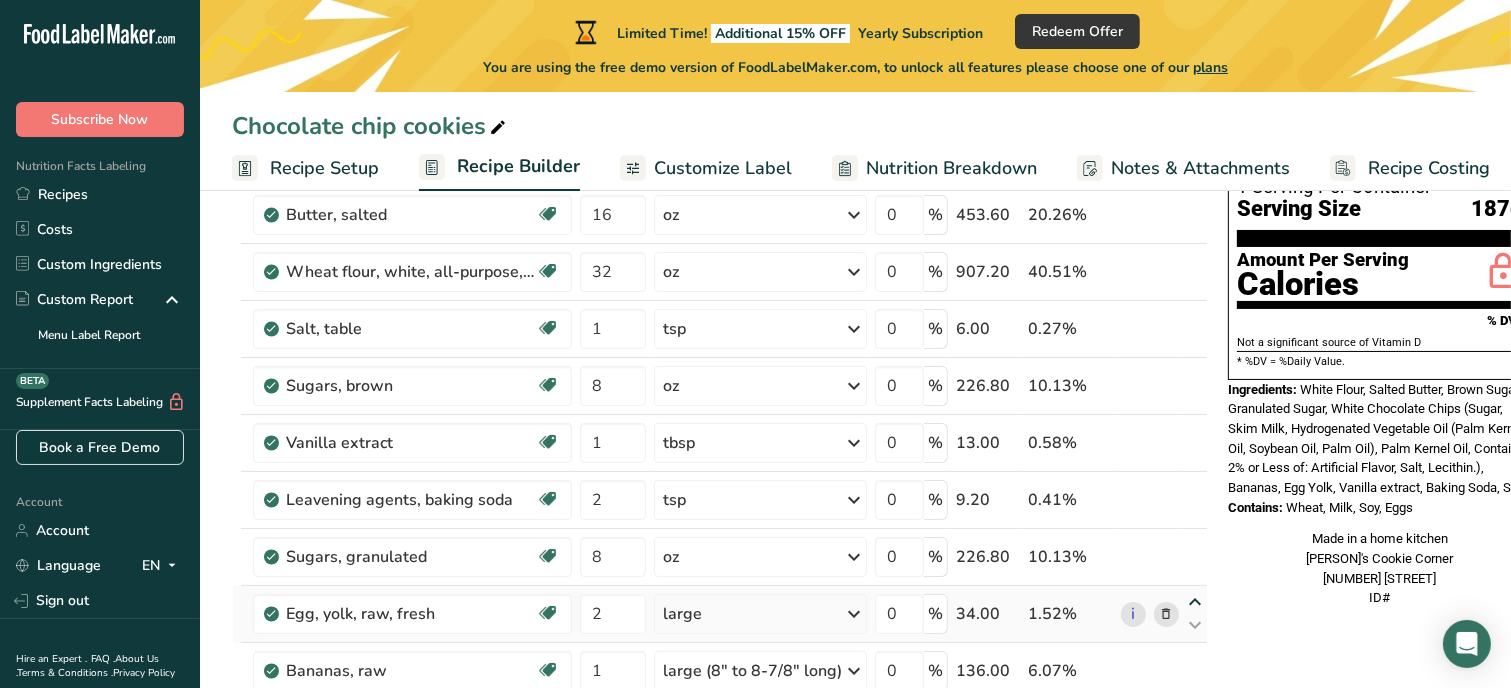 scroll, scrollTop: 200, scrollLeft: 0, axis: vertical 